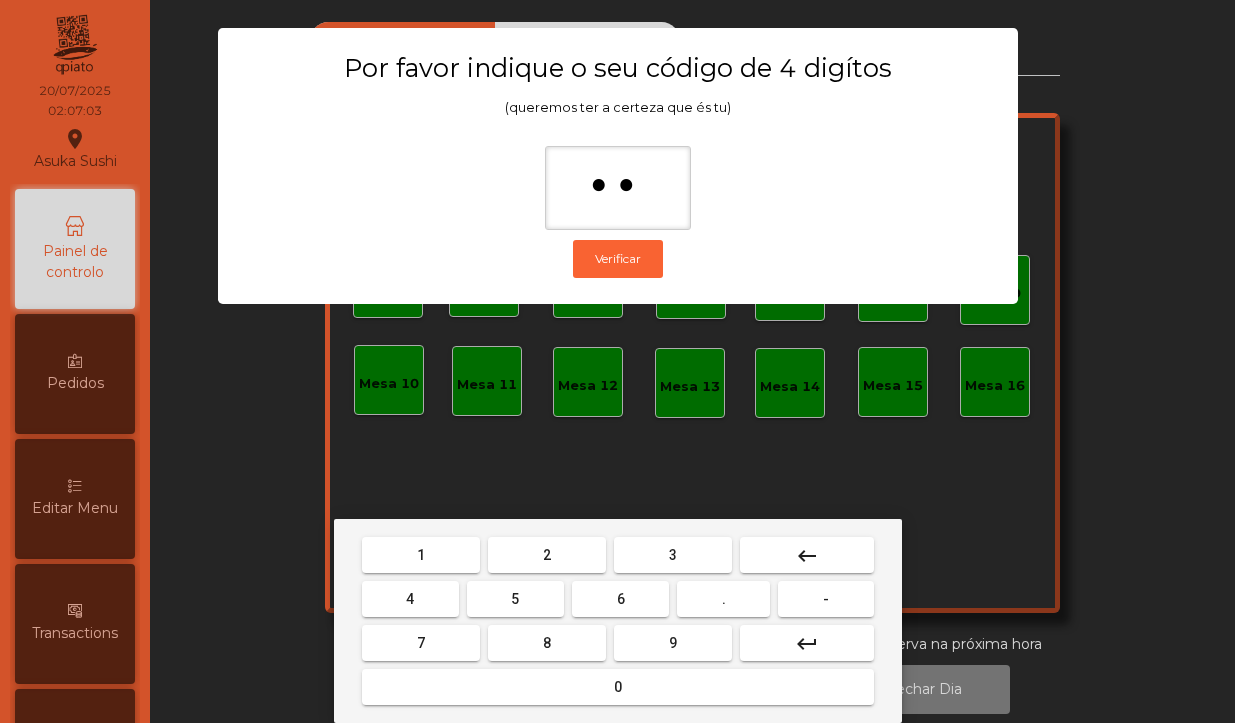 scroll, scrollTop: 0, scrollLeft: 0, axis: both 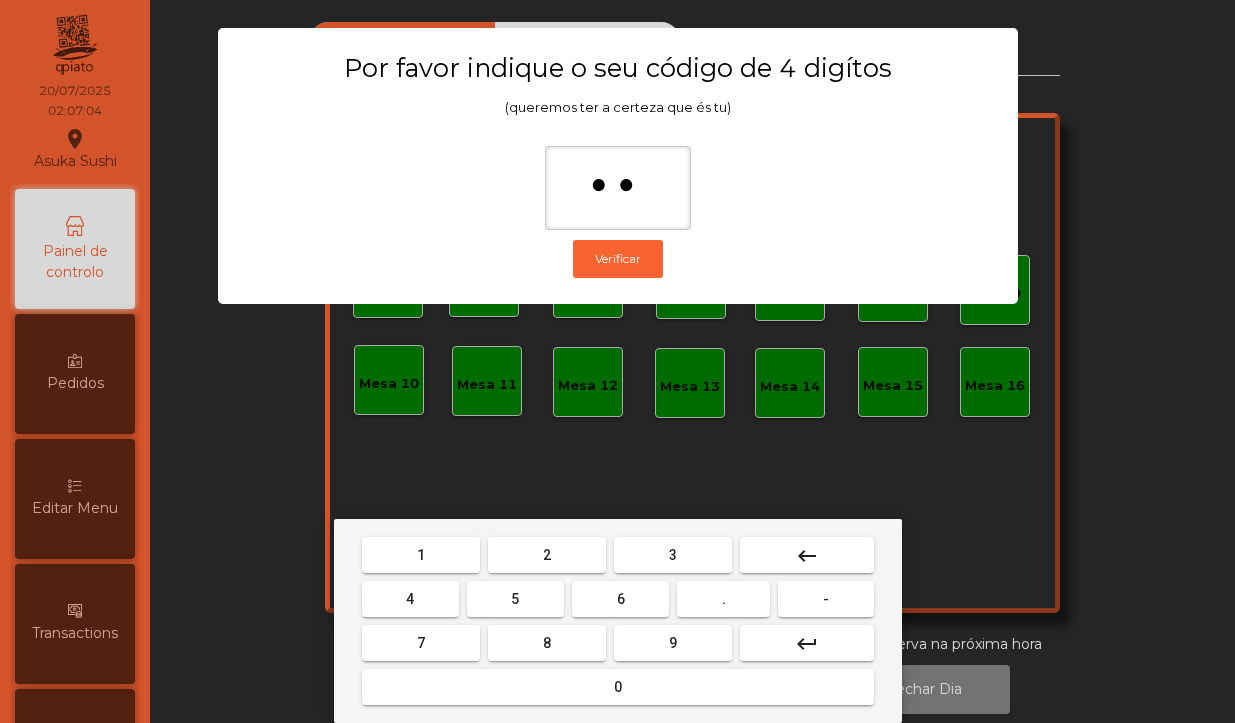 click on "1" at bounding box center [421, 555] 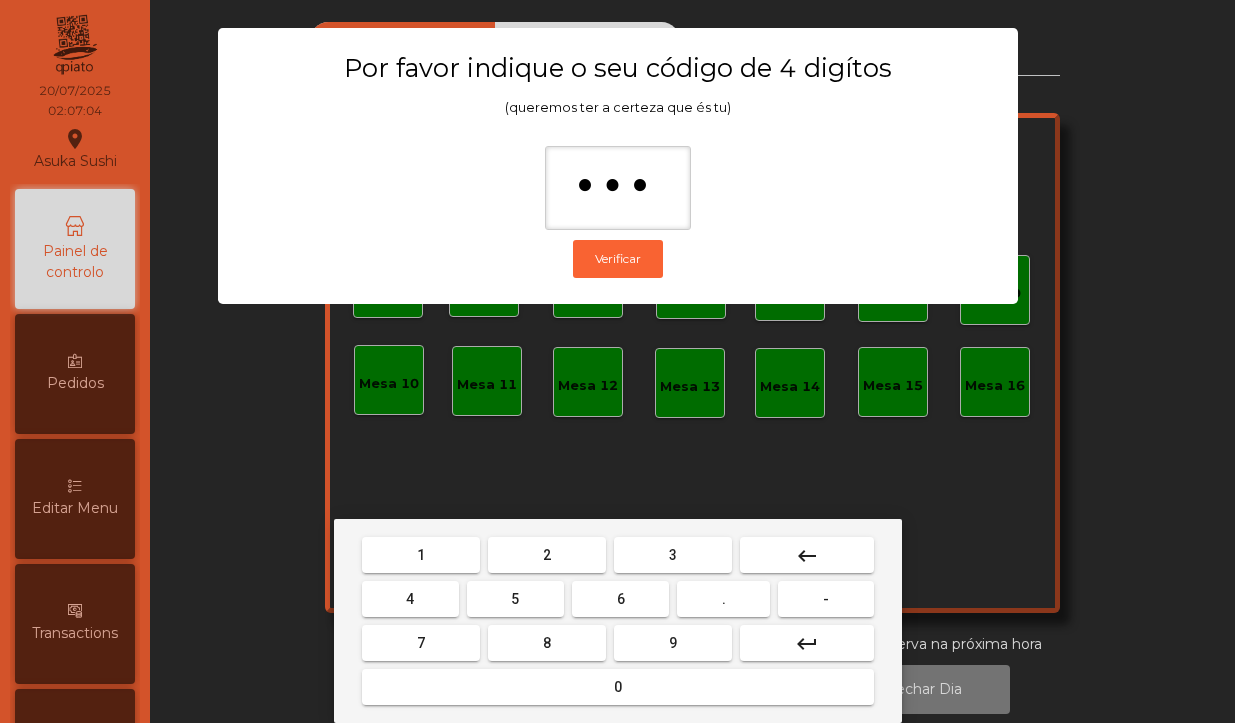 click on "2" at bounding box center (547, 555) 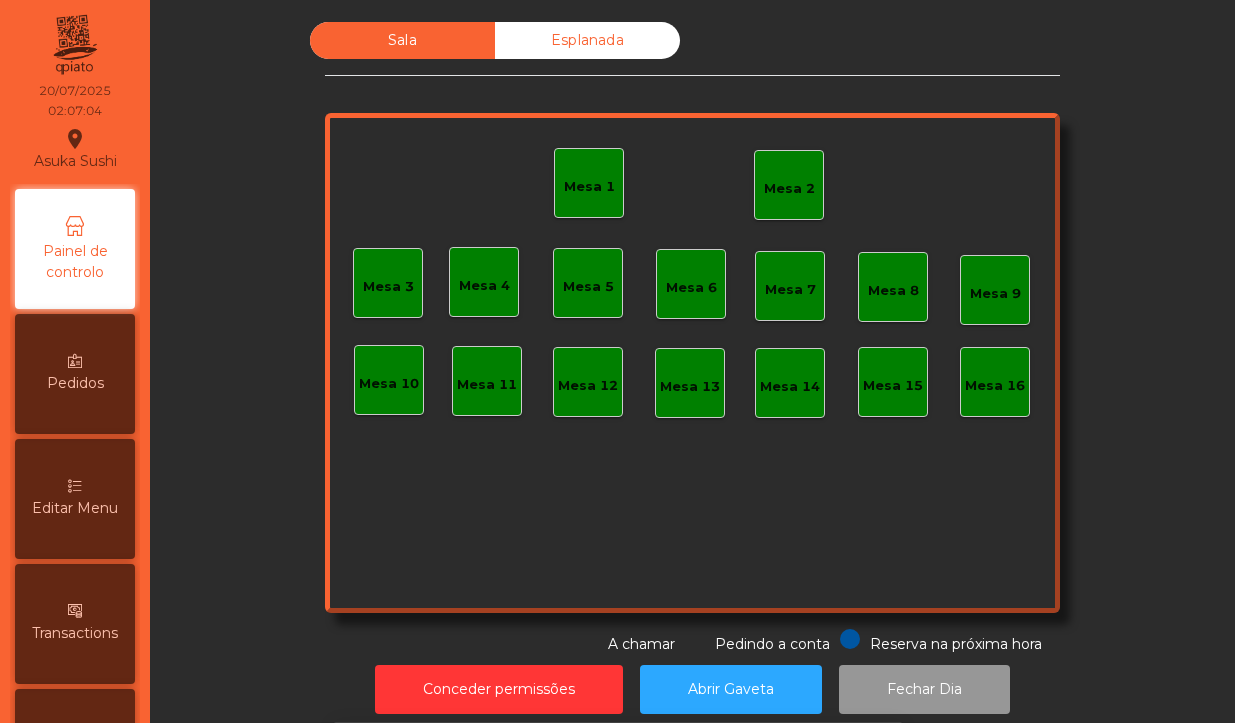 scroll, scrollTop: 8, scrollLeft: 0, axis: vertical 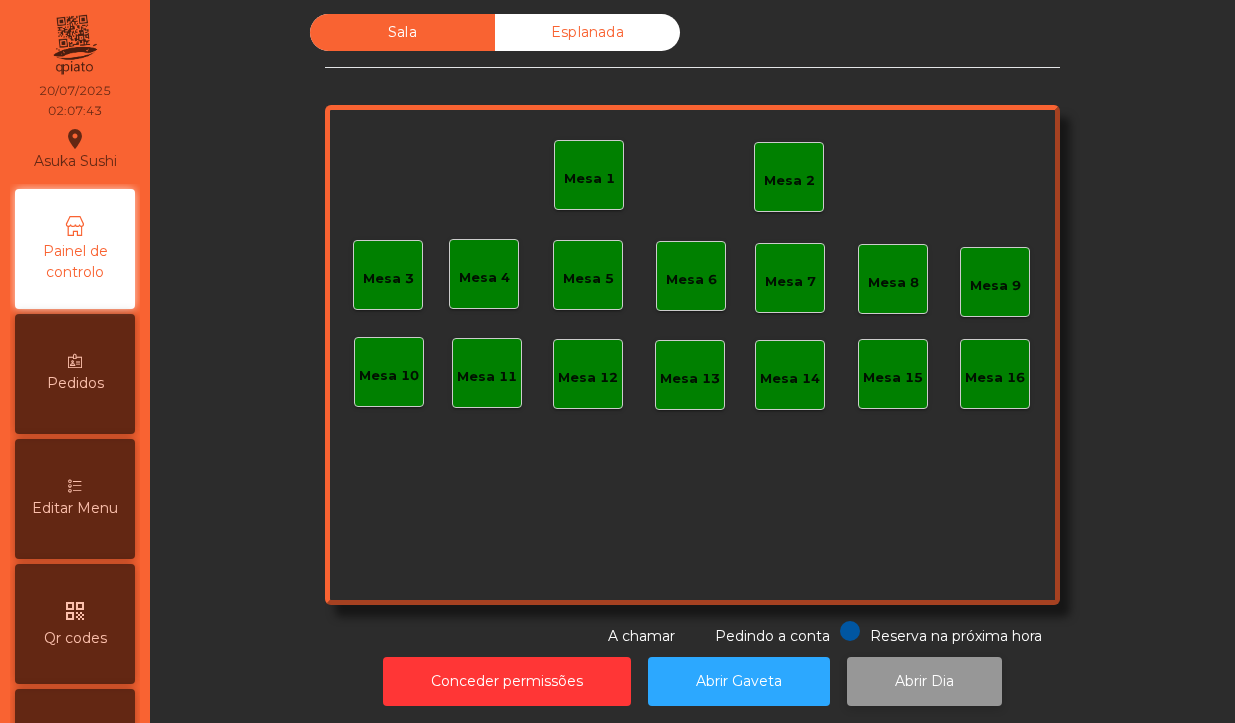 click on "Abrir Dia" 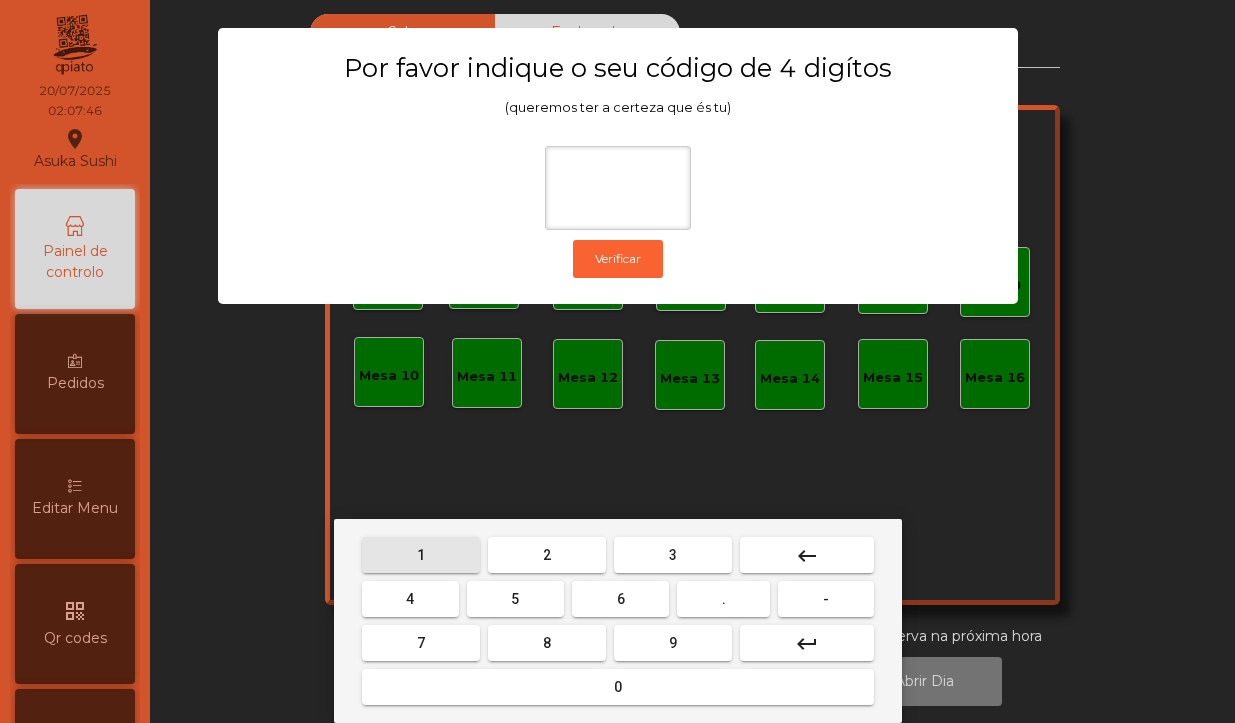 click on "1" at bounding box center [421, 555] 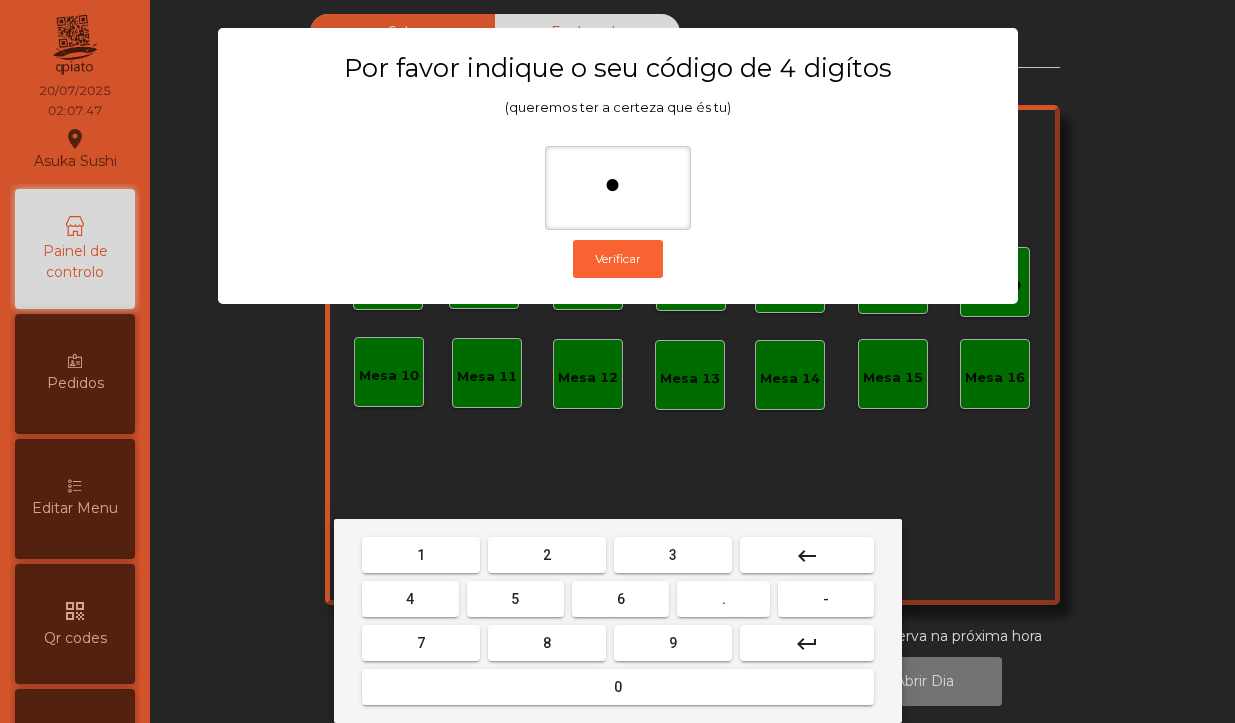 click on "0" at bounding box center (618, 687) 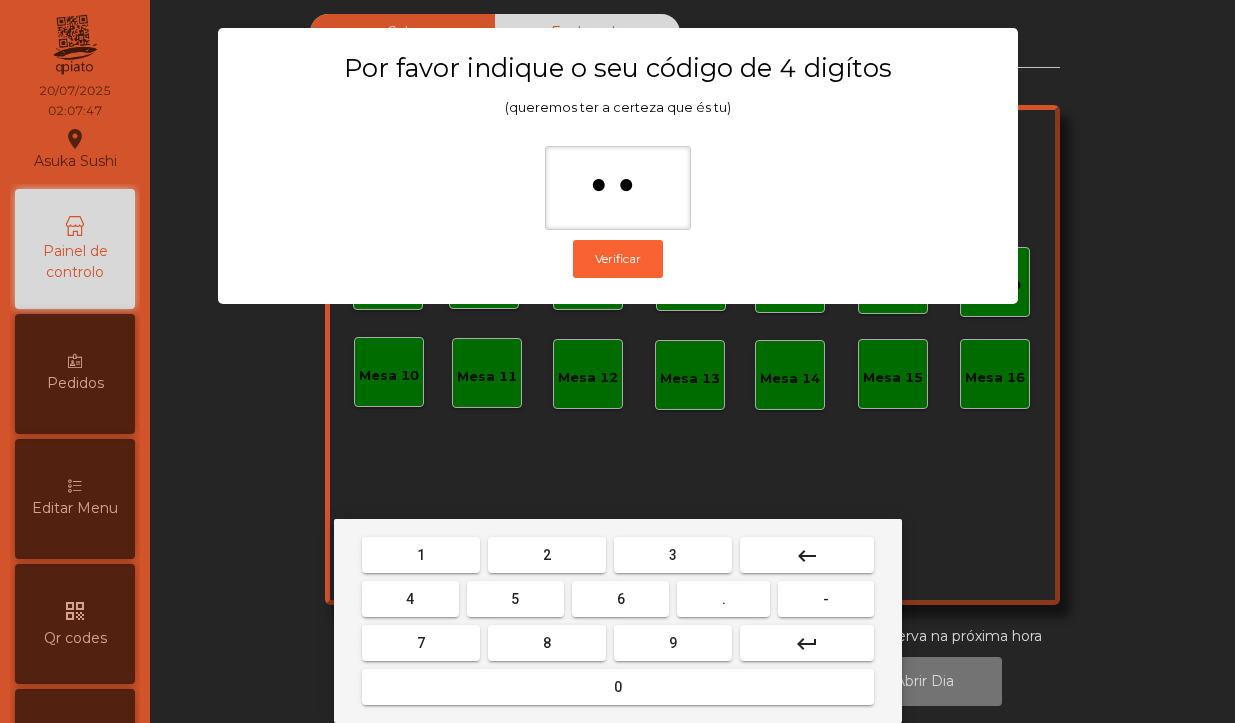 click on "1" at bounding box center [421, 555] 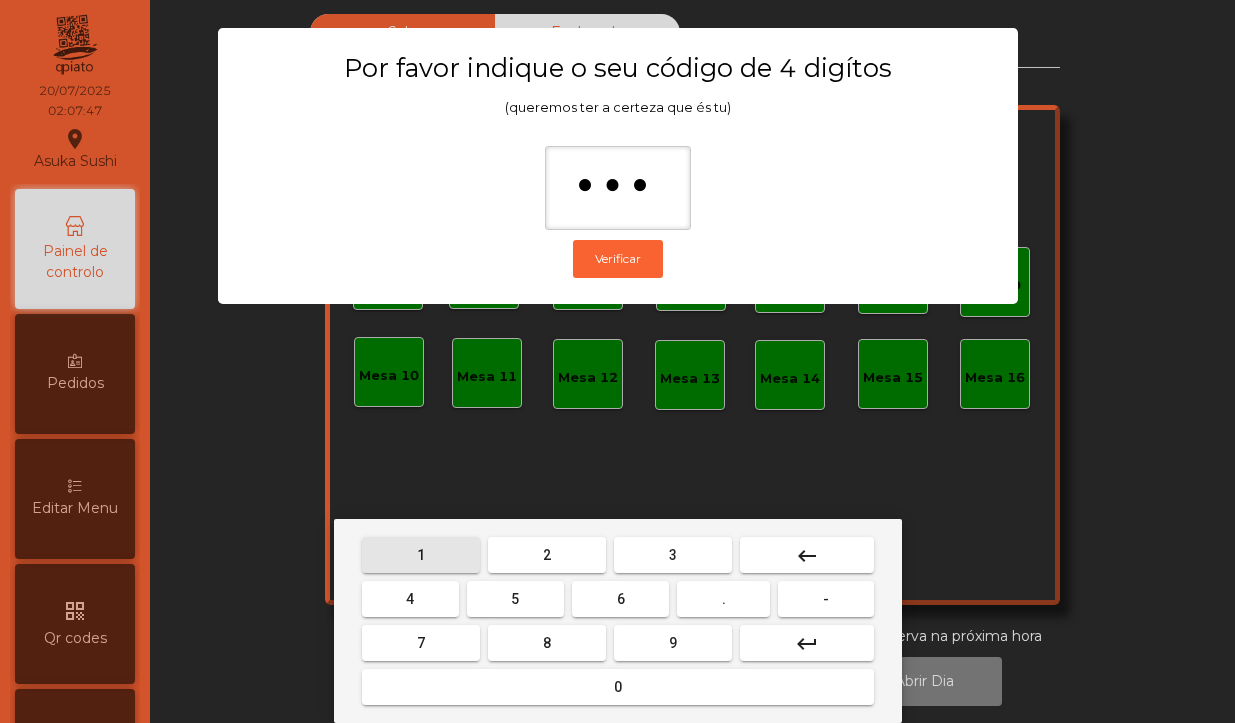 click on "2" at bounding box center [547, 555] 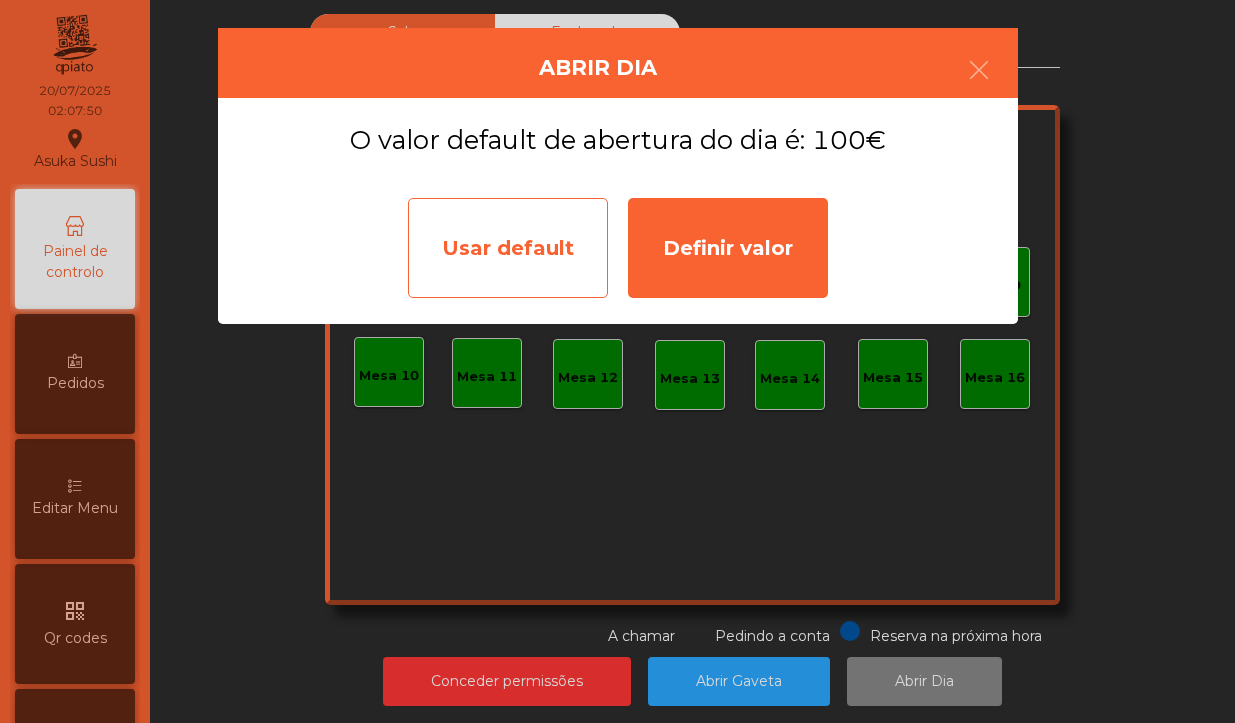 click on "Usar default" 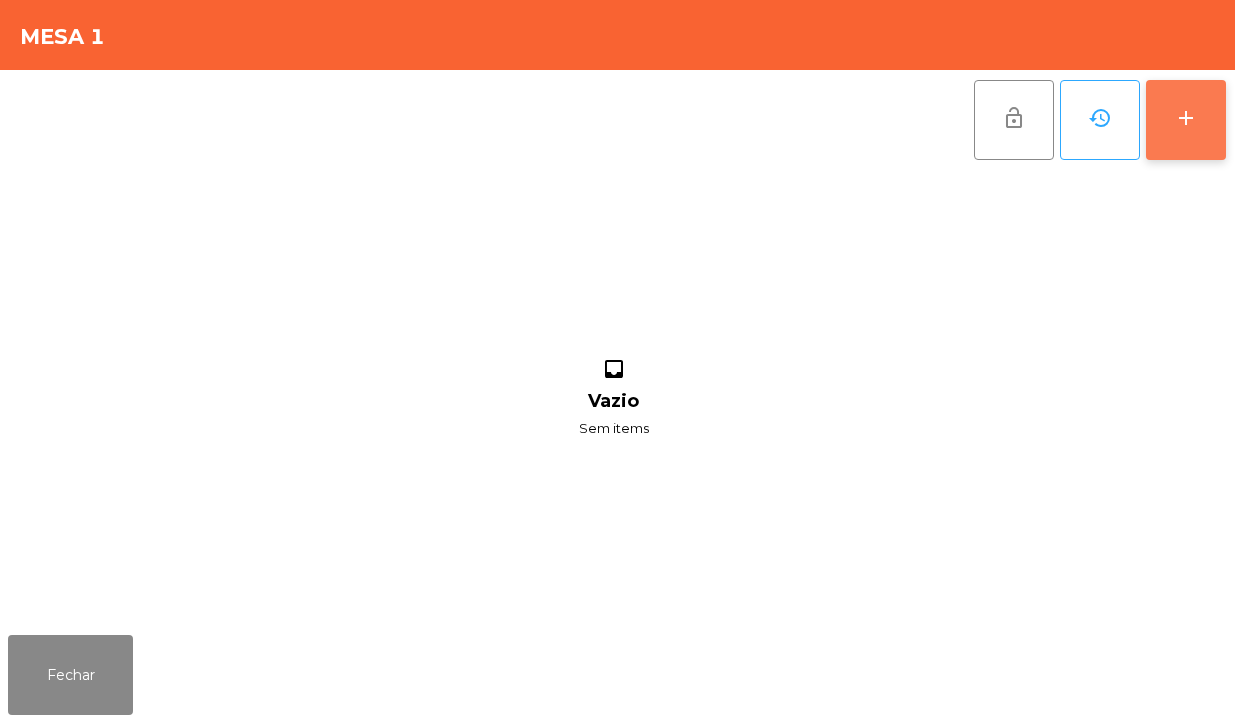 click on "add" 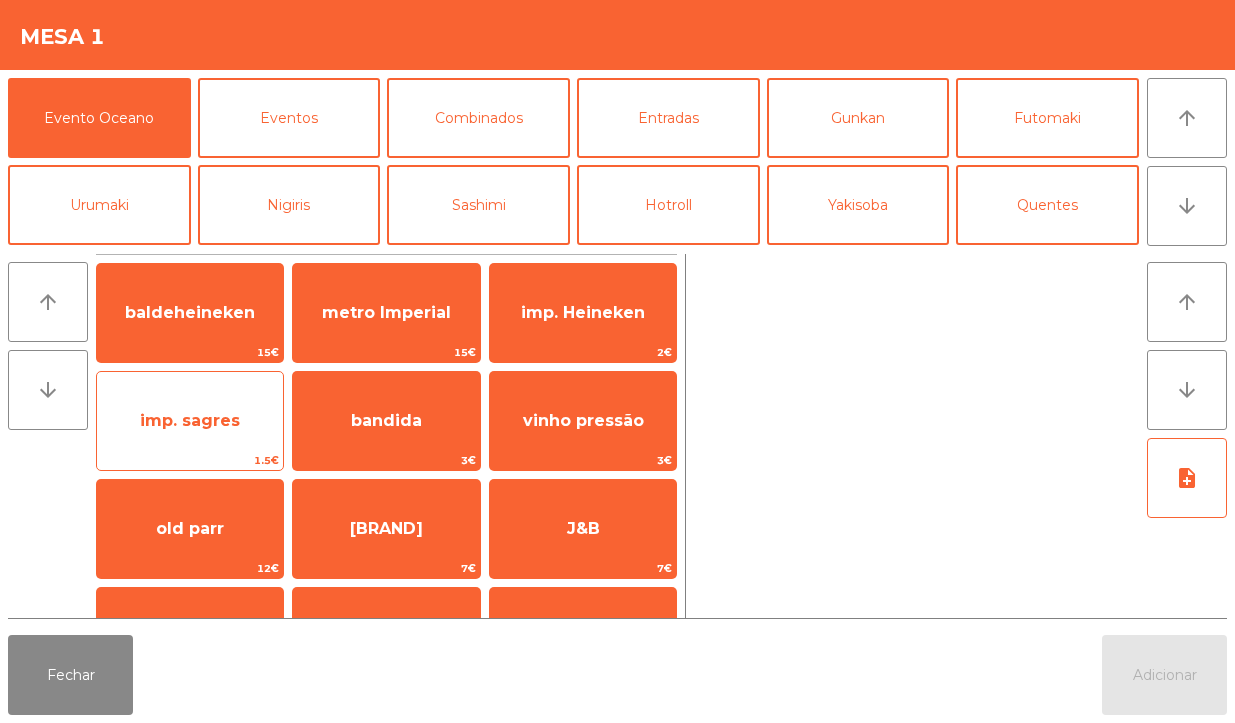 click on "imp. sagres" 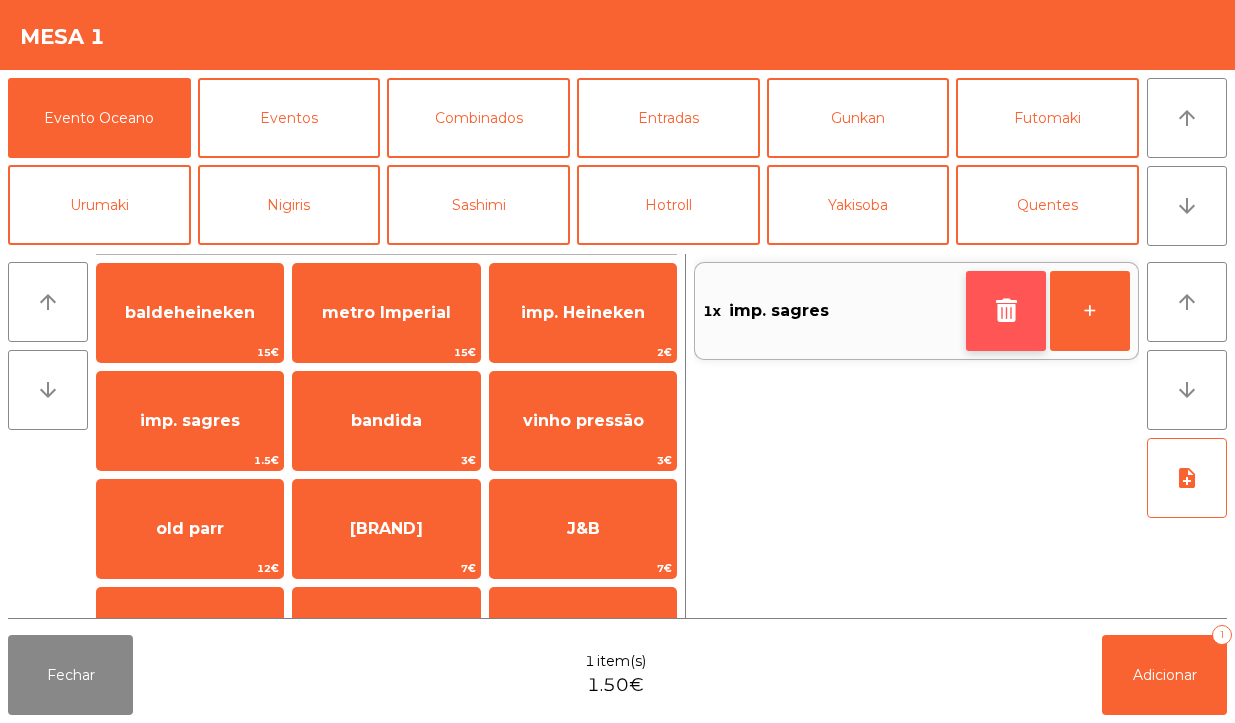 click 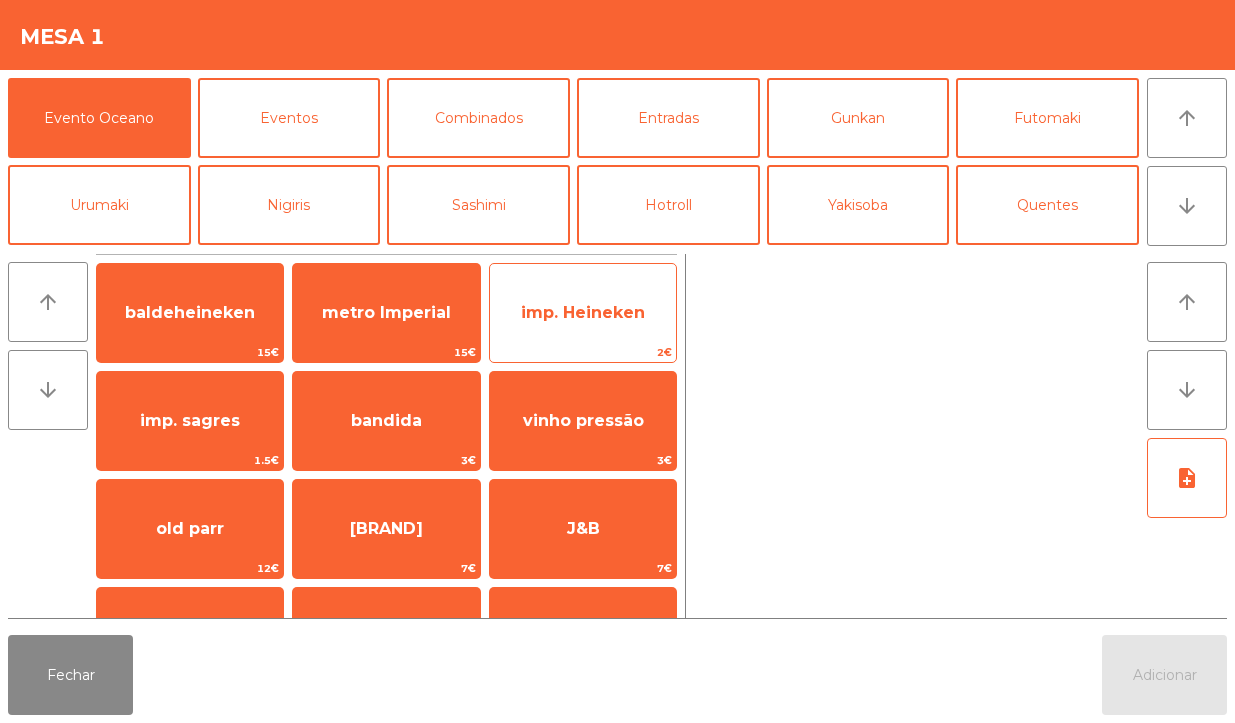 click on "imp. Heineken" 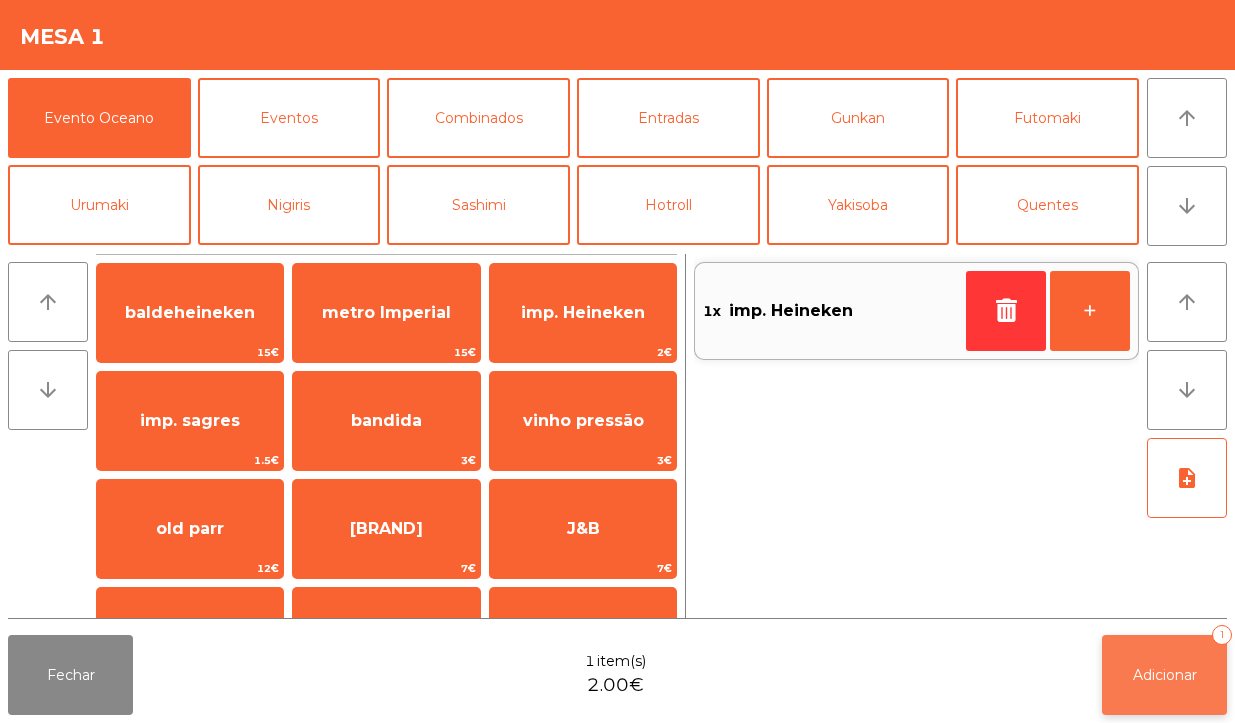 click on "Adicionar" 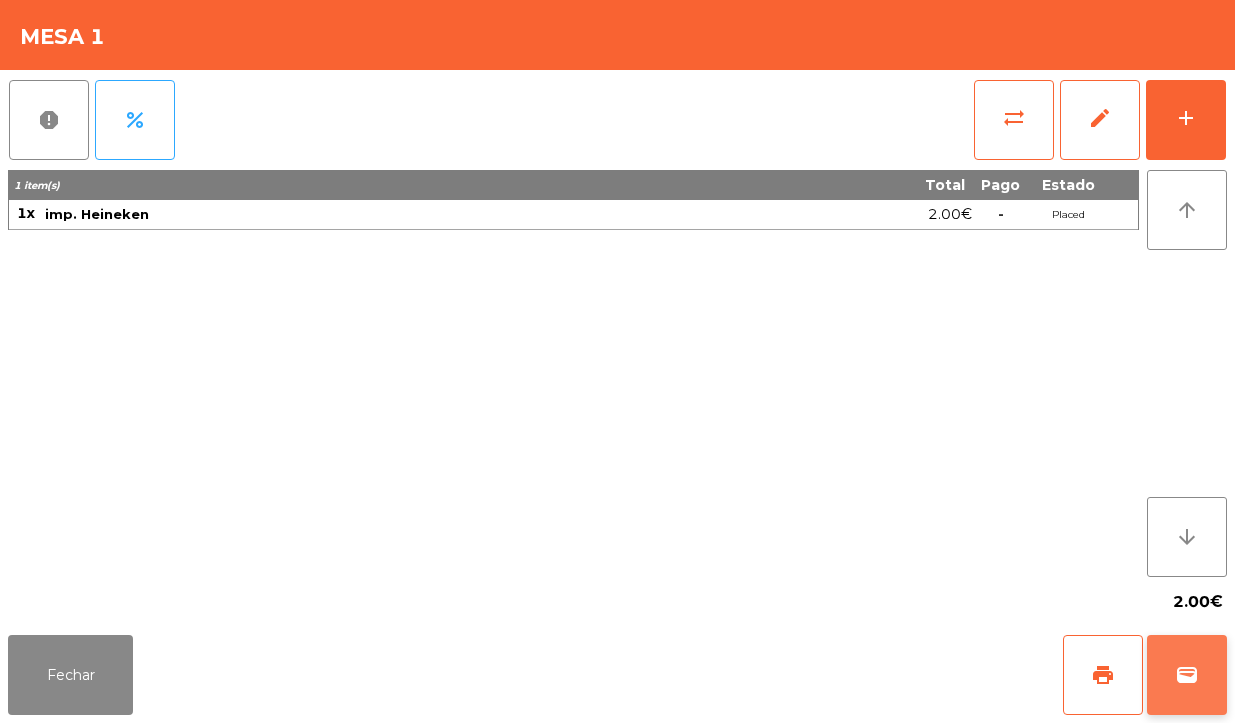 click on "wallet" 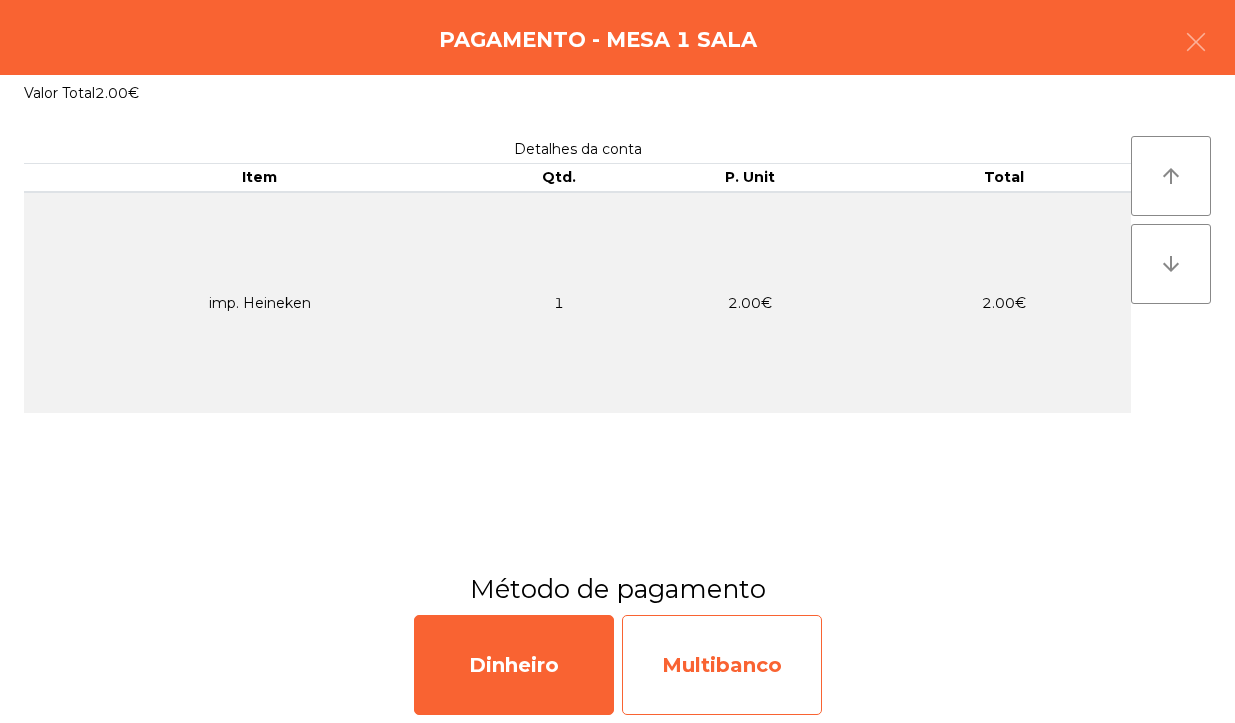 click on "Multibanco" 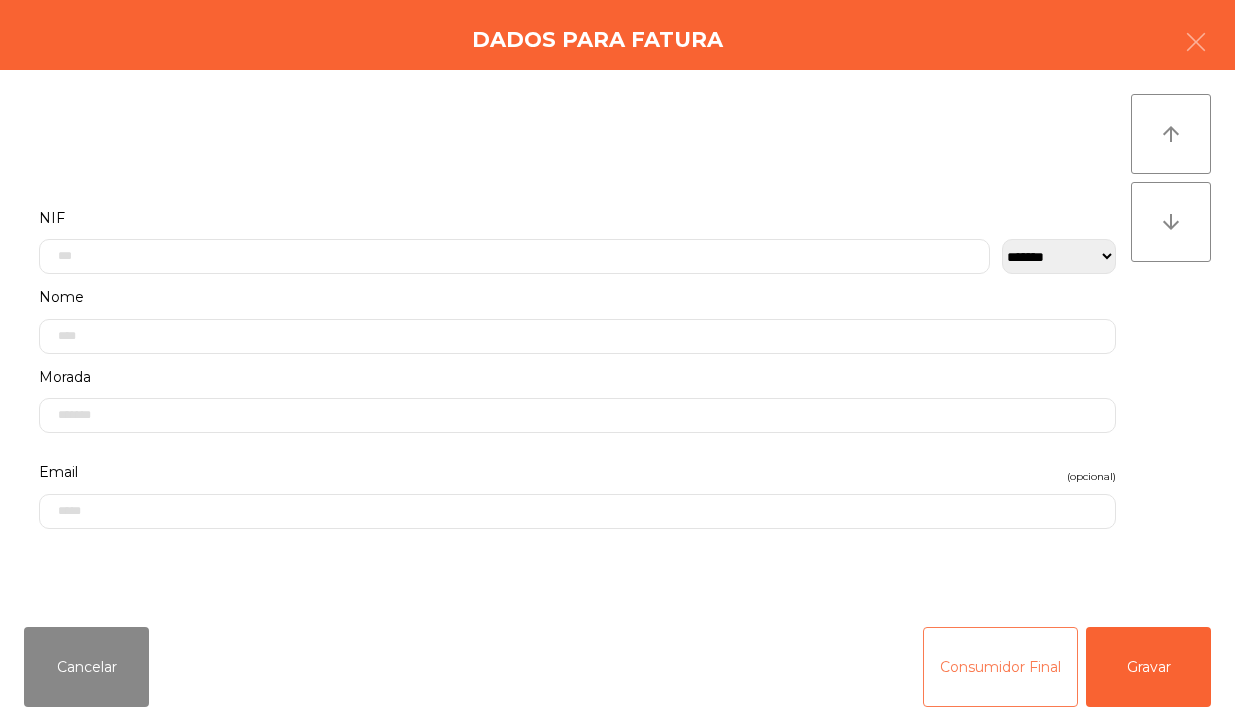 click on "Consumidor Final" 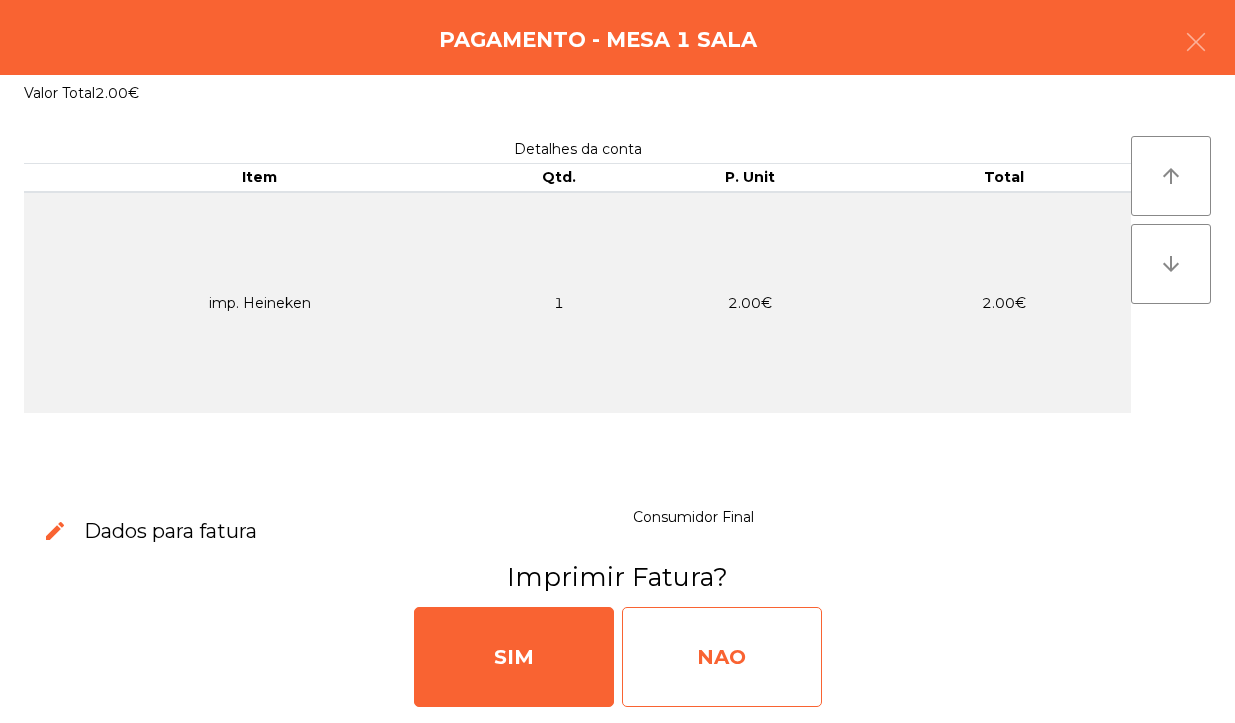 click on "NAO" 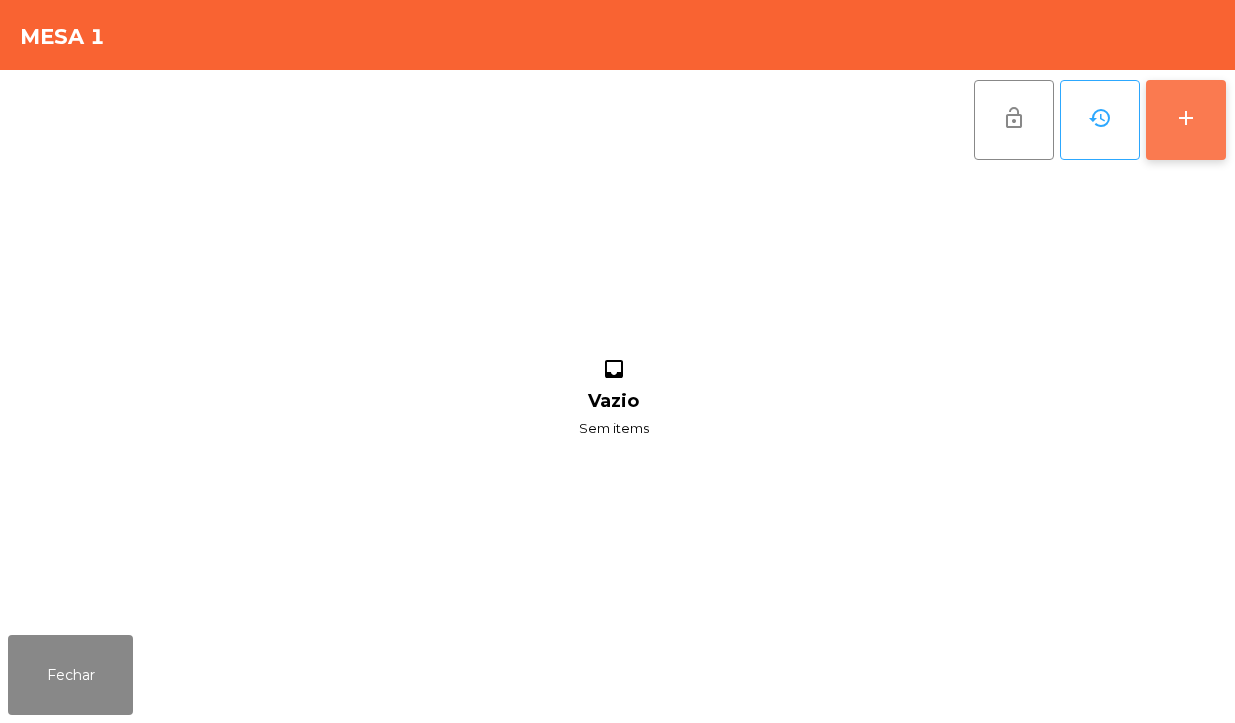 click on "add" 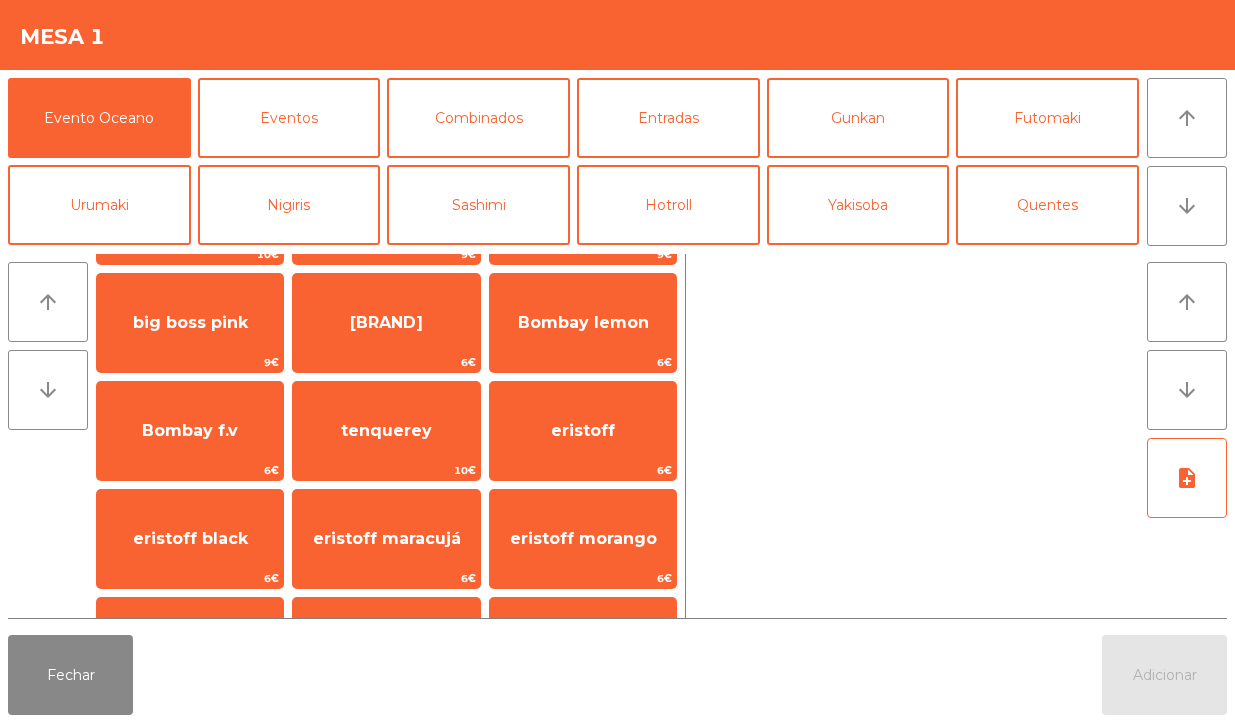 scroll, scrollTop: 542, scrollLeft: 0, axis: vertical 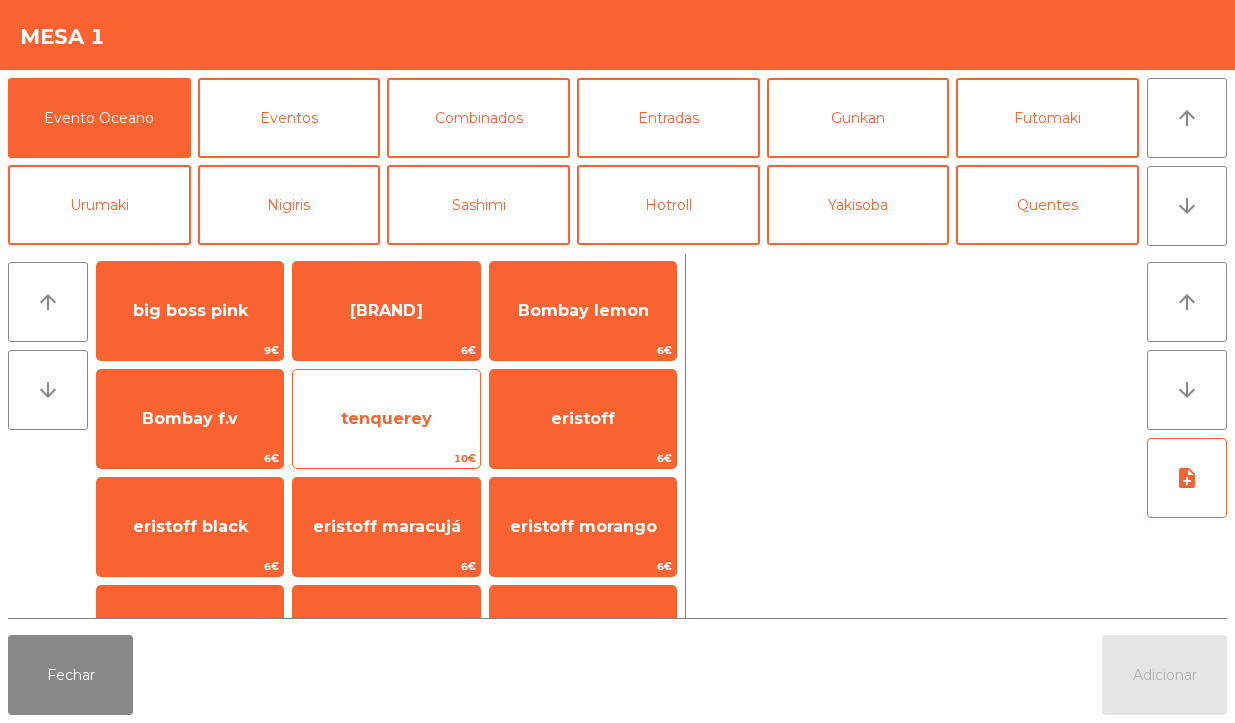 click on "tenquerey" 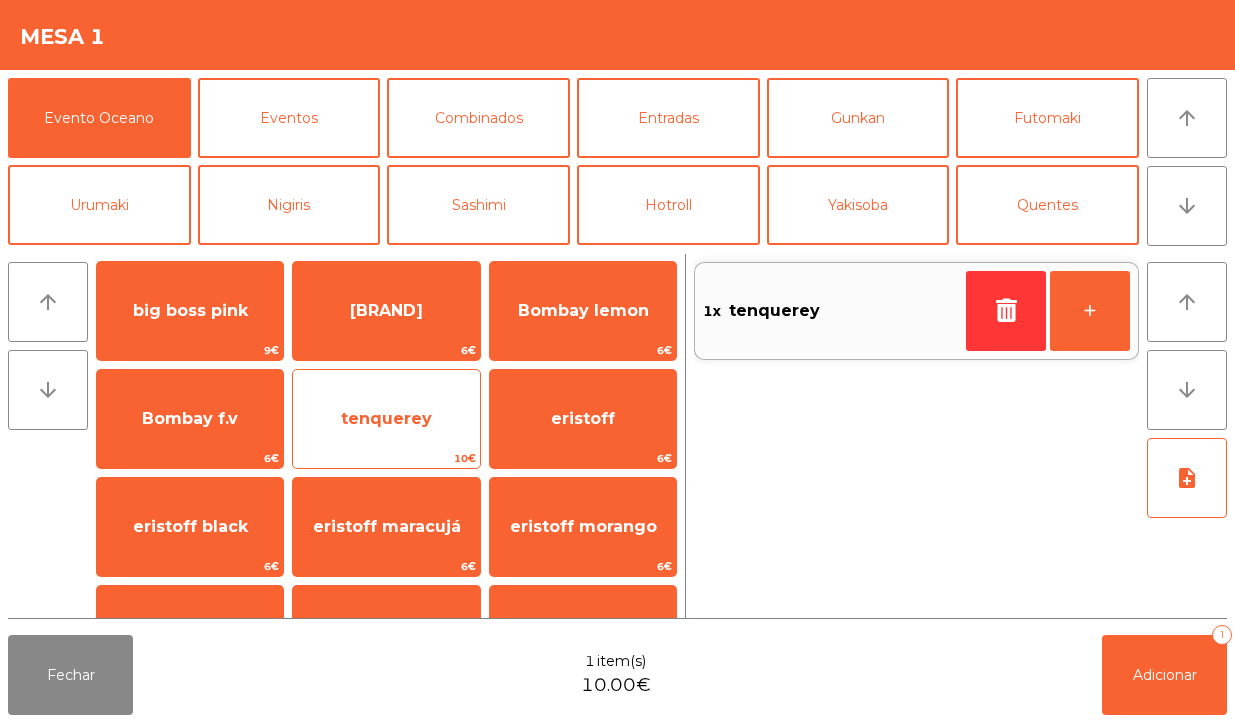 click on "tenquerey" 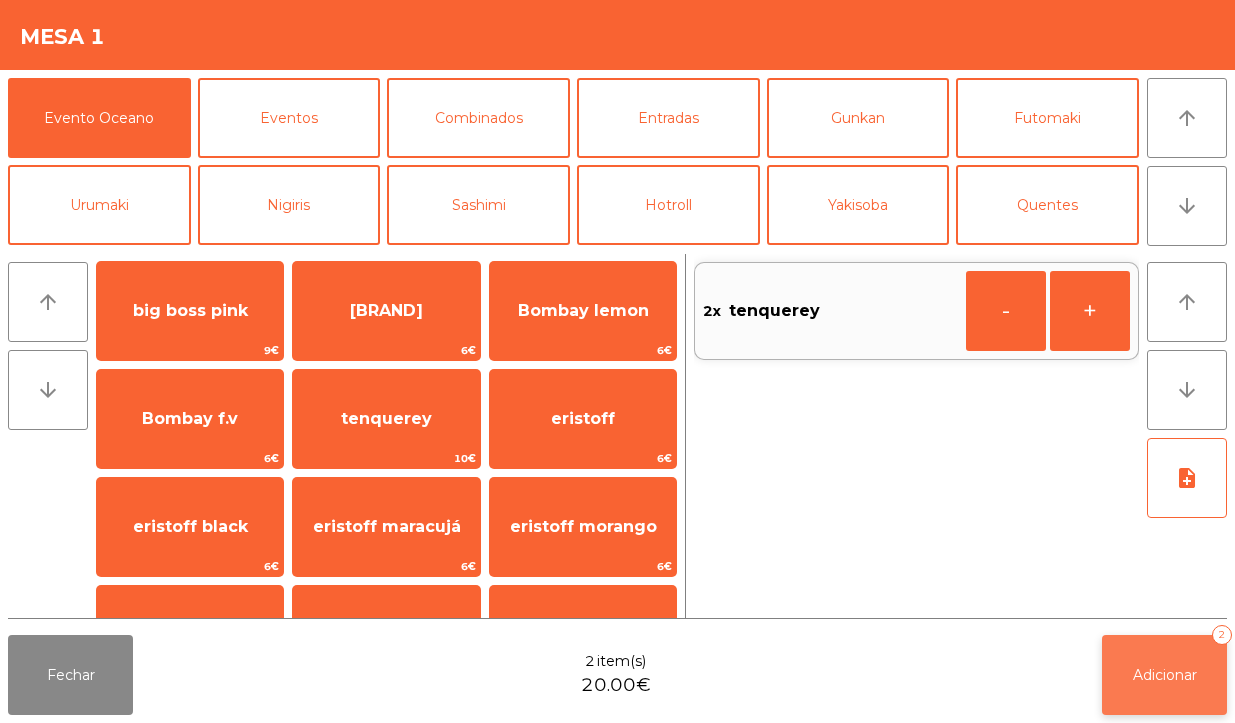 click on "Adicionar   2" 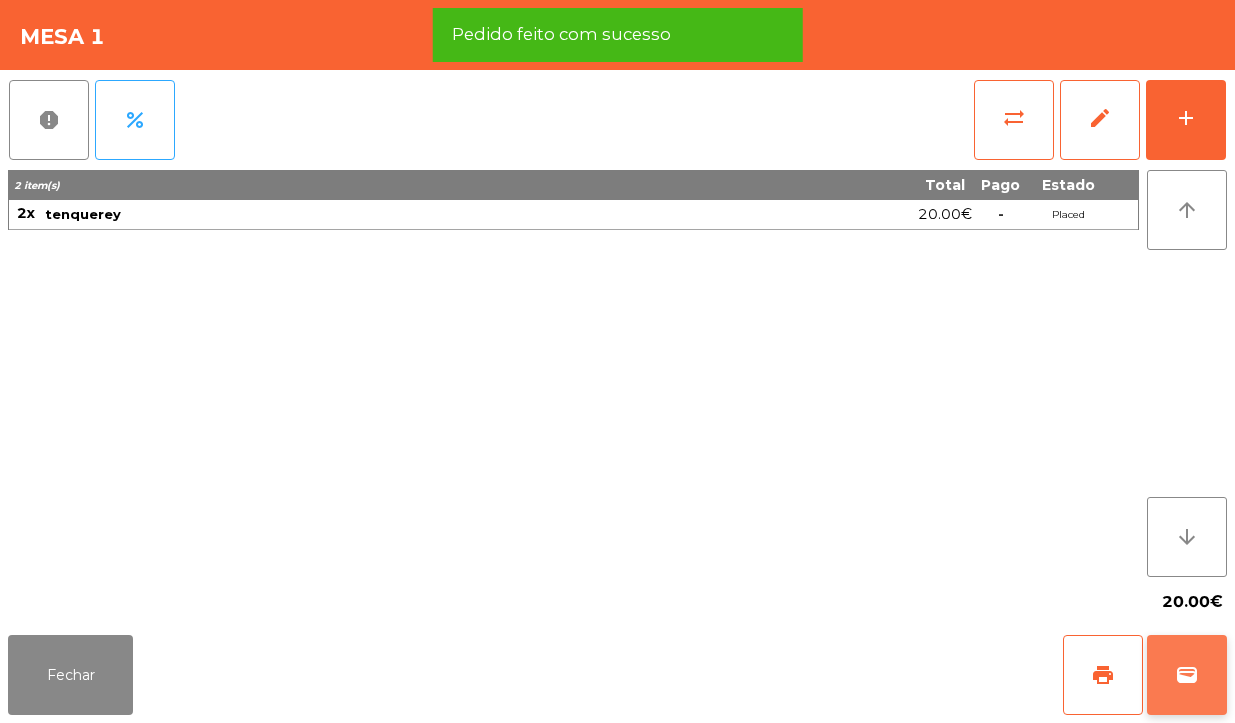 click on "wallet" 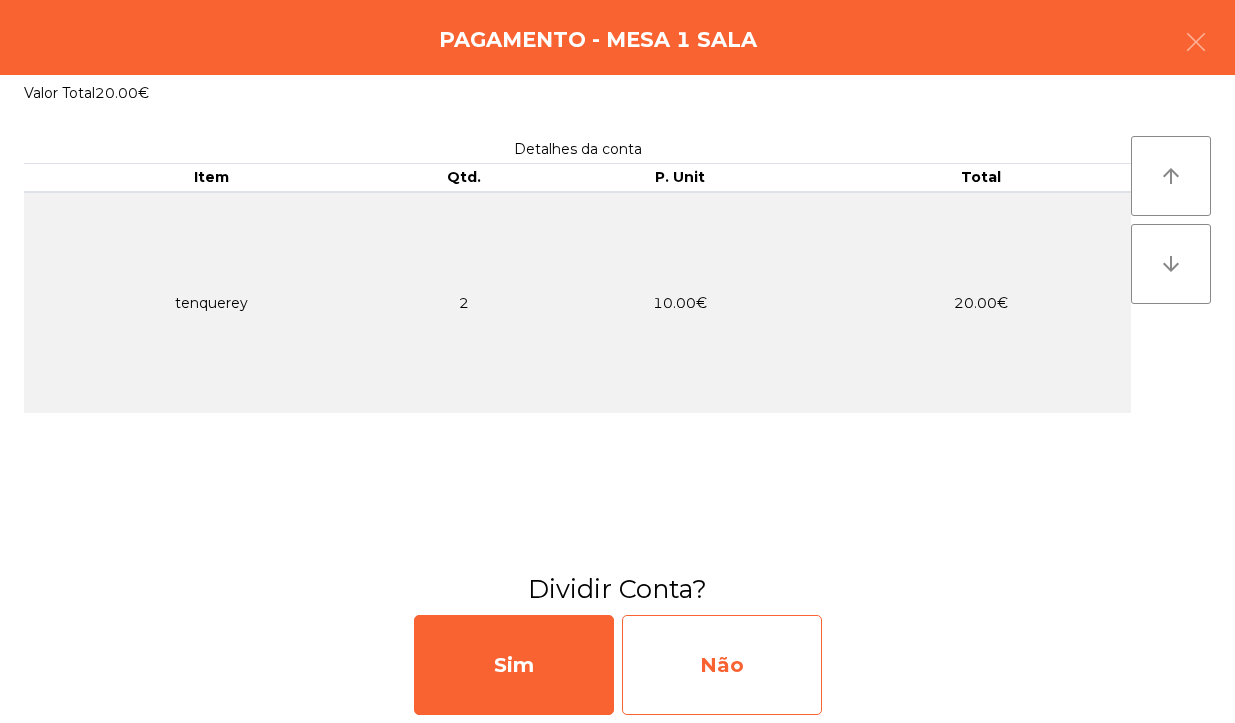 click on "Não" 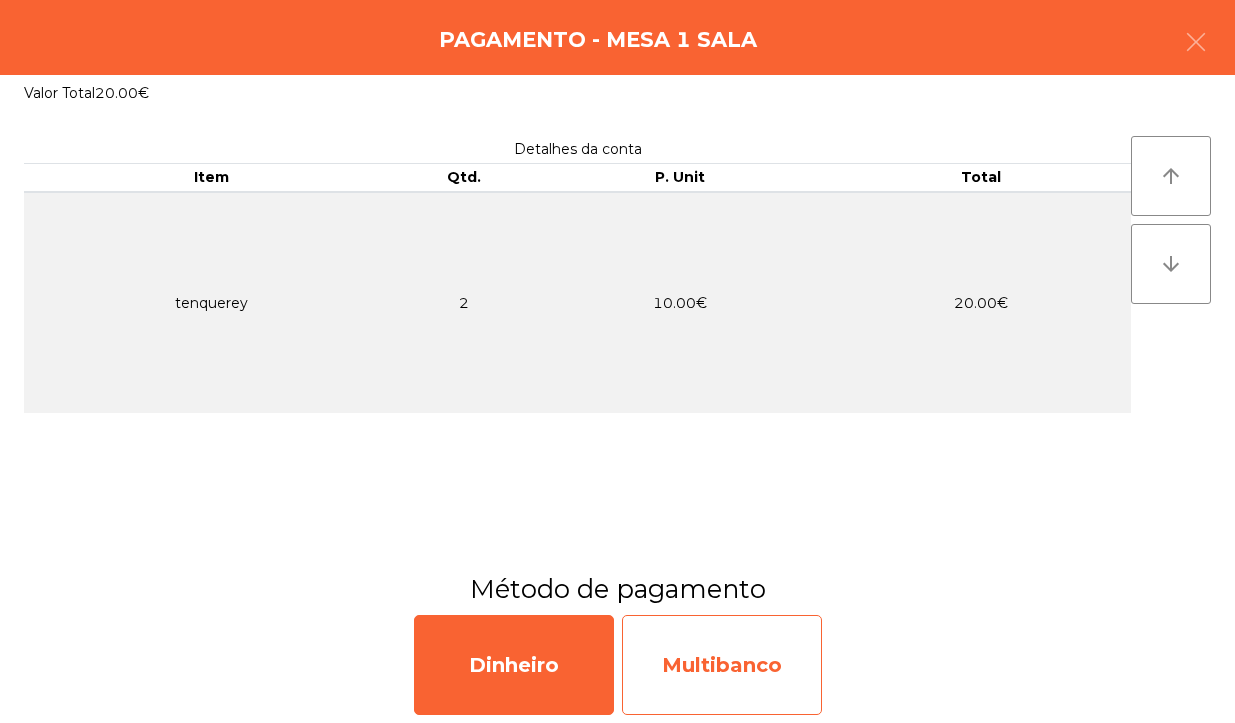 click on "Multibanco" 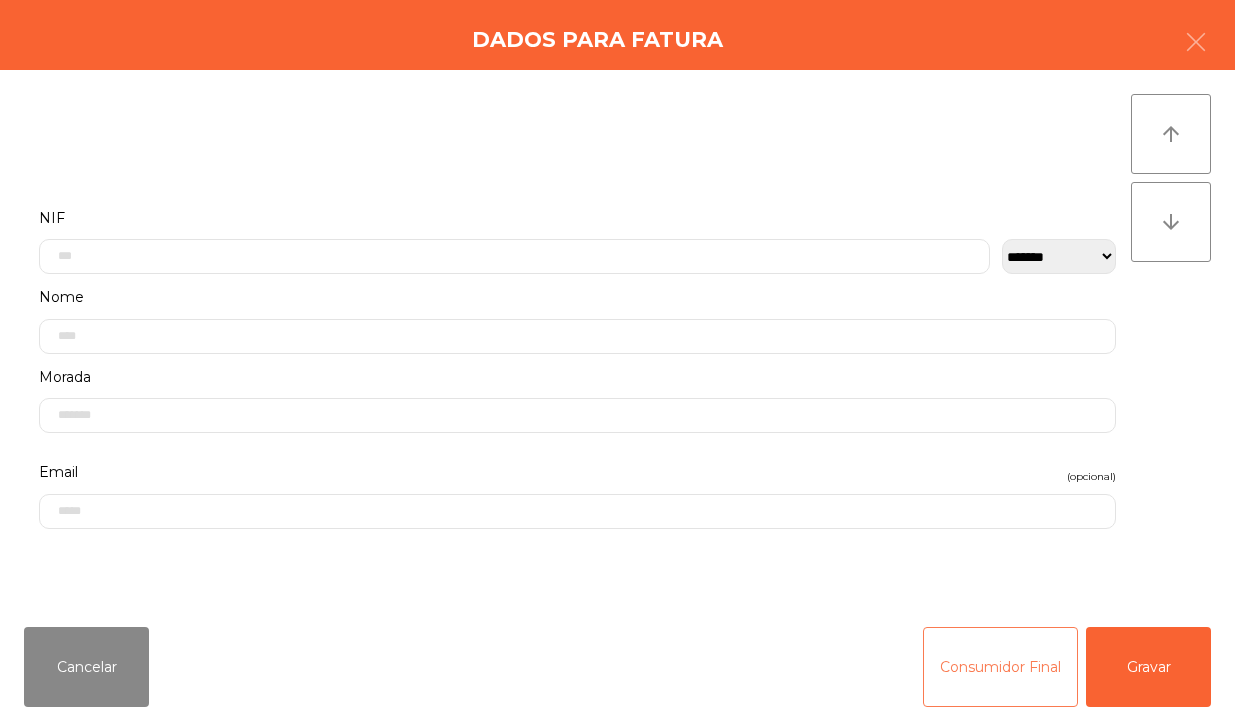 click on "Consumidor Final" 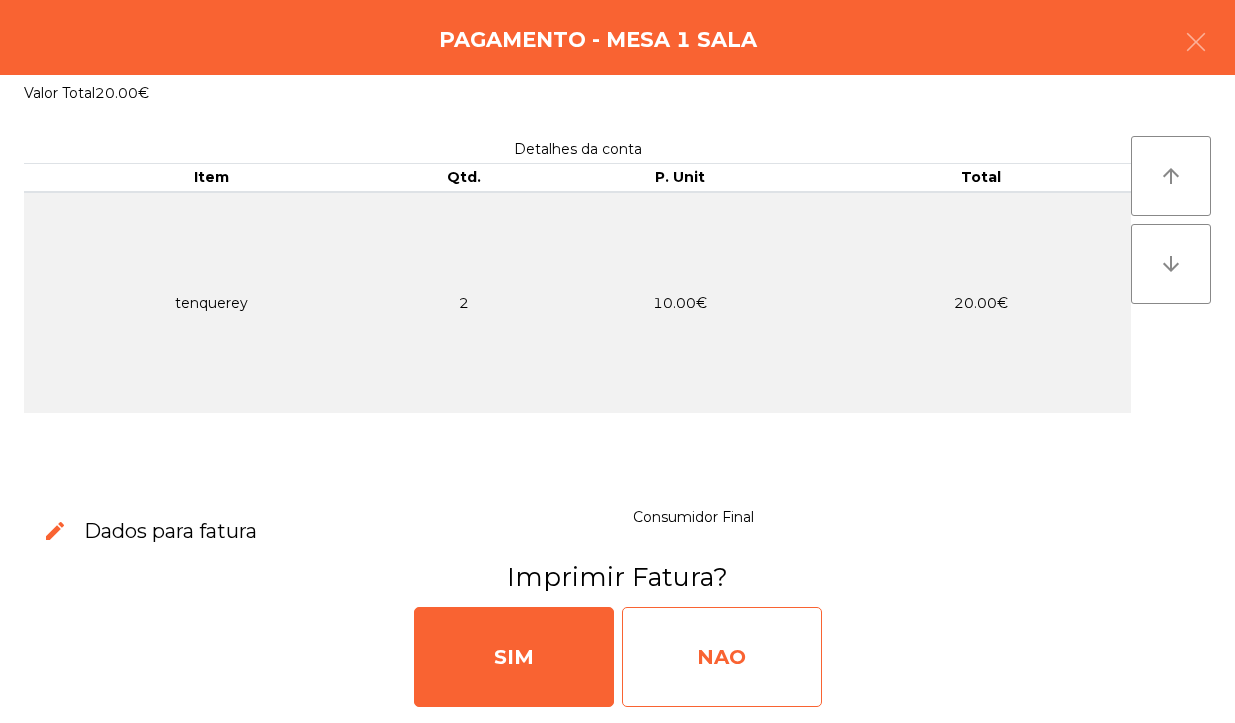 click on "NAO" 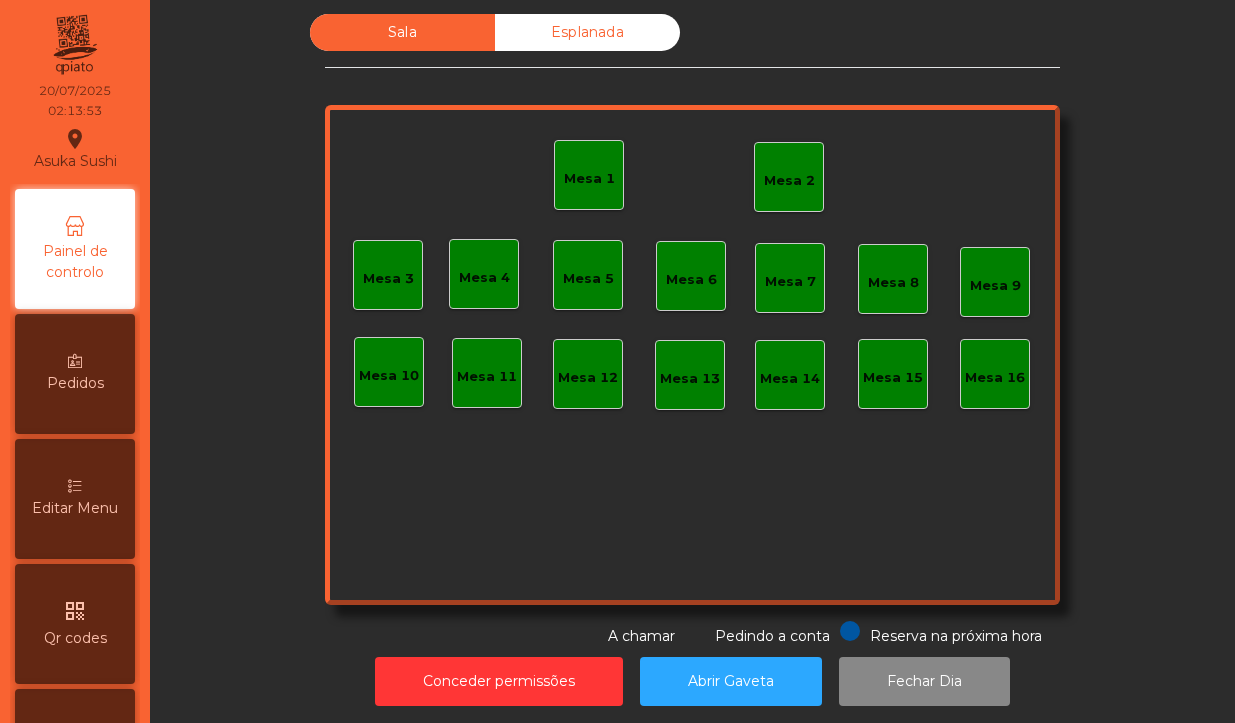 click on "Mesa 1" 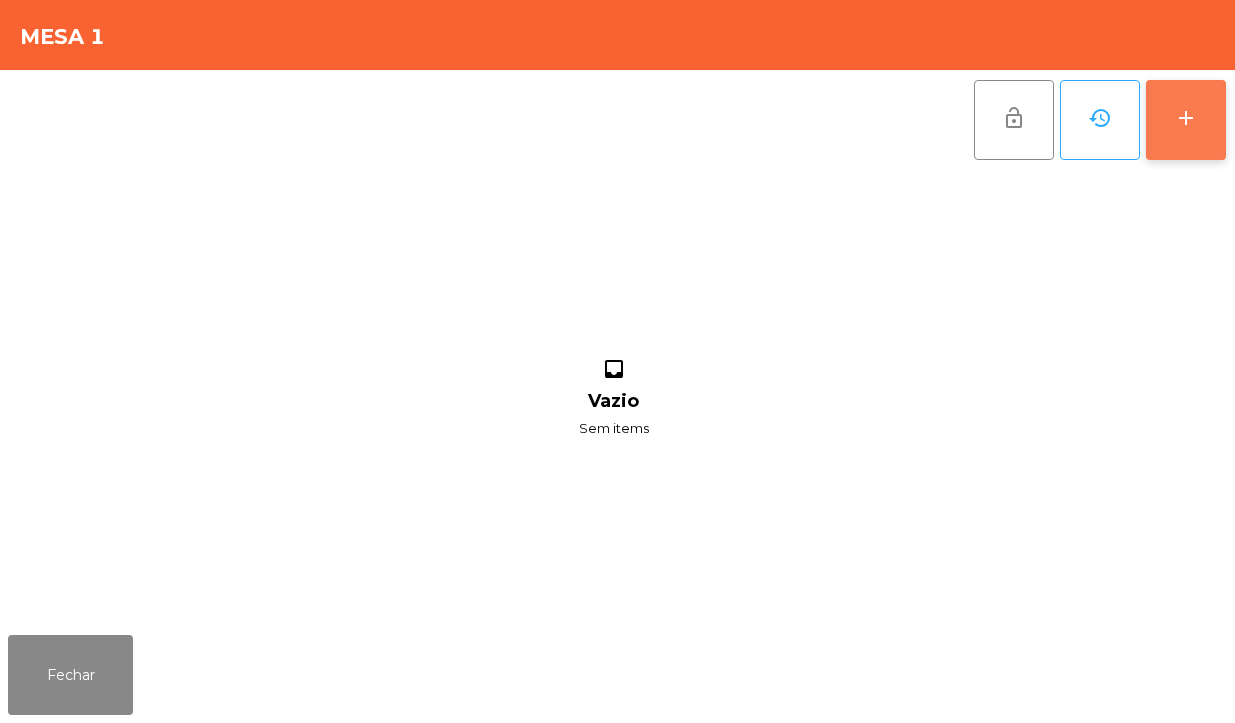 click on "add" 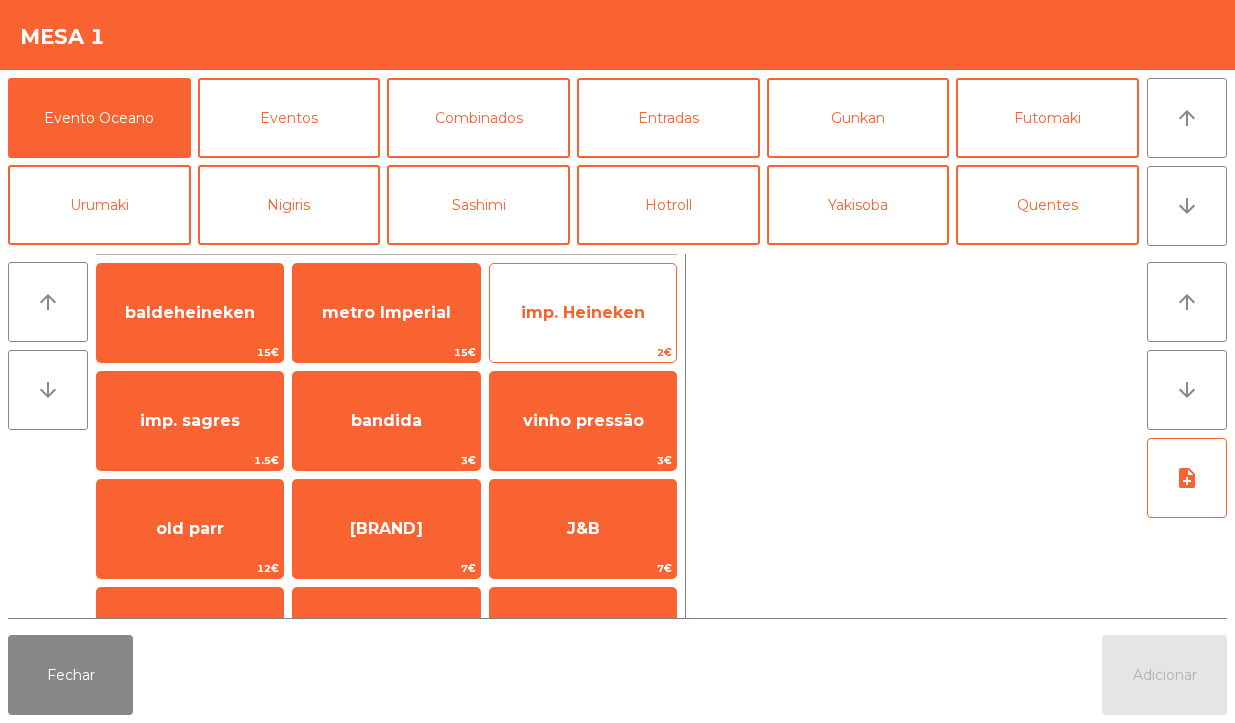 click on "imp. Heineken" 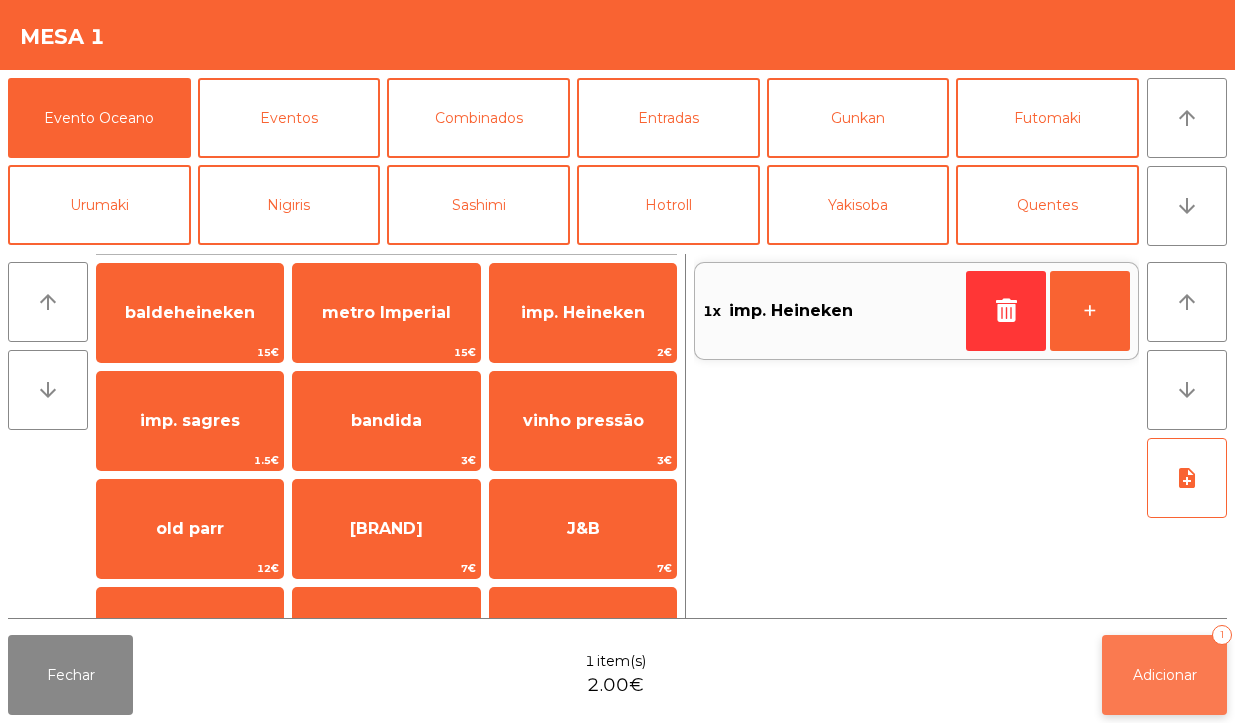 click on "Adicionar" 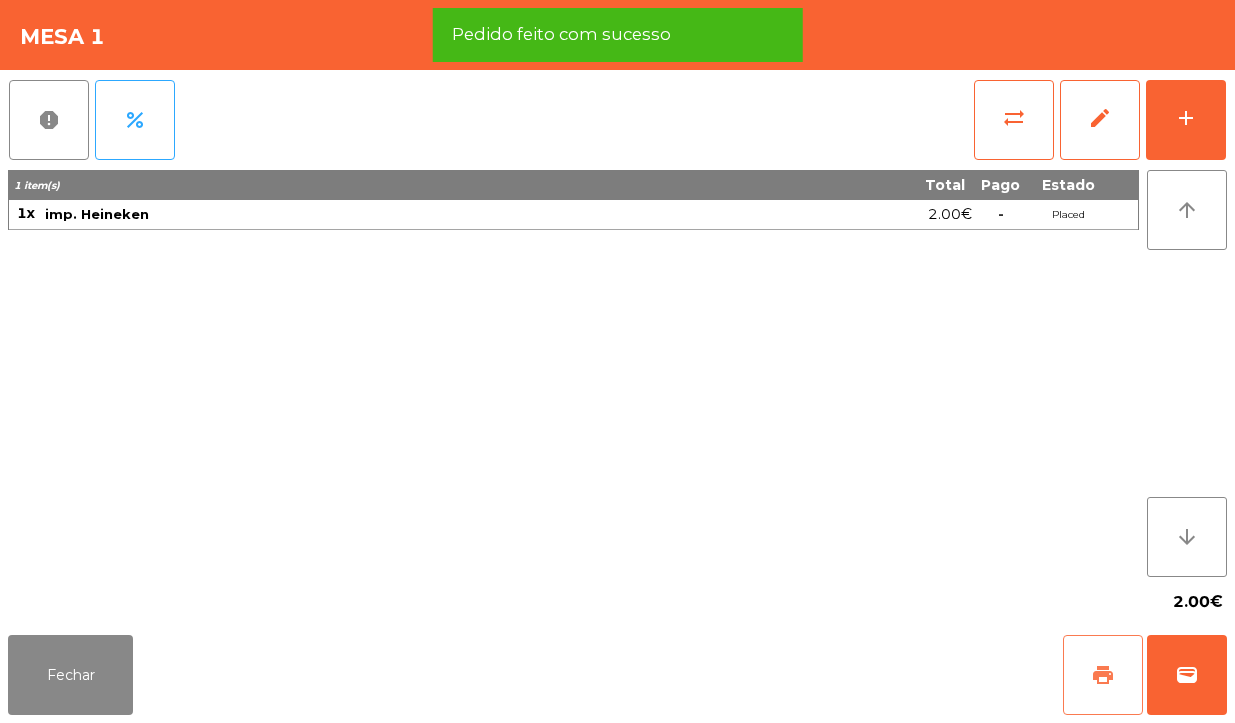 click on "print" 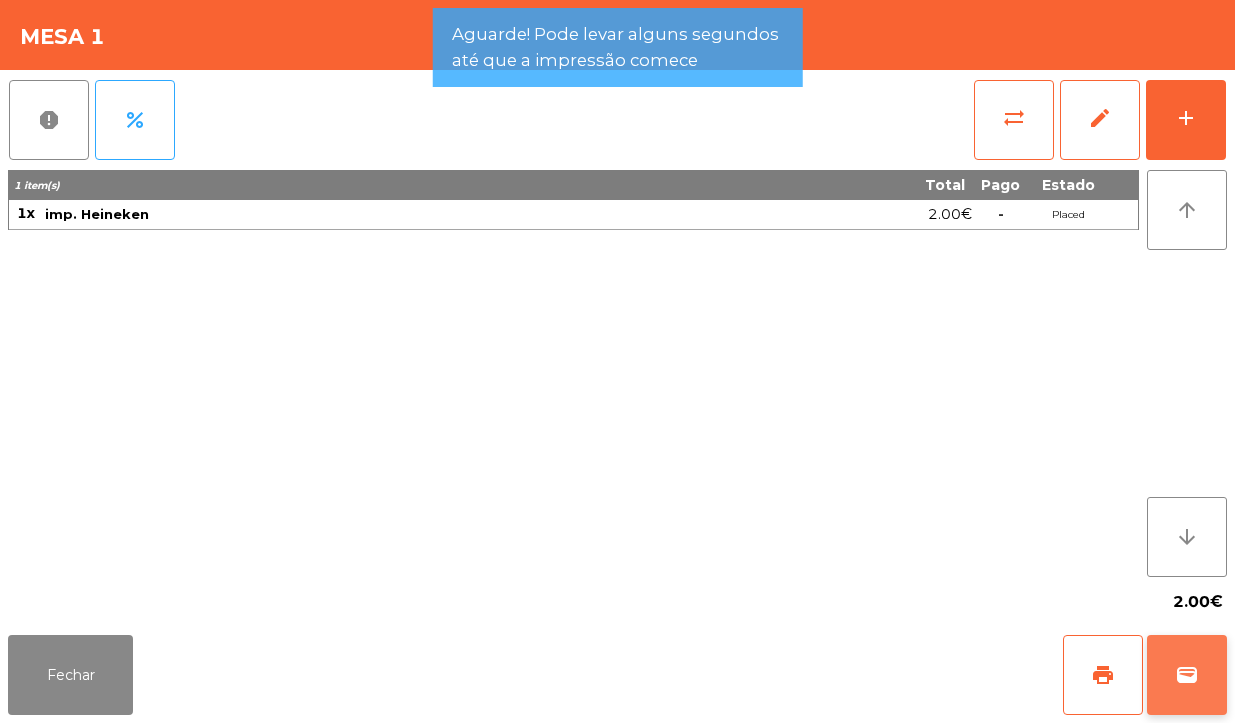 click on "wallet" 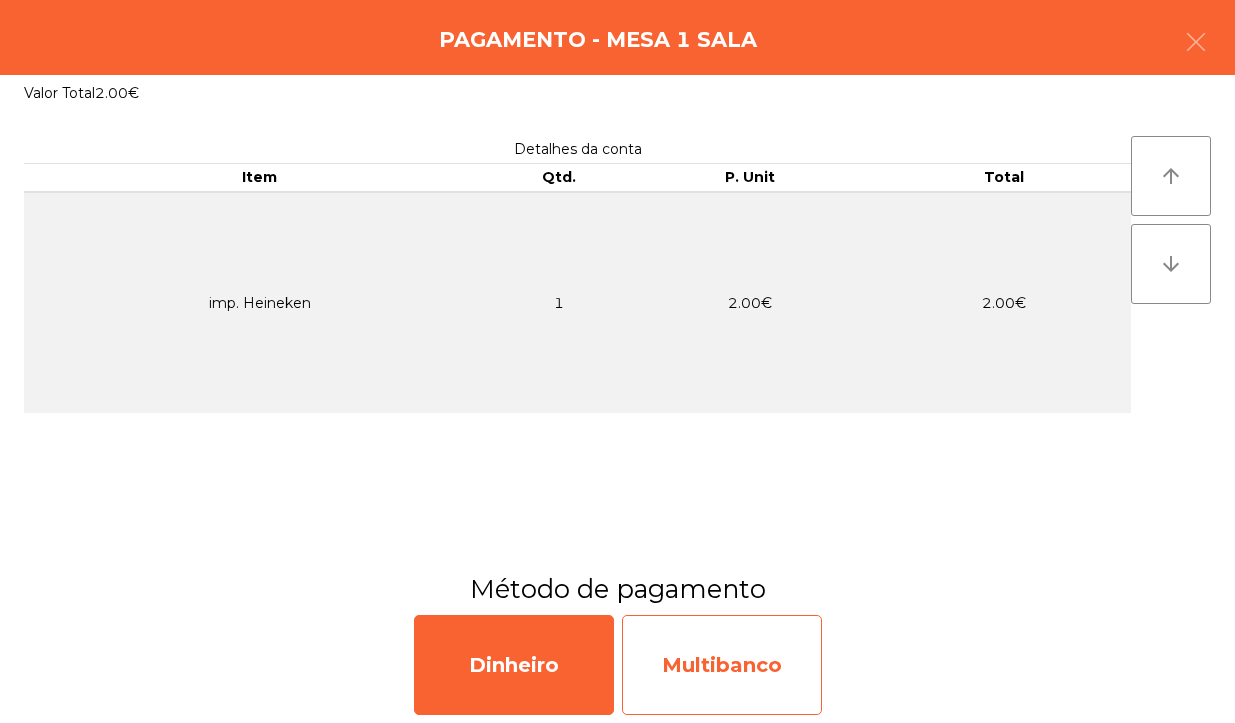 click on "Multibanco" 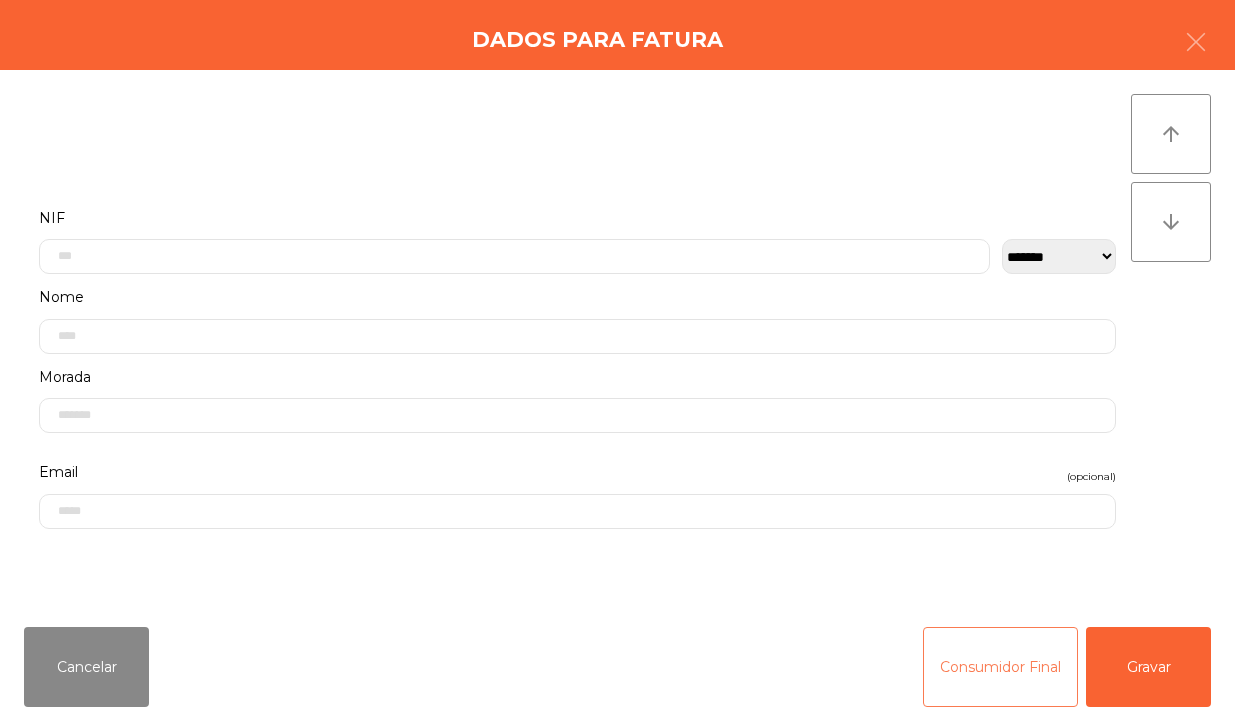 click on "Consumidor Final" 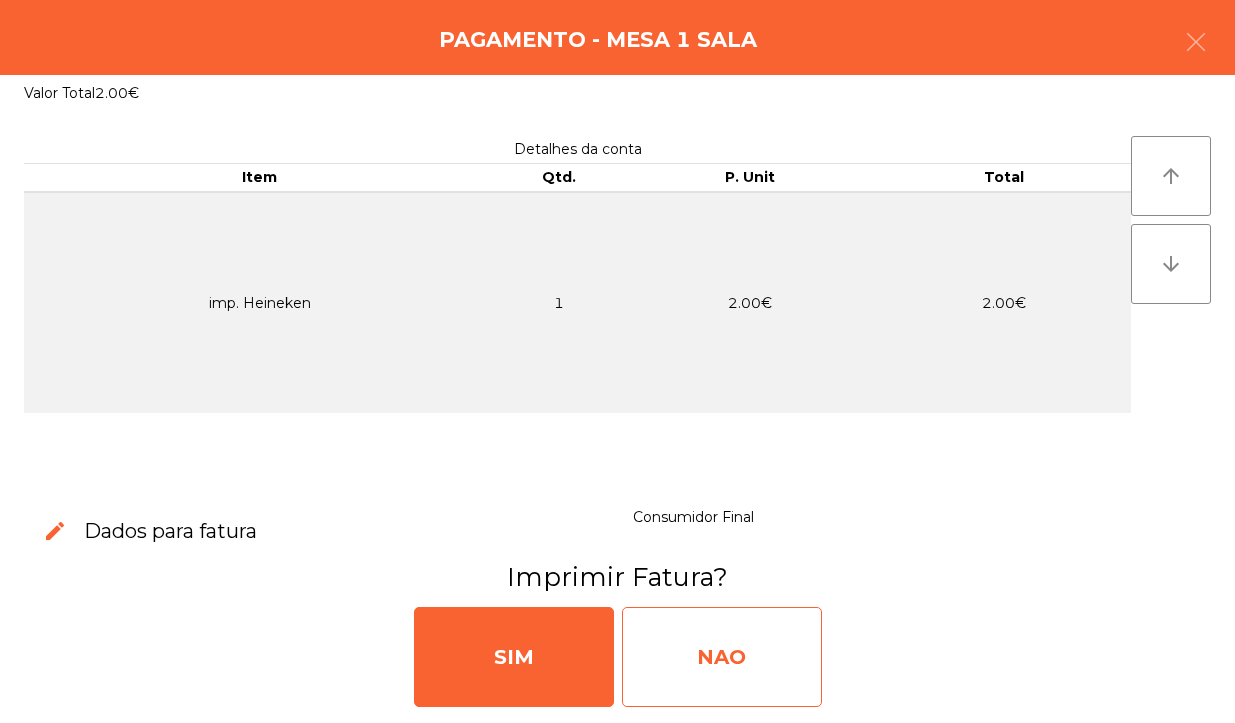 click on "NAO" 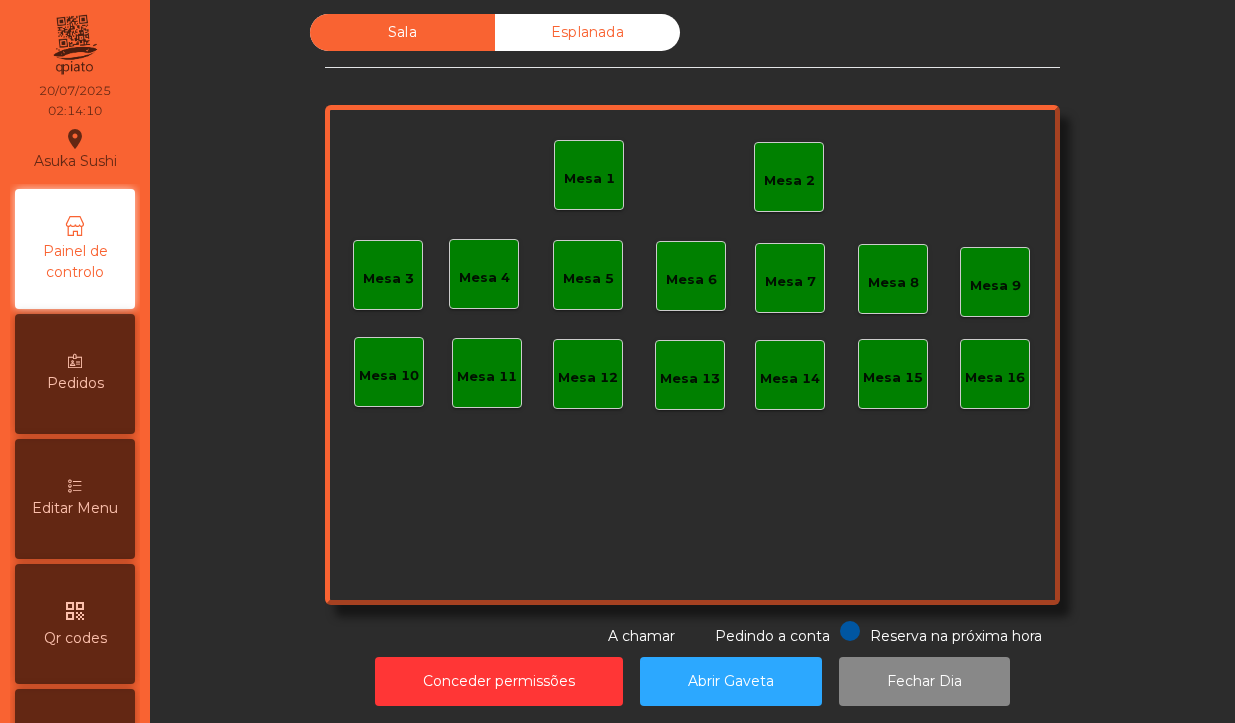 click on "Mesa 2" 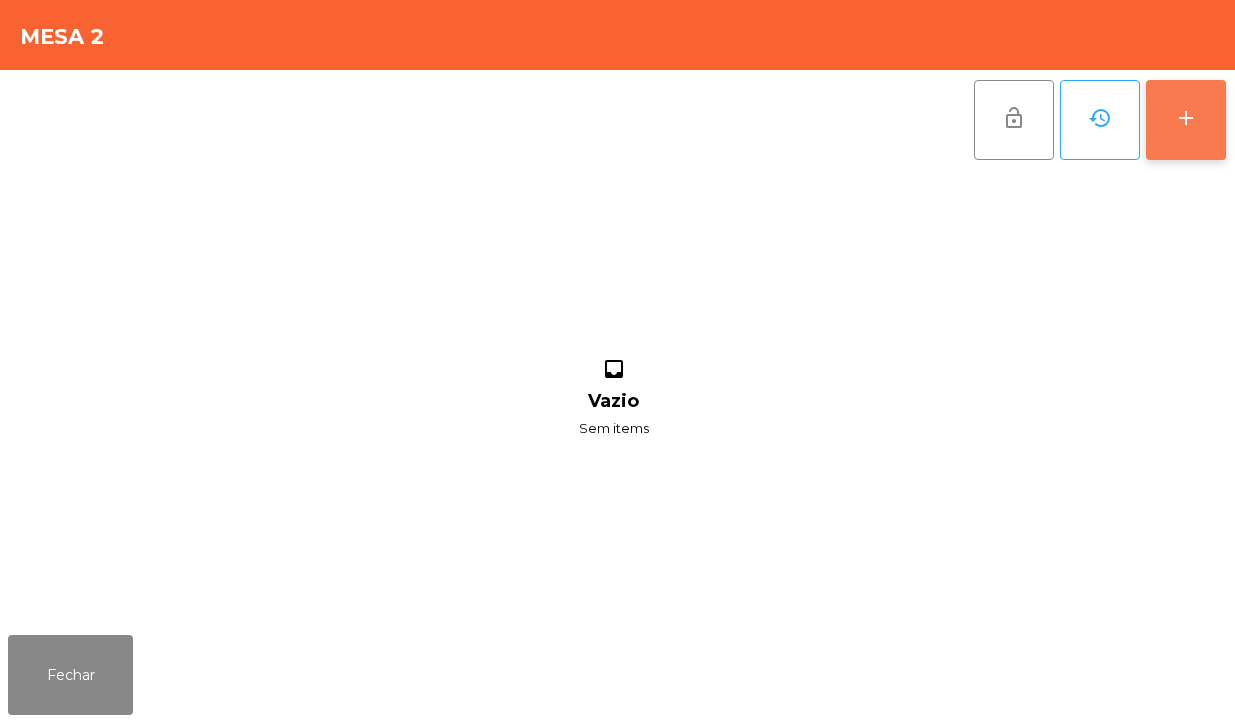 click on "add" 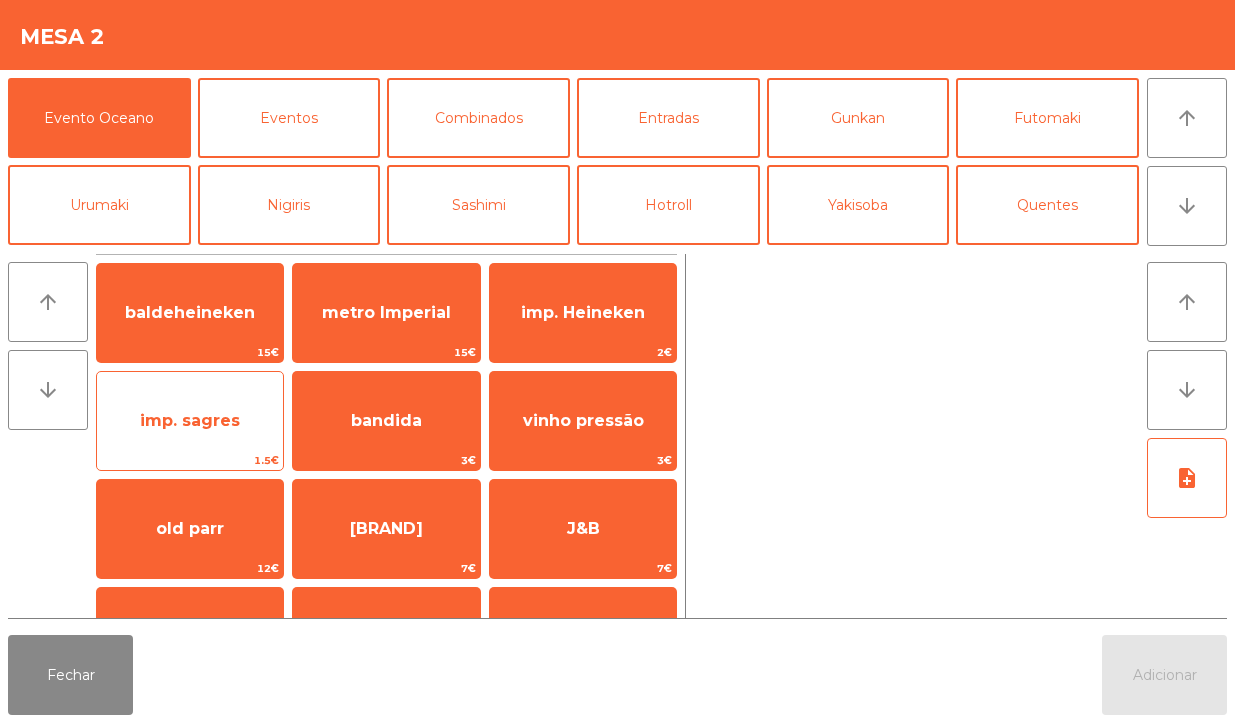 click on "imp. sagres" 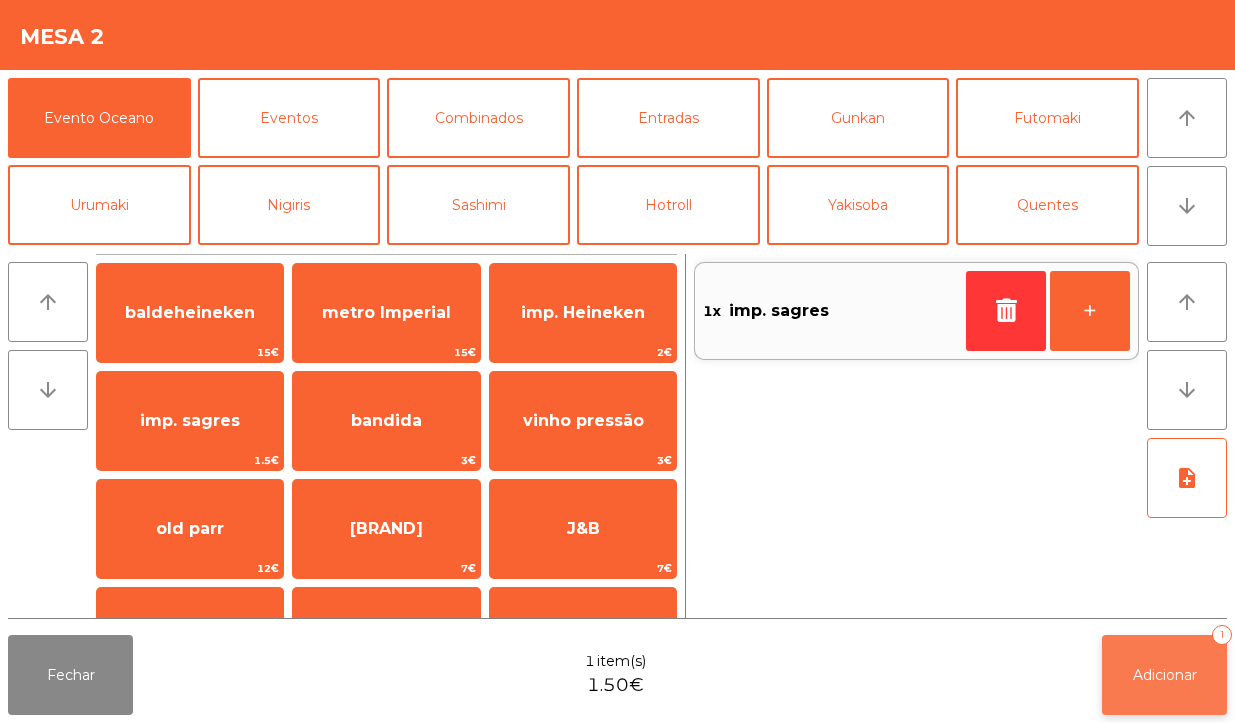 click on "Adicionar   1" 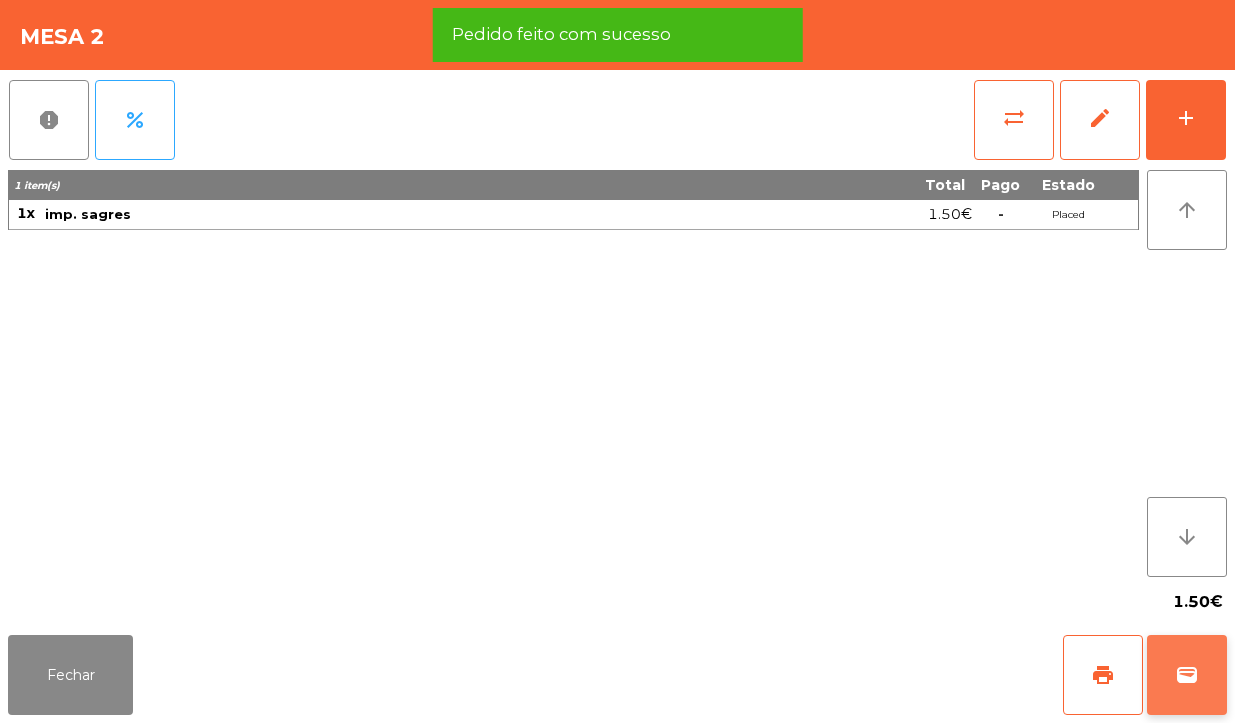 click on "wallet" 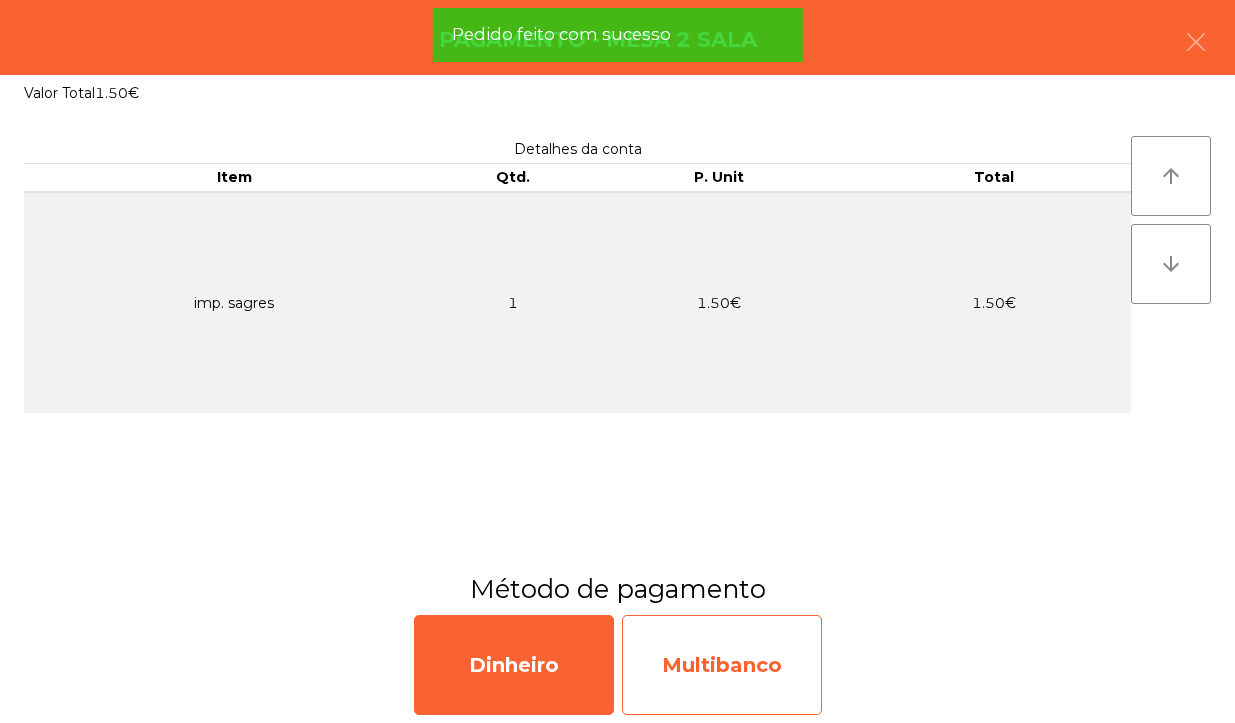 click on "Multibanco" 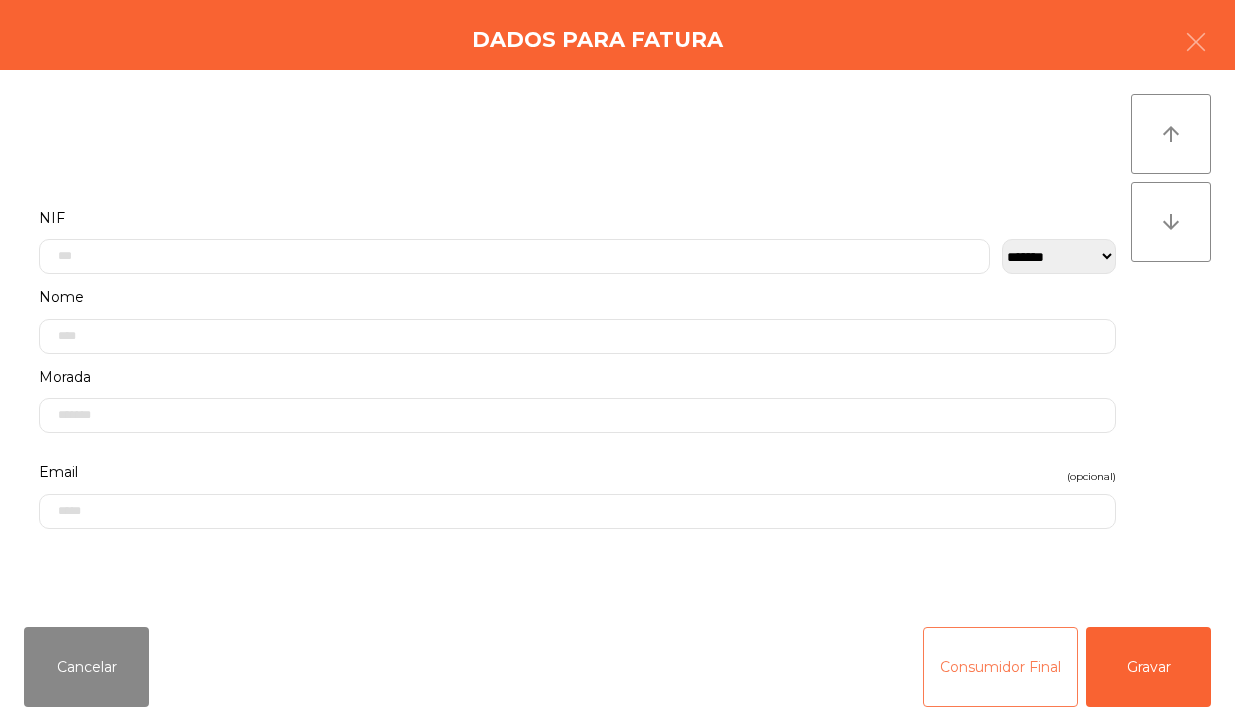 click on "Consumidor Final" 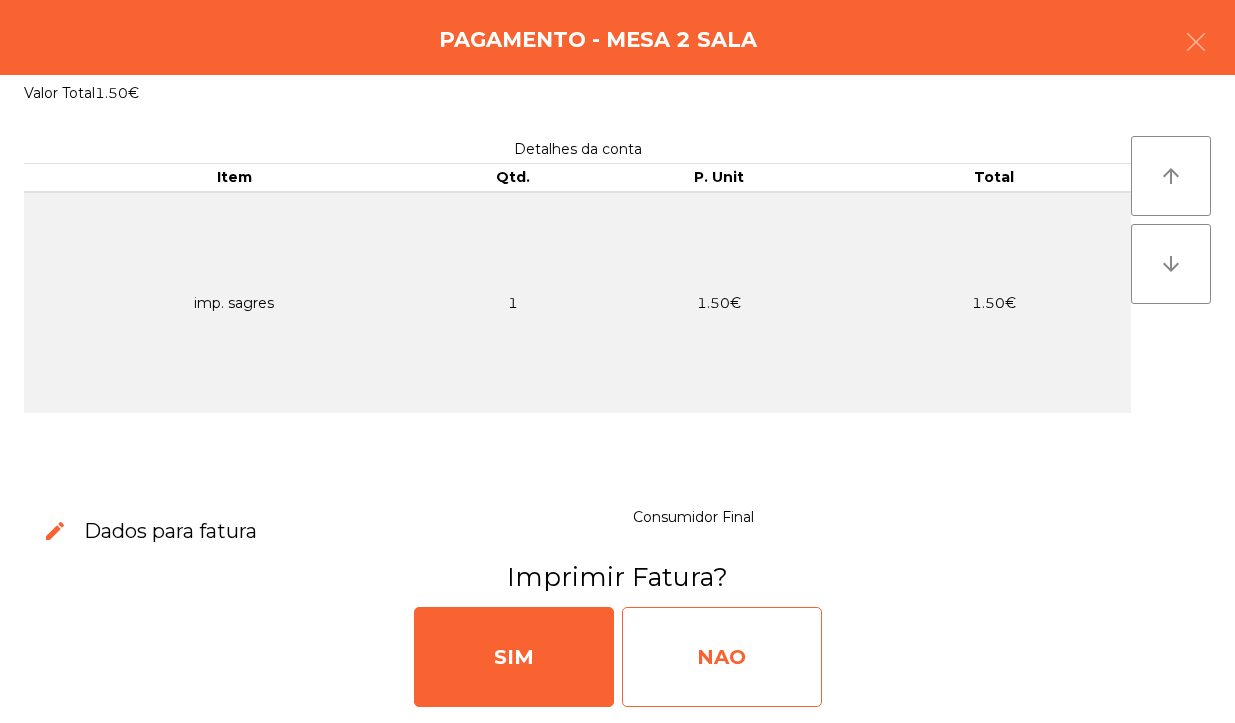 click on "NAO" 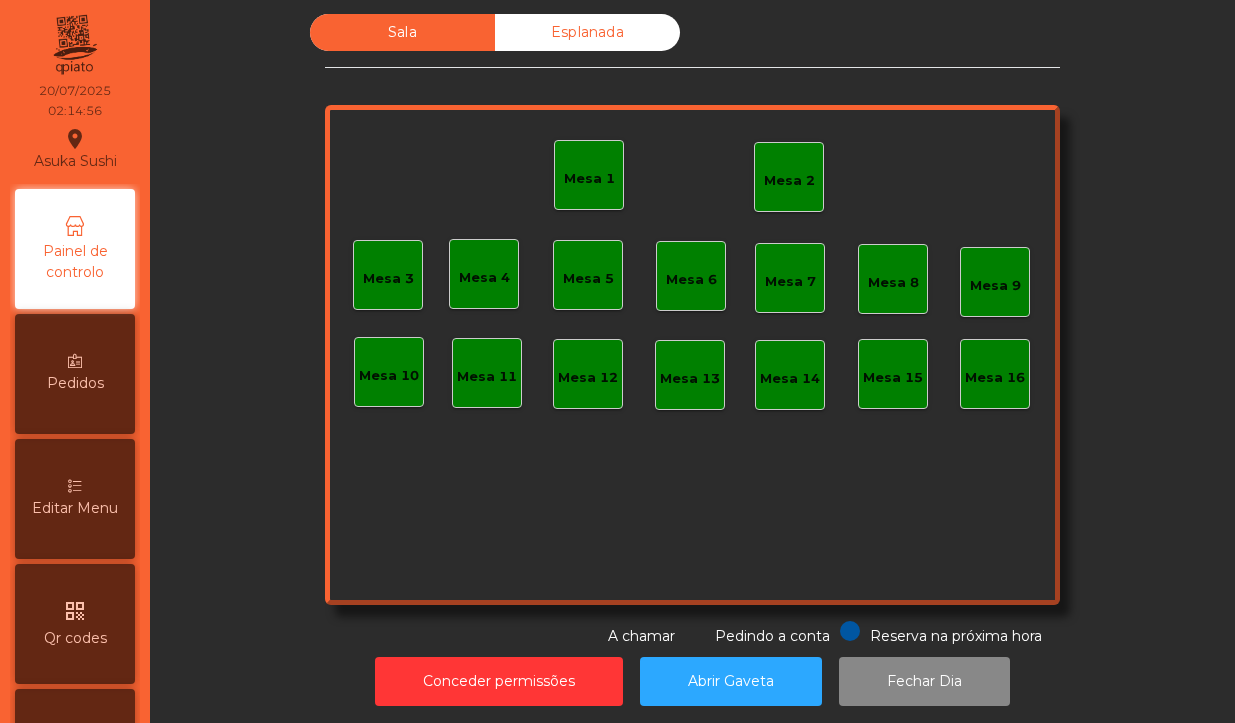 click on "Mesa 2" 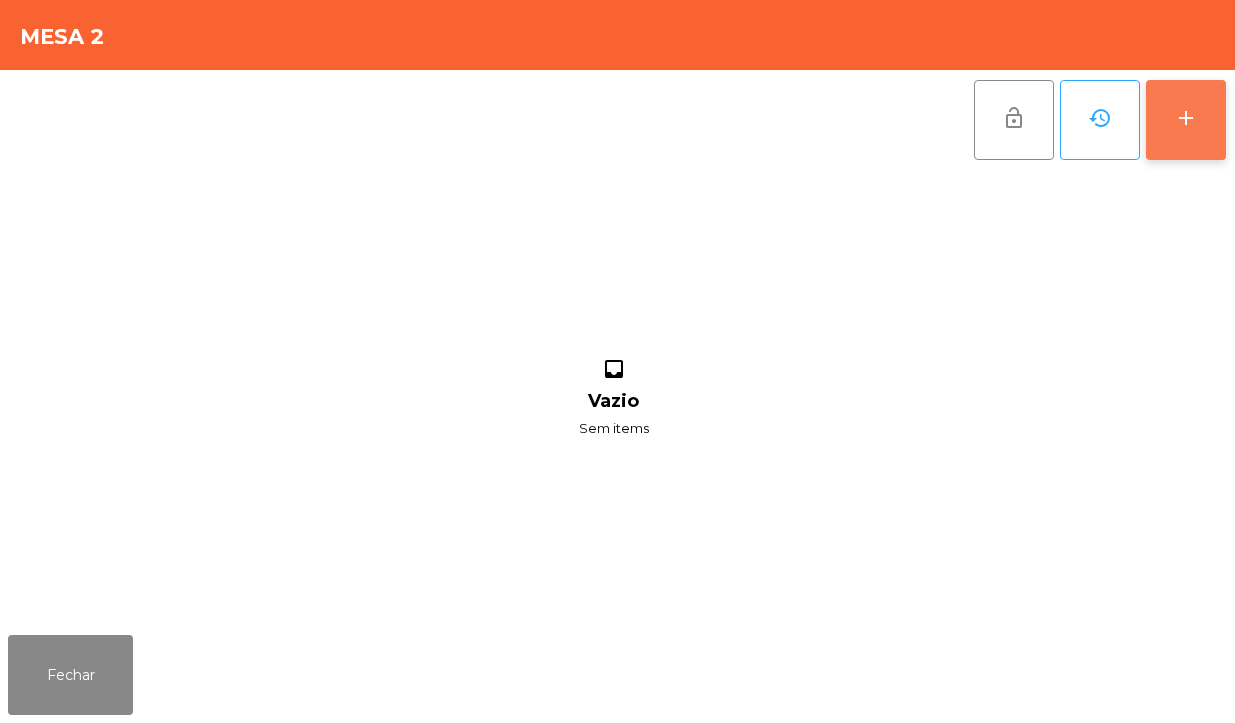 click on "add" 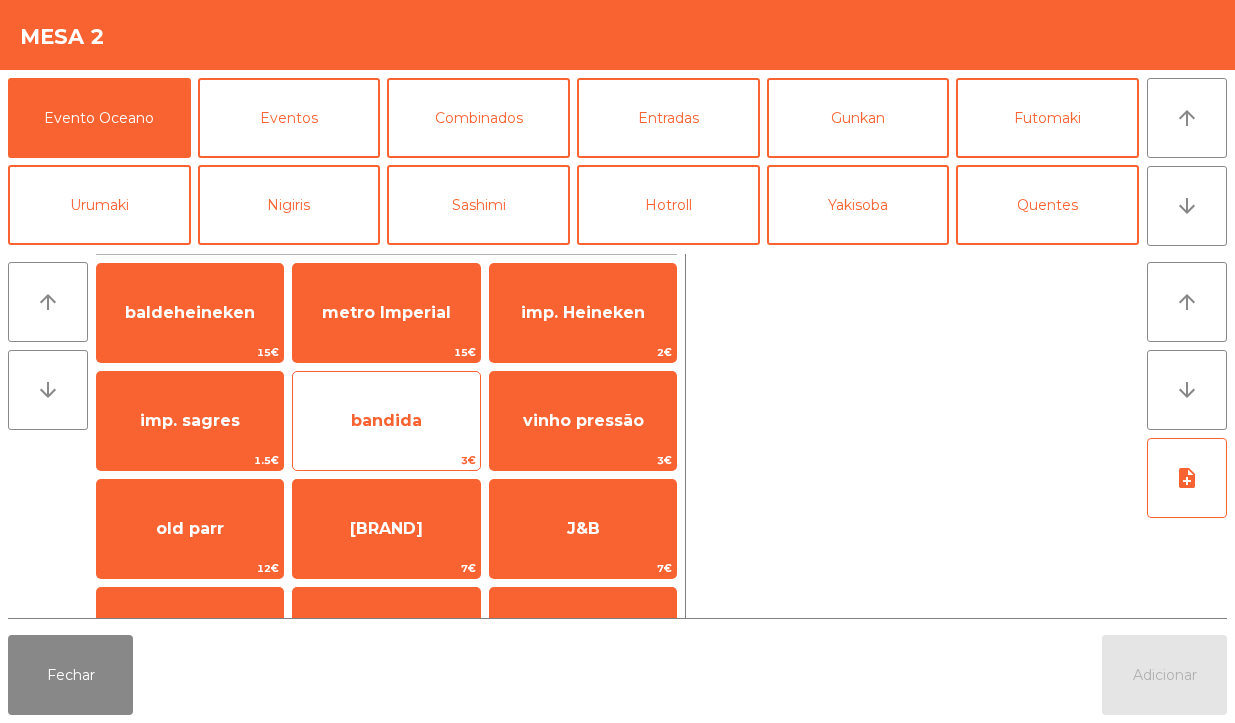 click on "bandida" 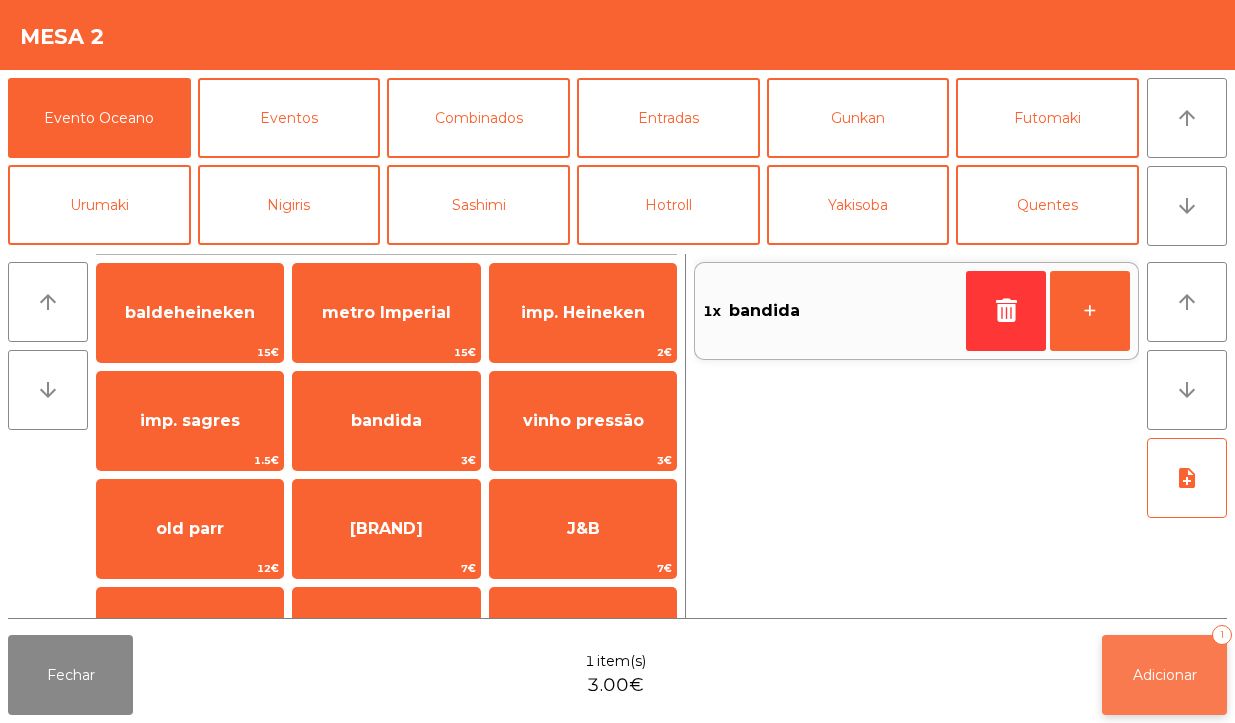 click on "Adicionar   1" 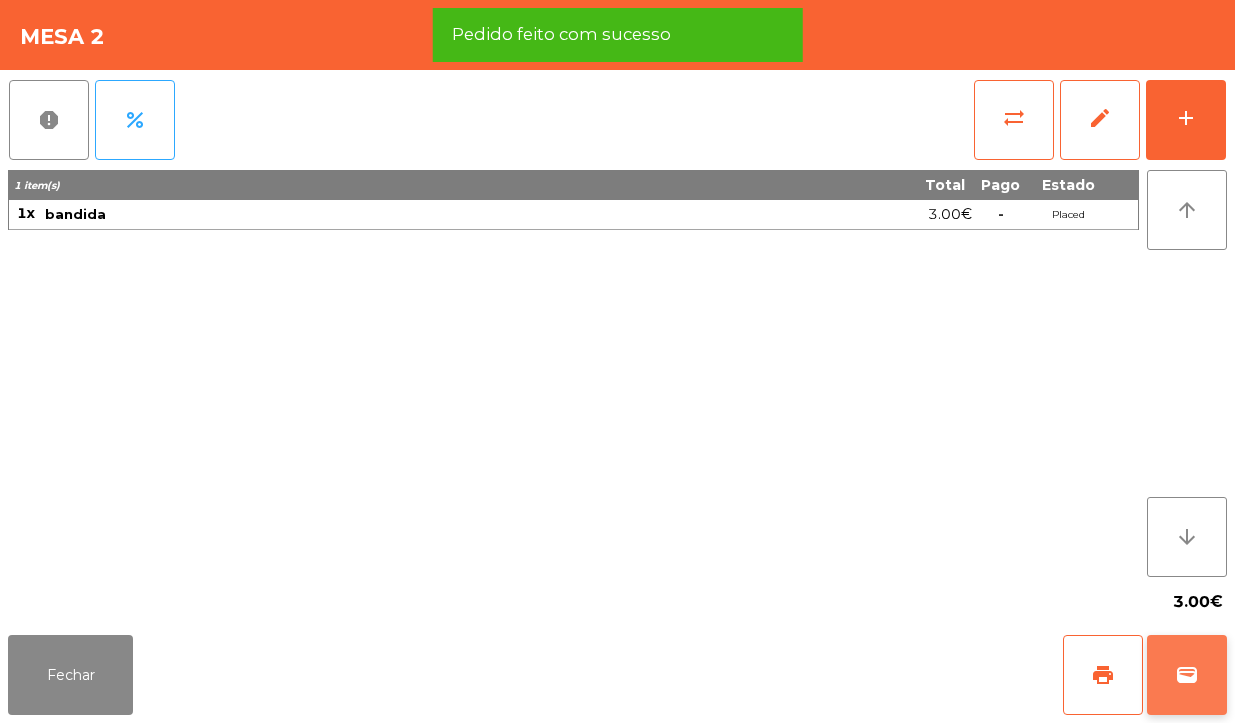 click on "wallet" 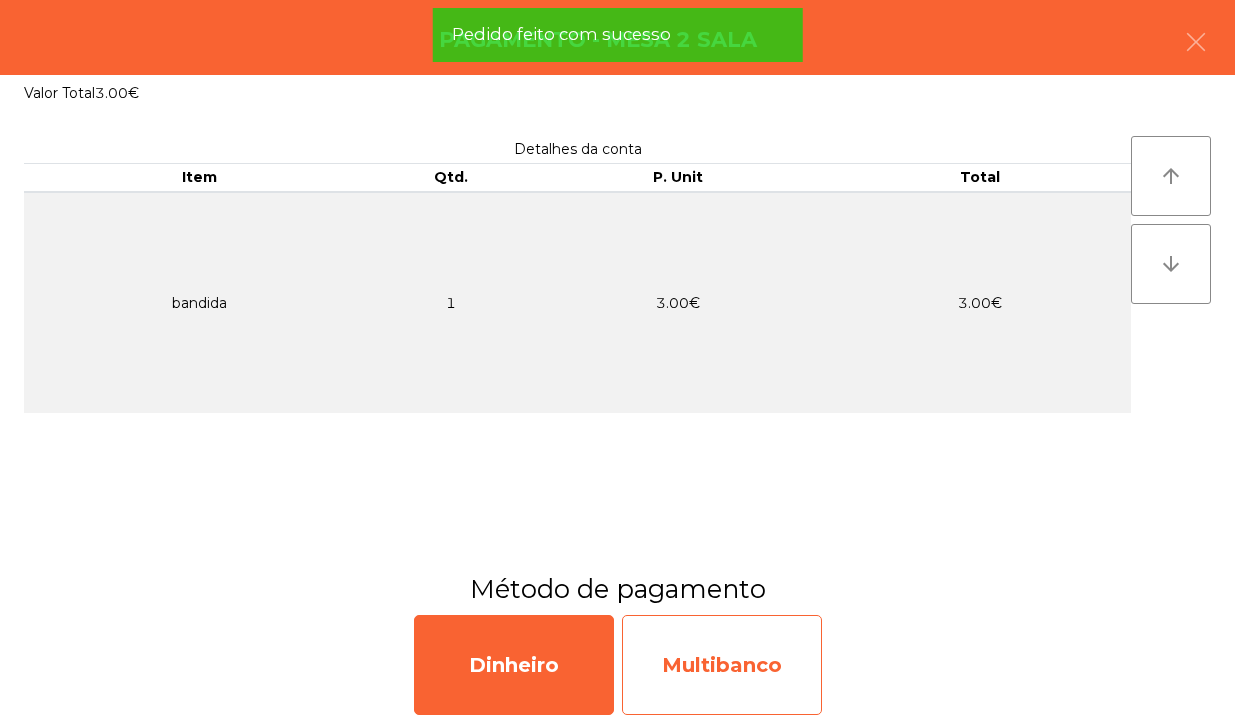 click on "Multibanco" 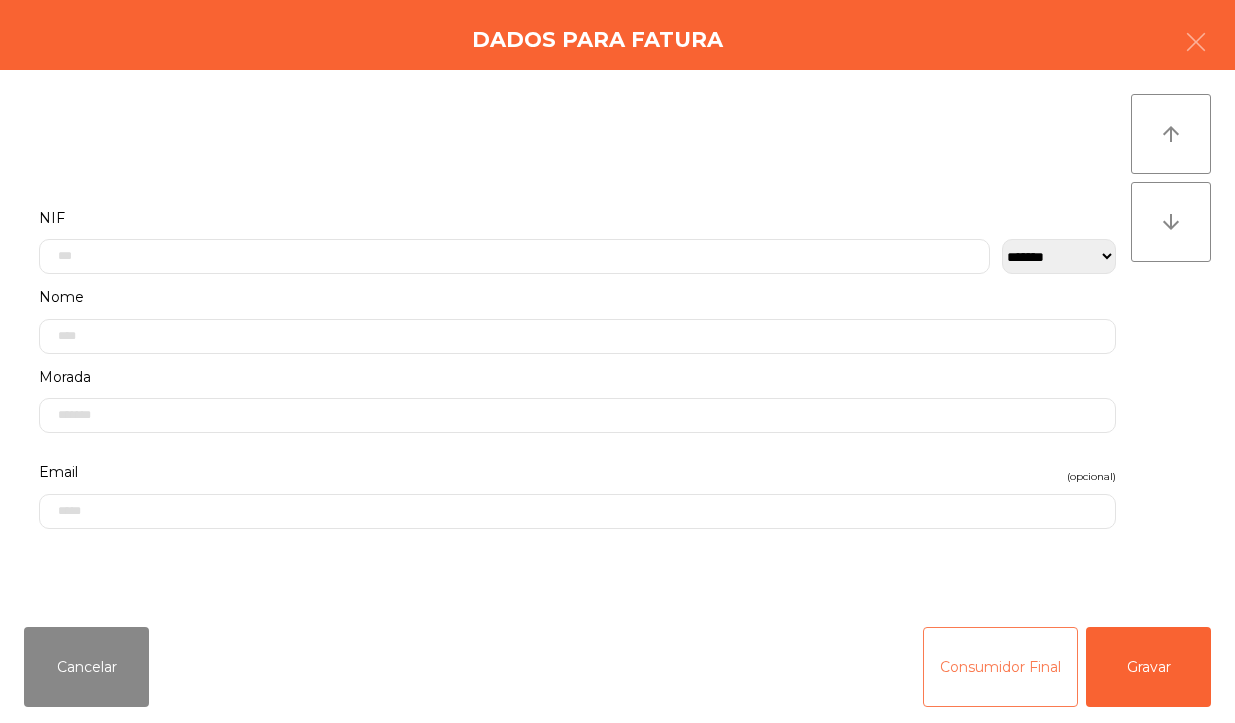 click on "Consumidor Final" 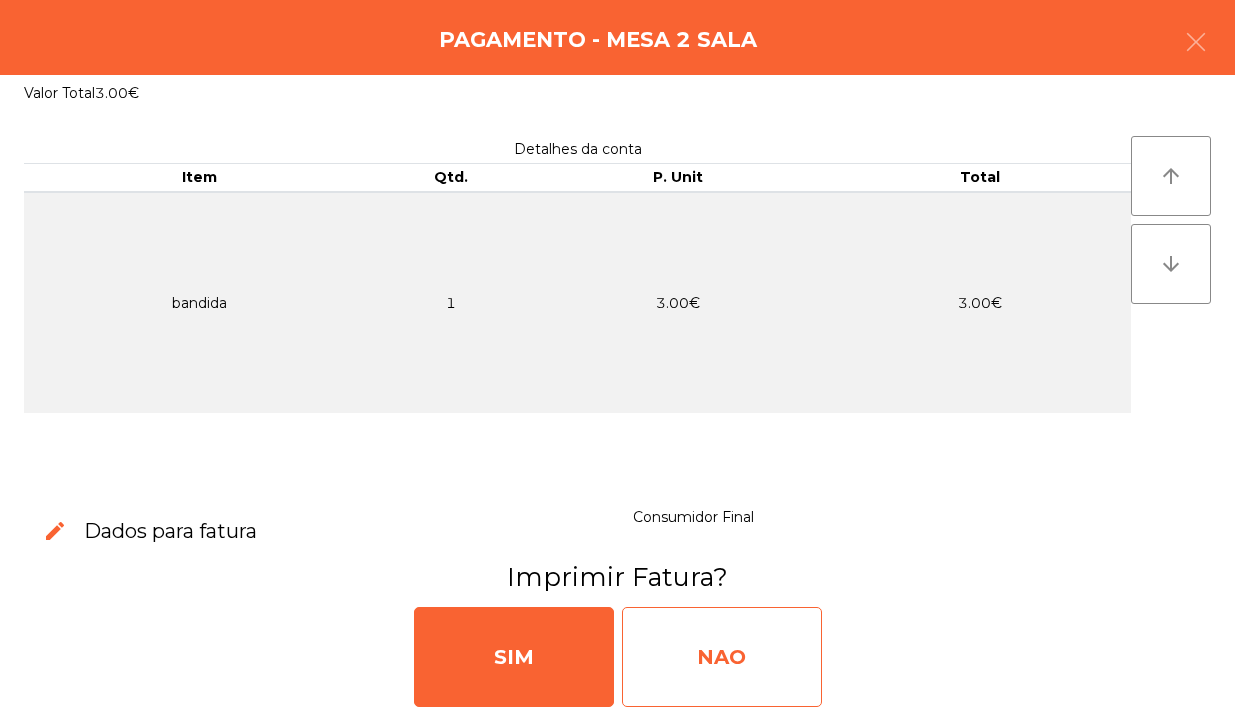 click on "NAO" 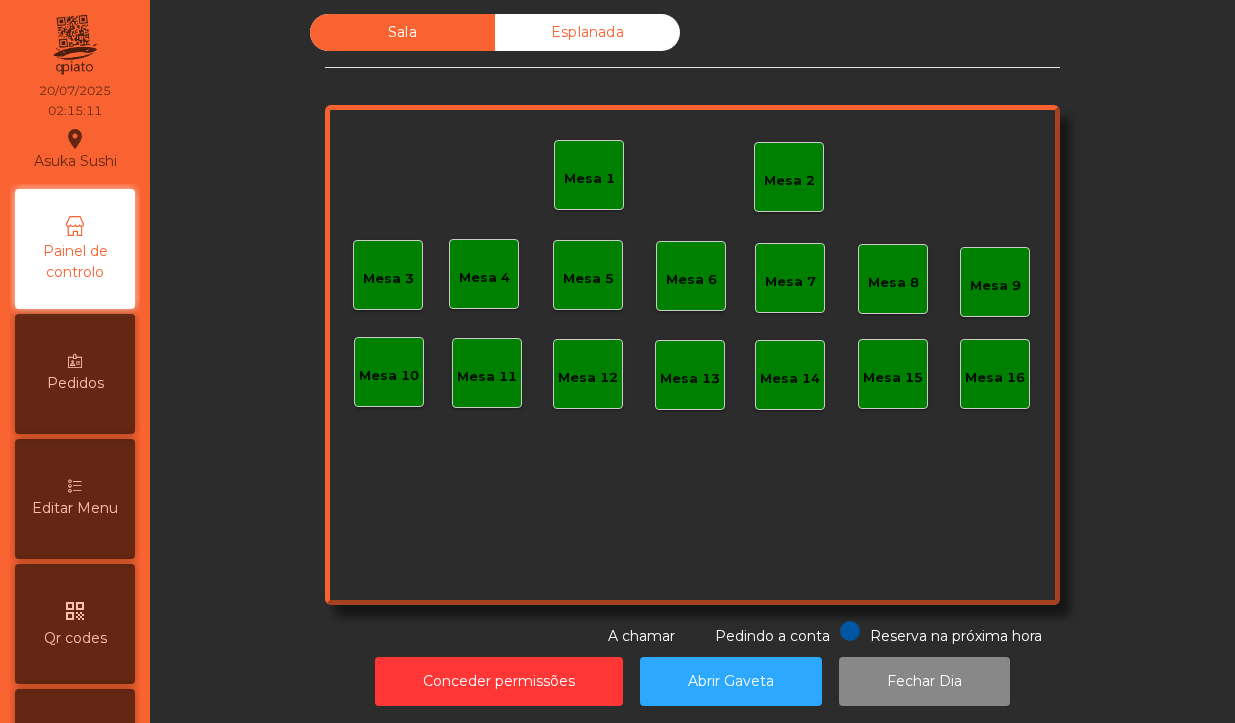 click on "Mesa 2" 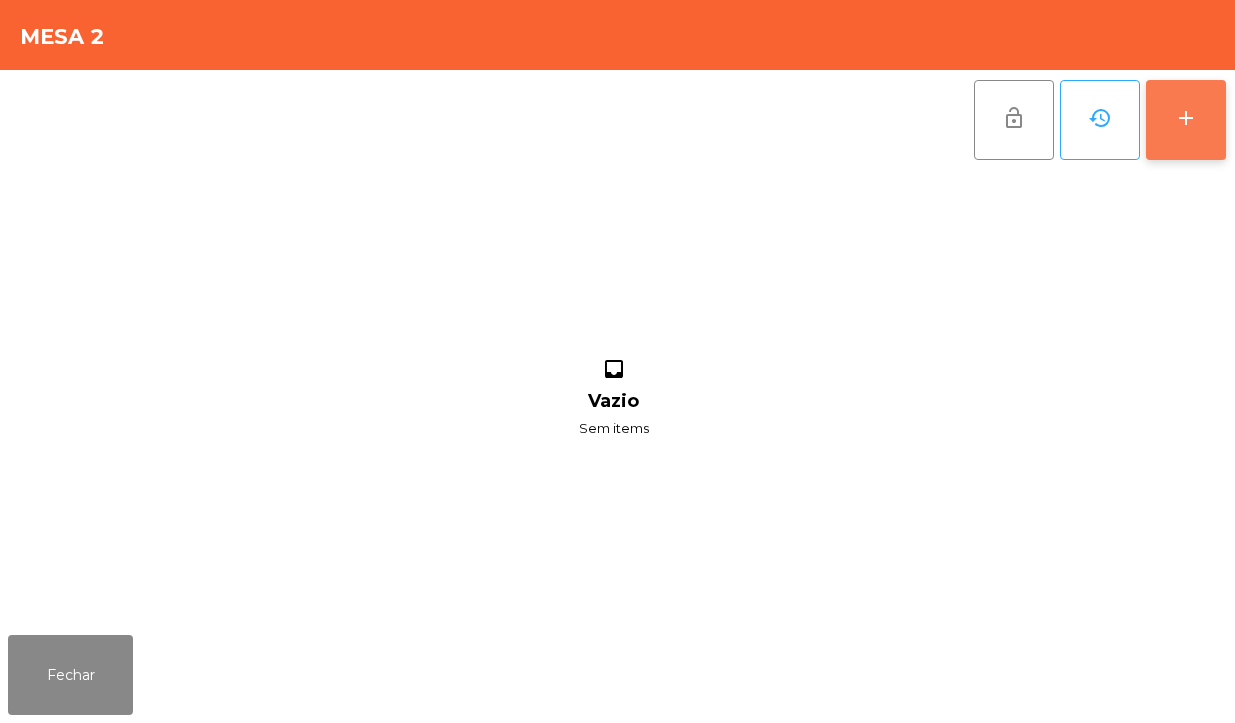 click on "add" 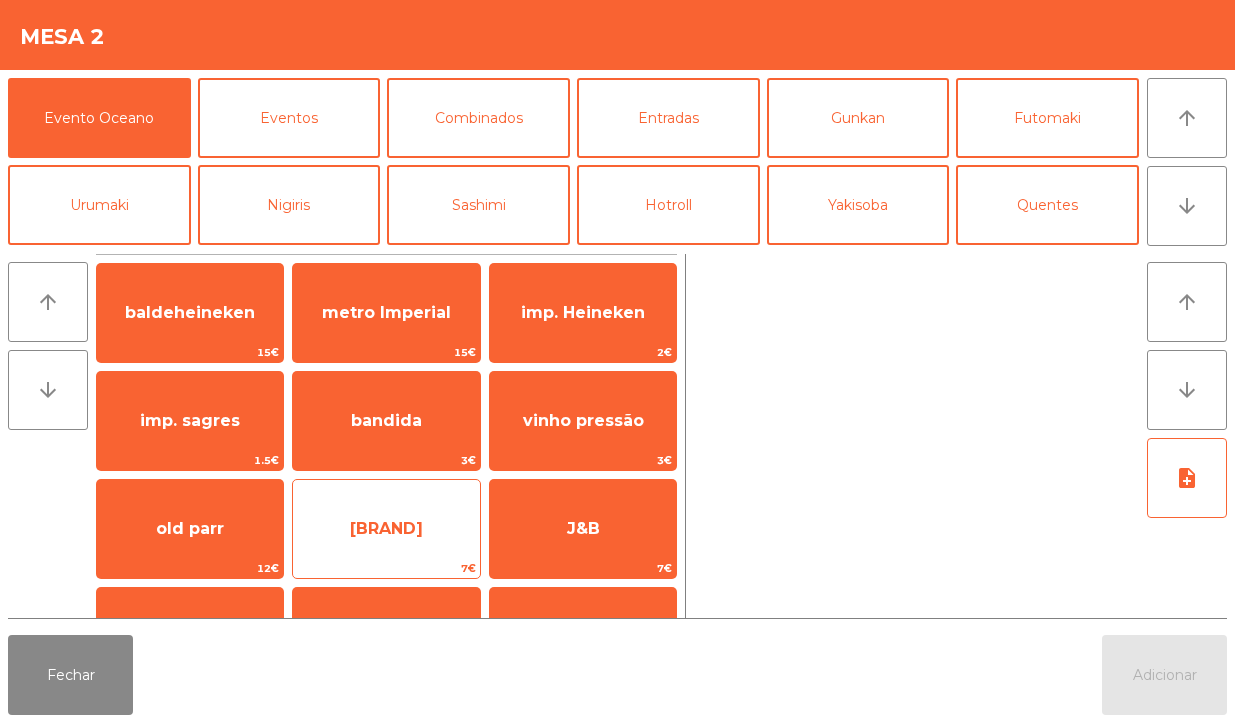 click on "[BRAND]" 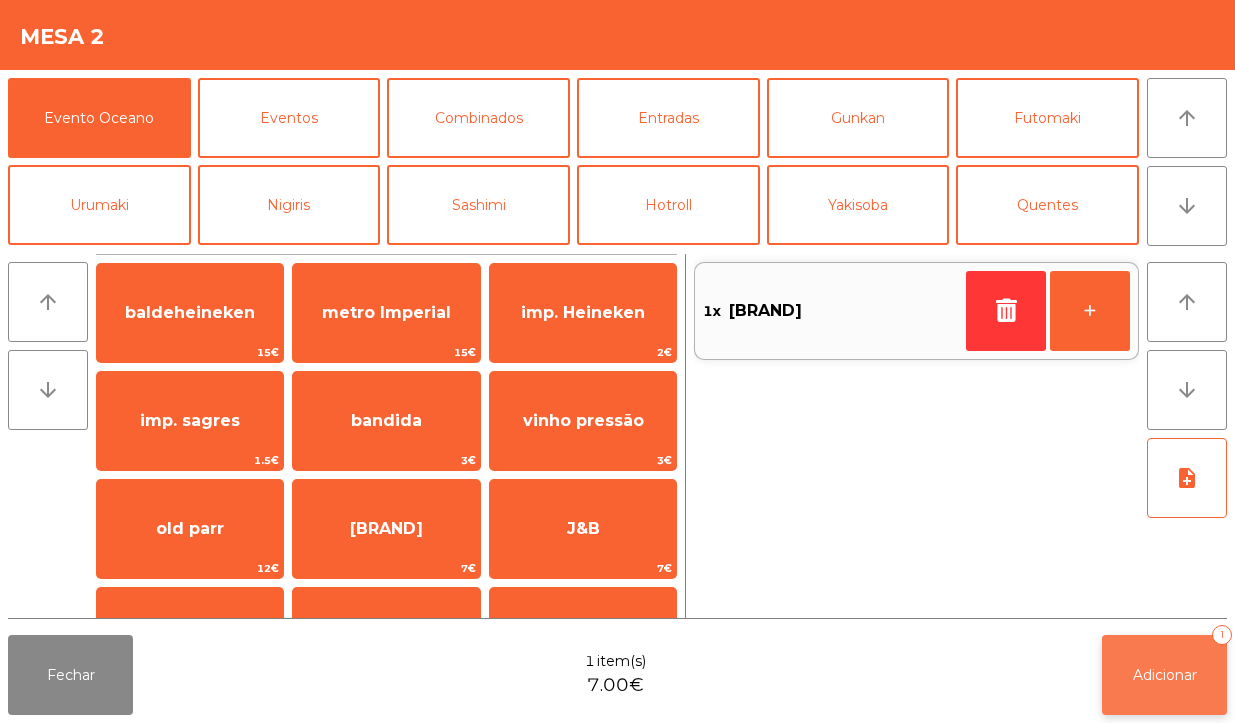 click on "Adicionar   1" 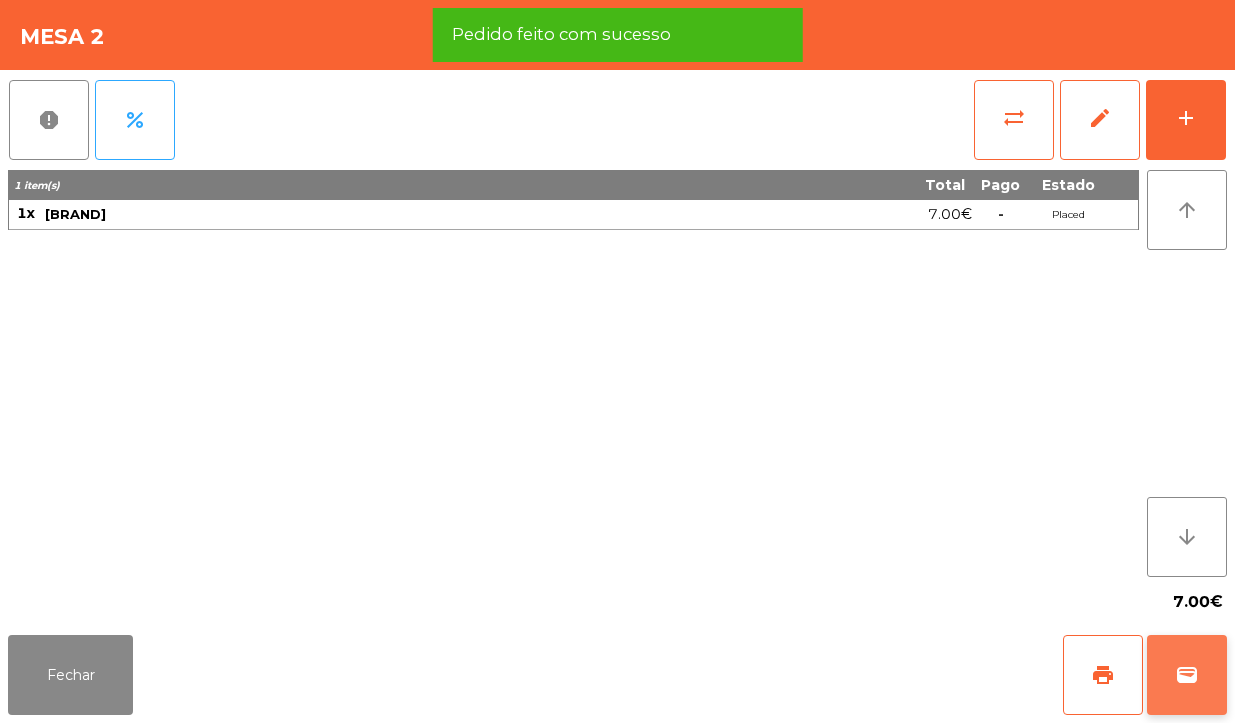 click on "wallet" 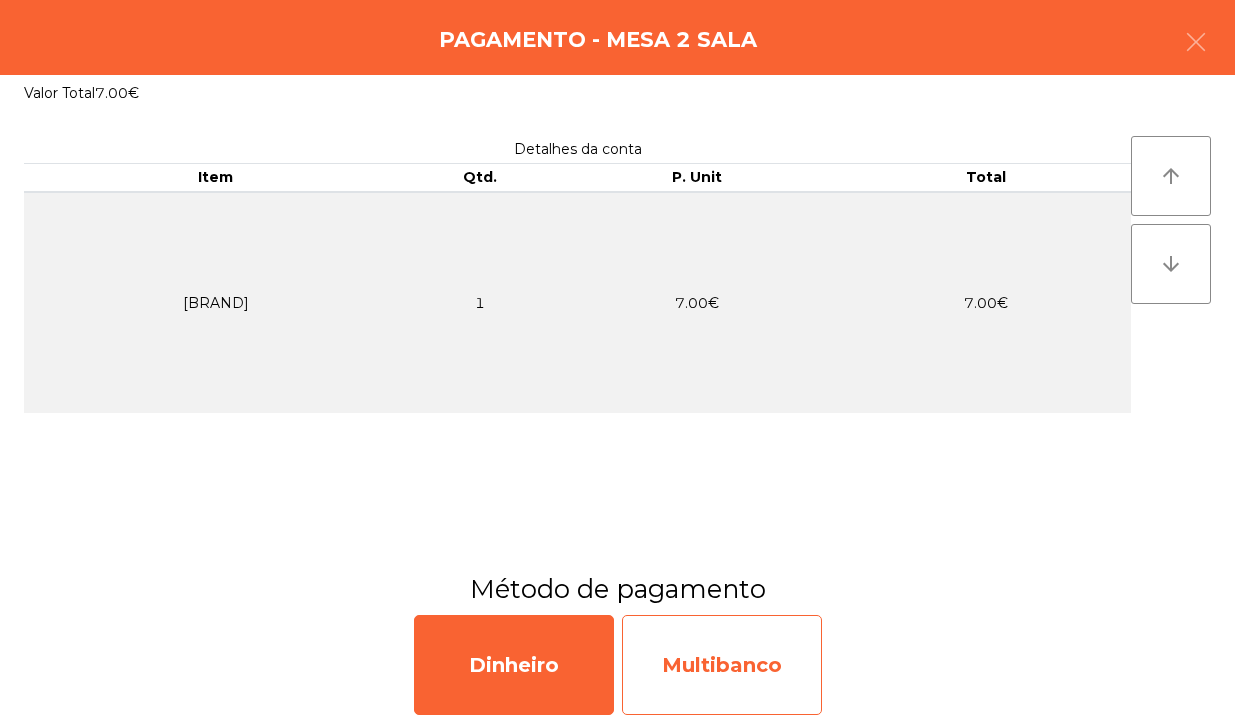 click on "Multibanco" 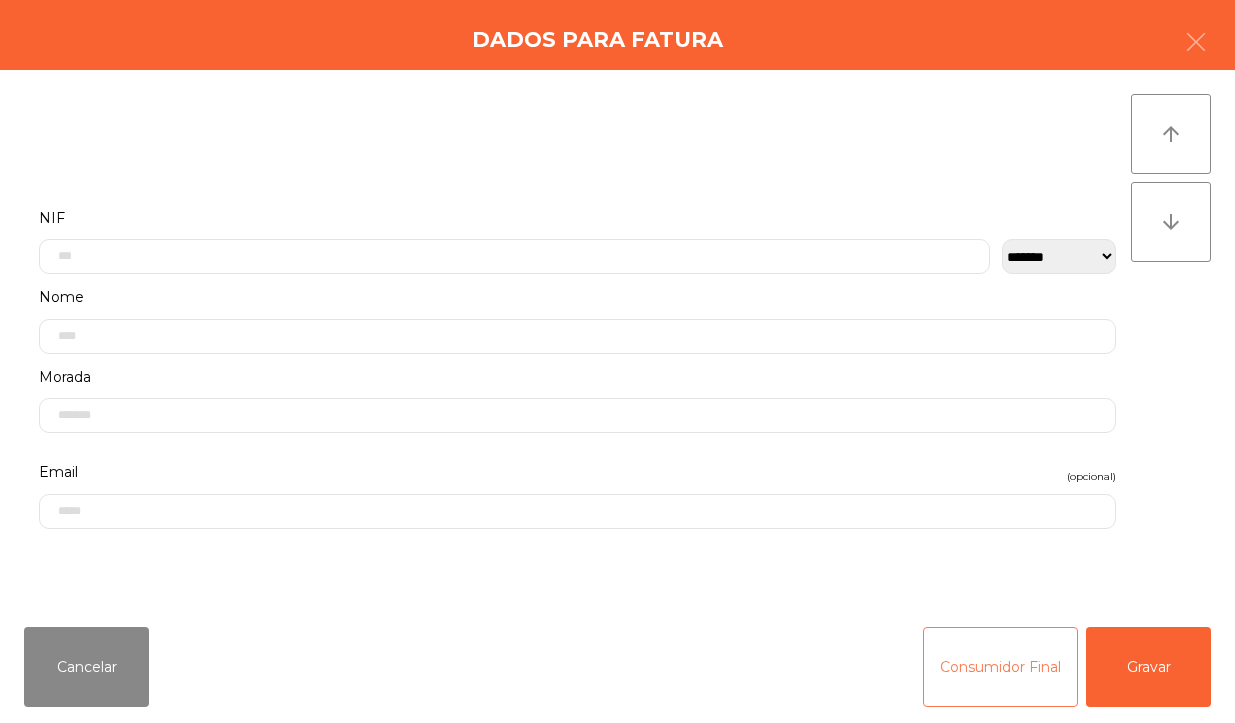 click on "Consumidor Final" 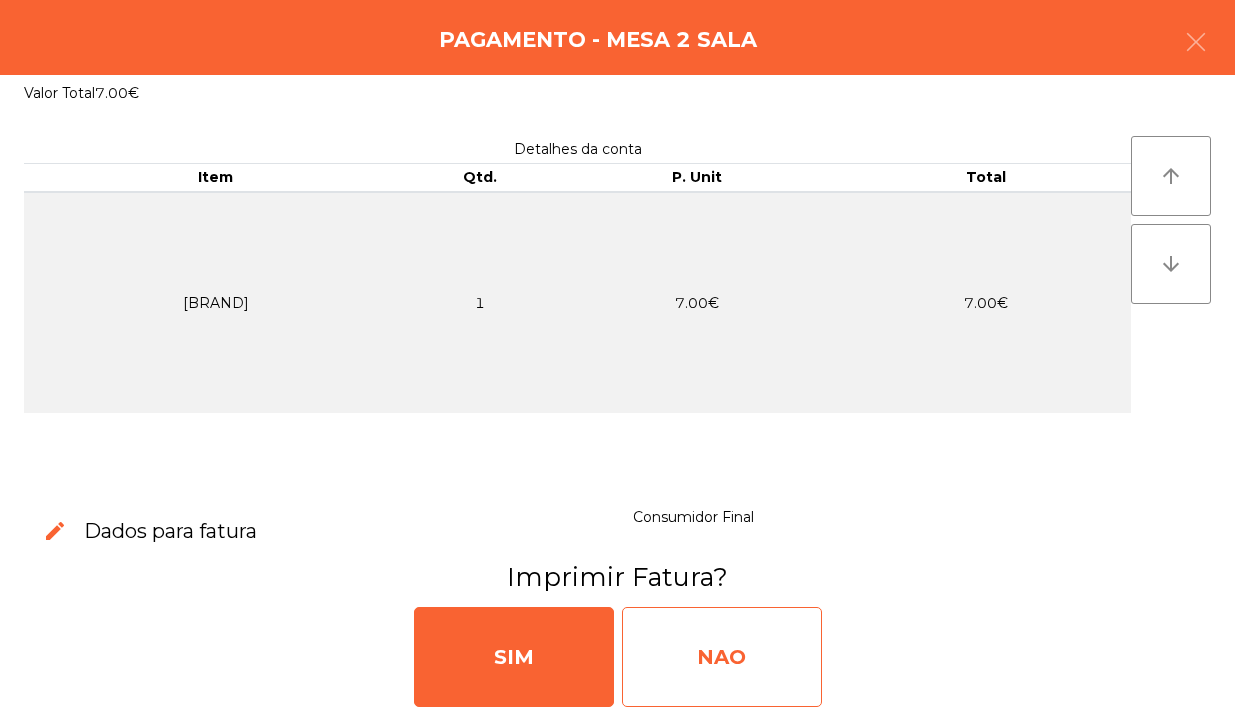 click on "NAO" 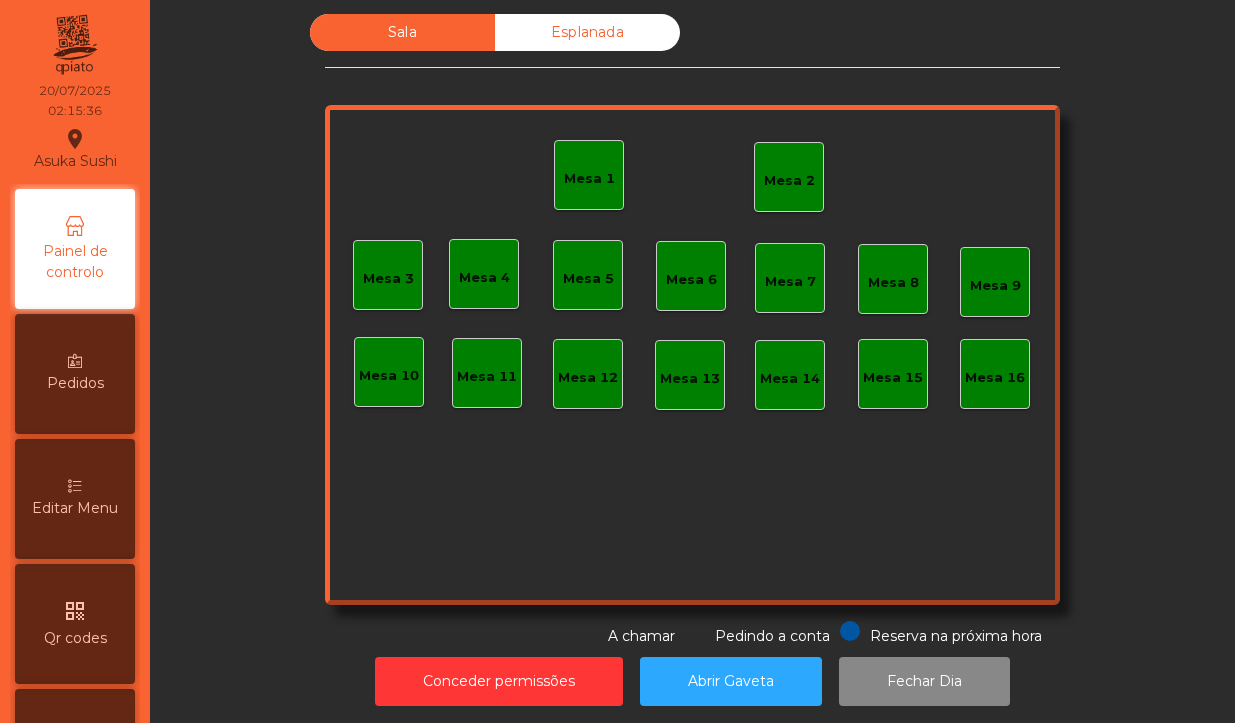 click on "Mesa 2" 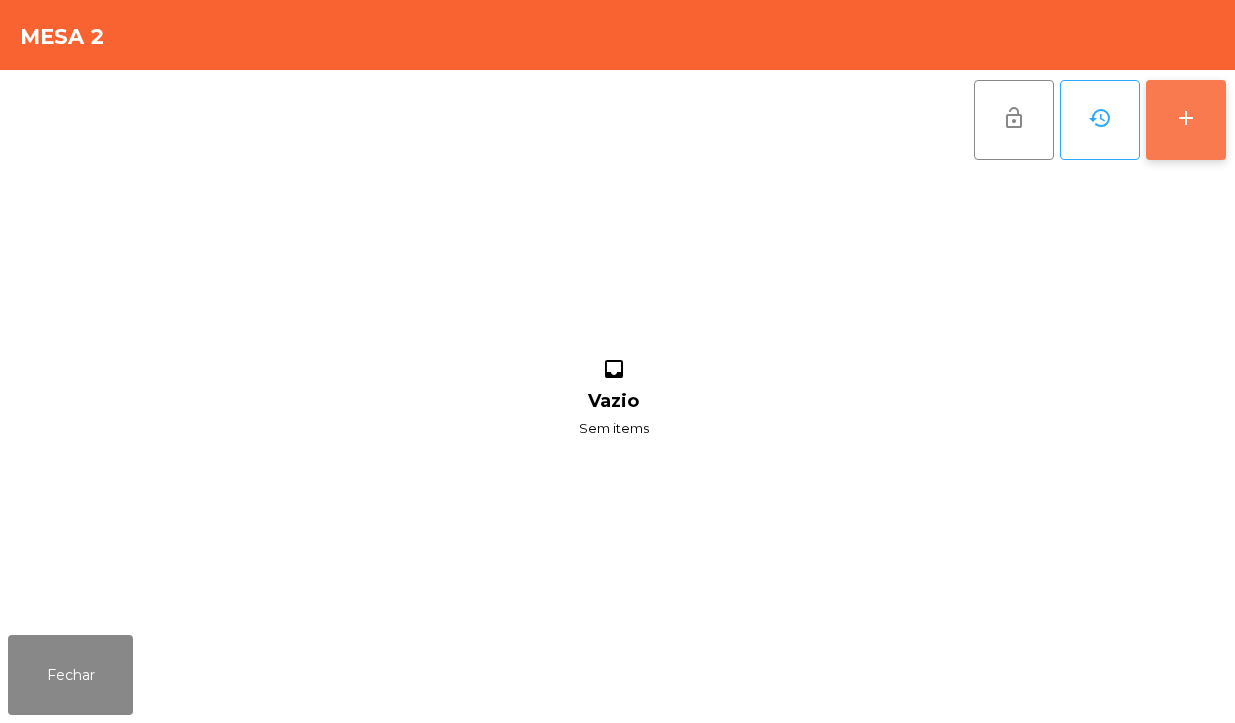 click on "add" 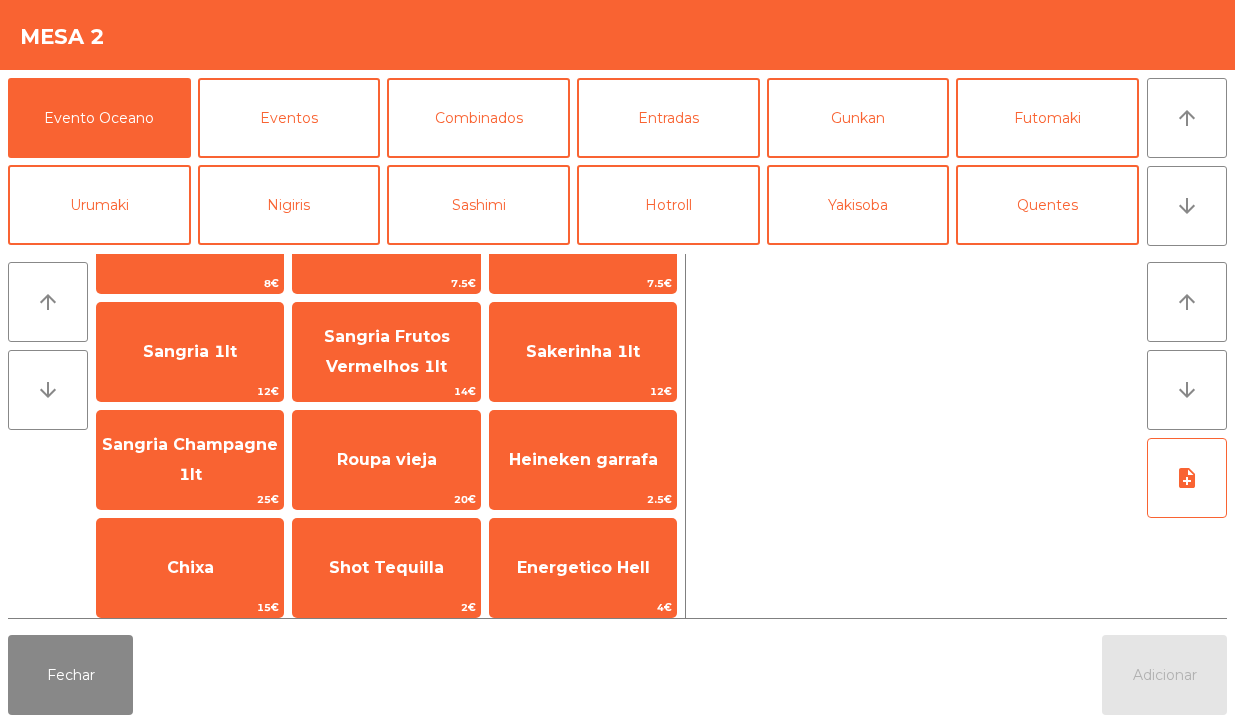 scroll, scrollTop: 1582, scrollLeft: 0, axis: vertical 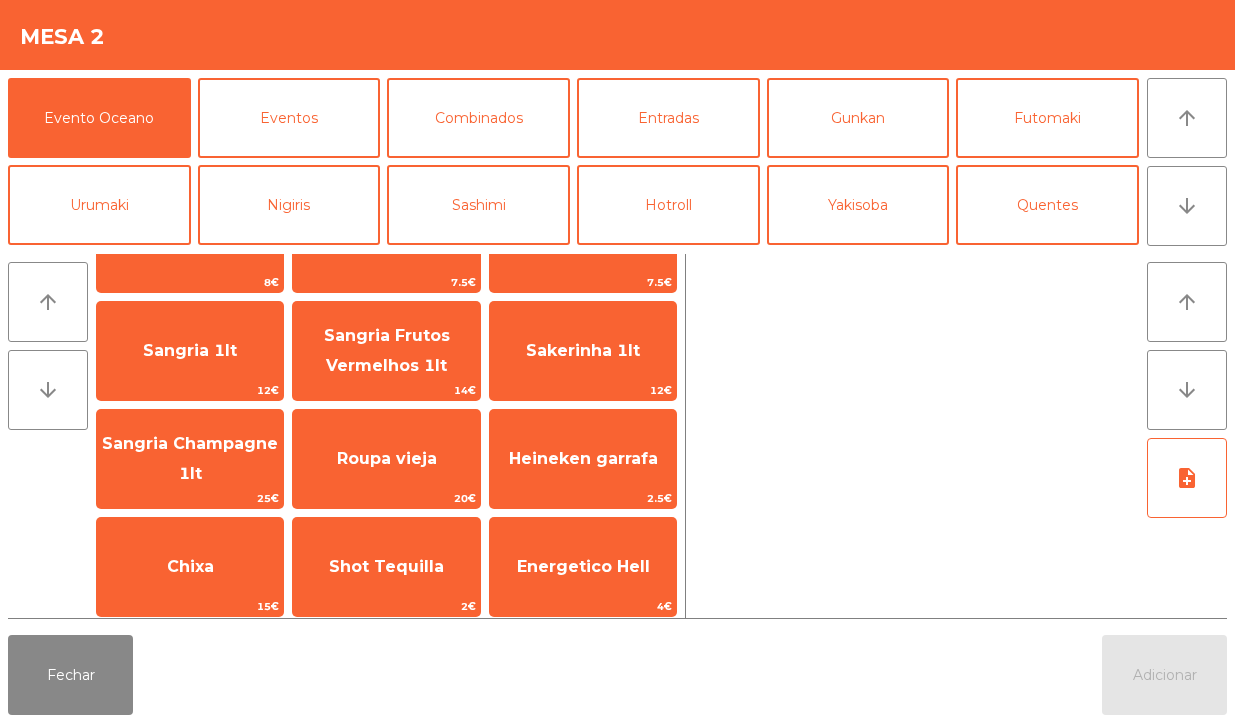click 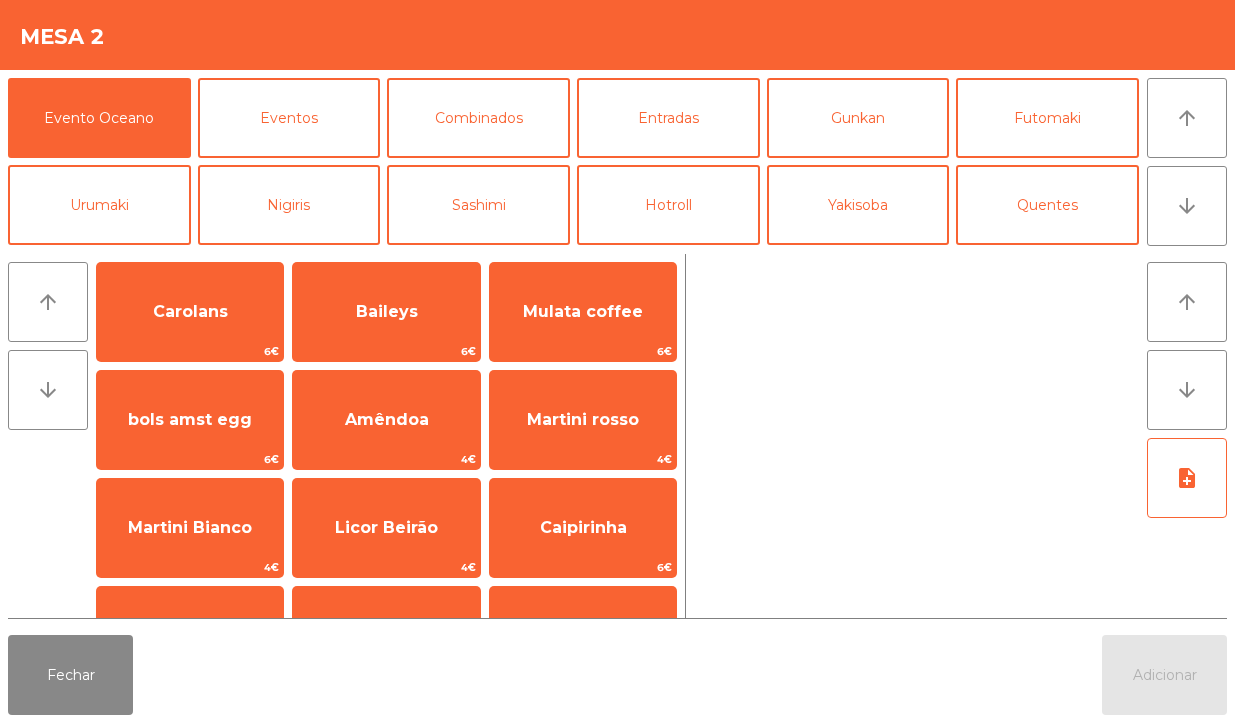 scroll, scrollTop: 1080, scrollLeft: 0, axis: vertical 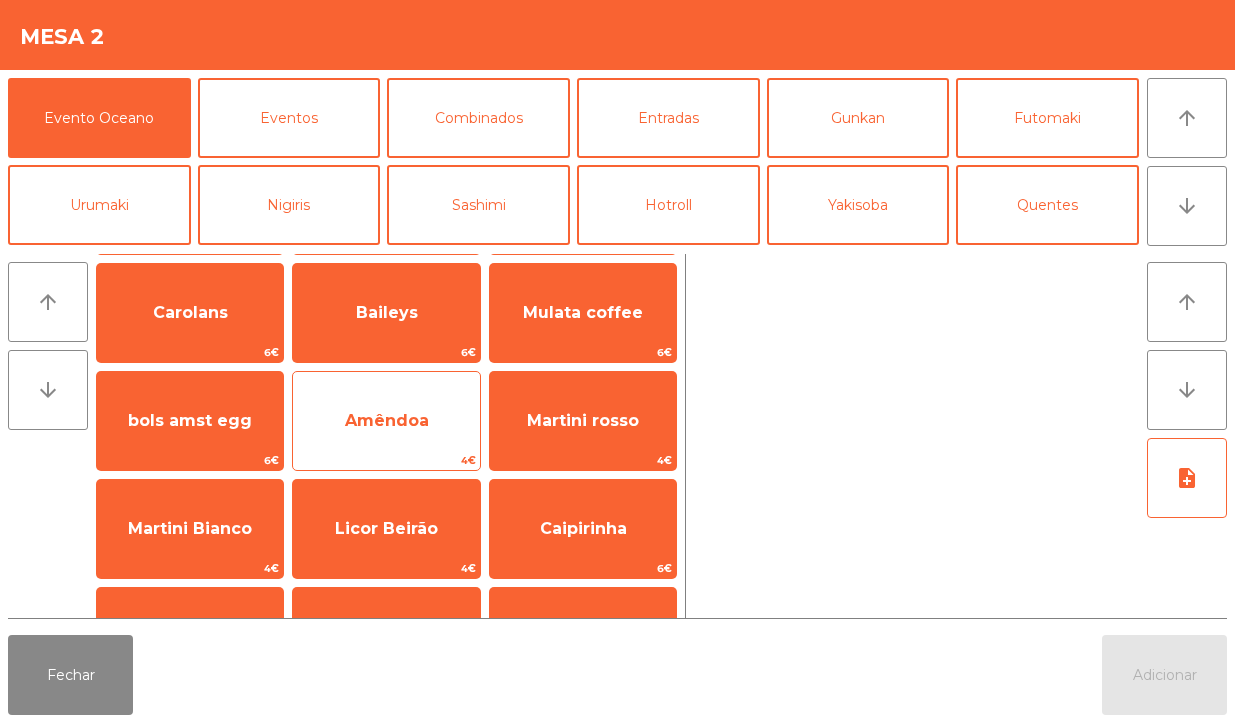 click on "Amêndoa" 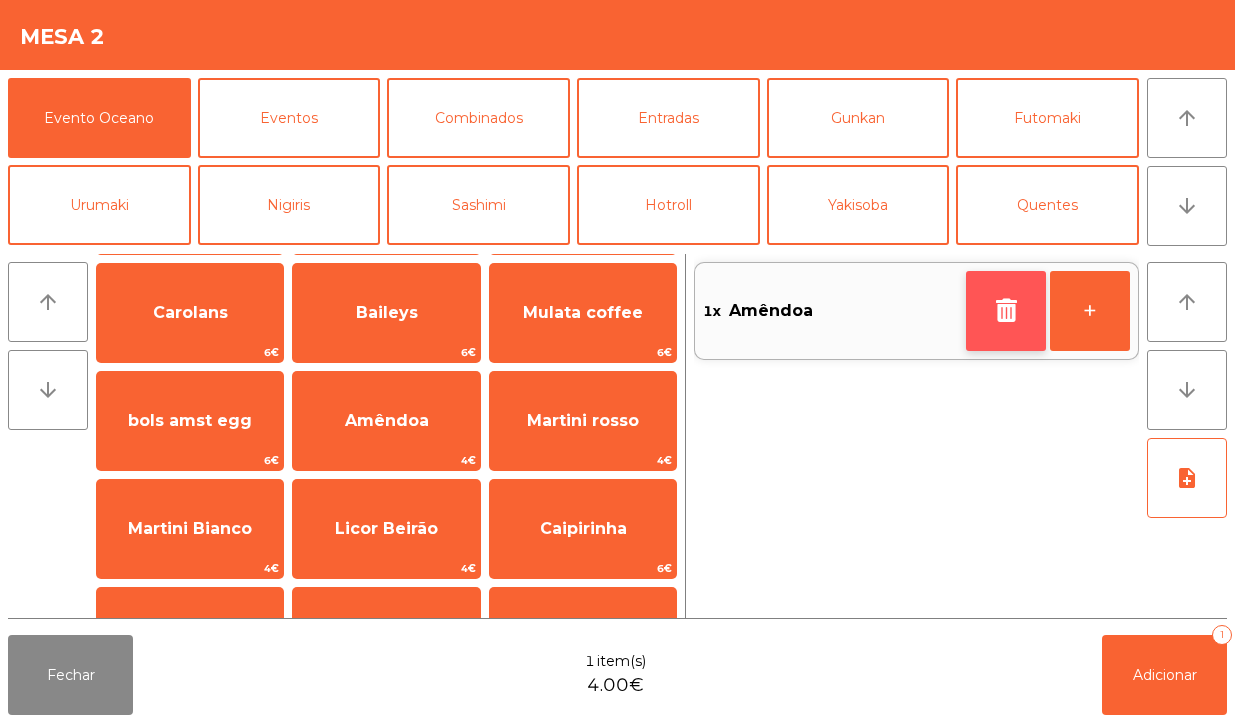 click 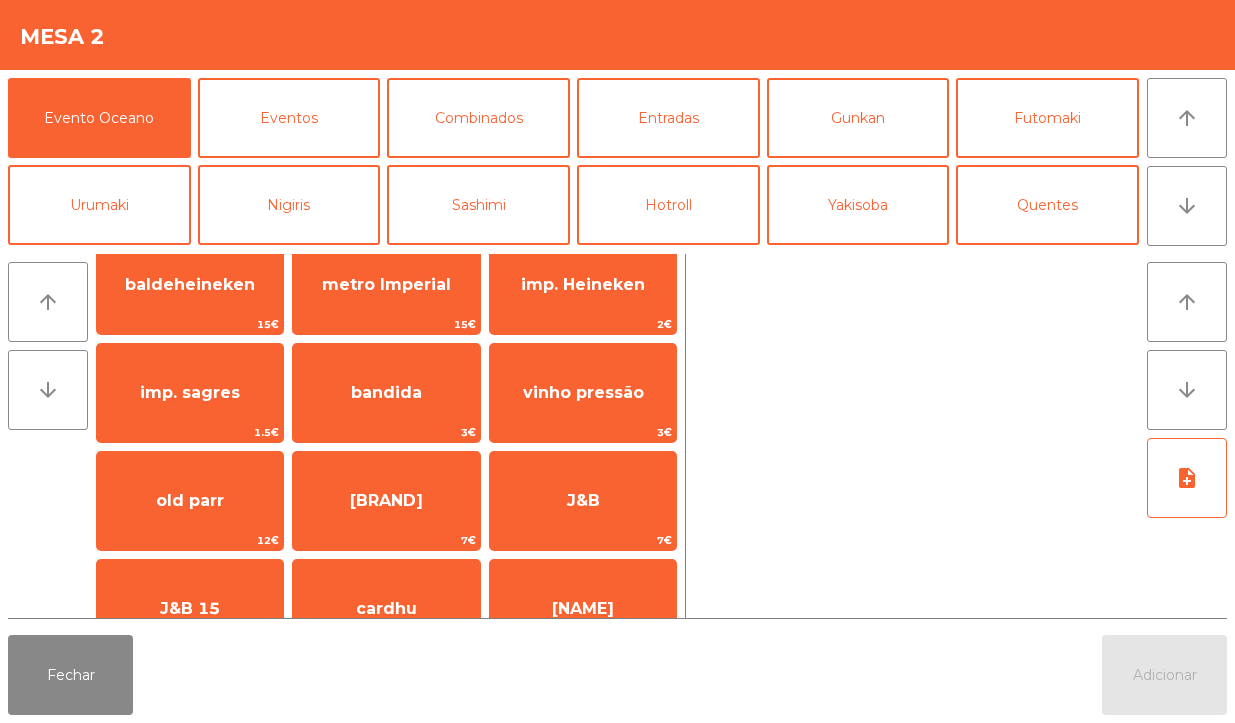 scroll, scrollTop: 0, scrollLeft: 0, axis: both 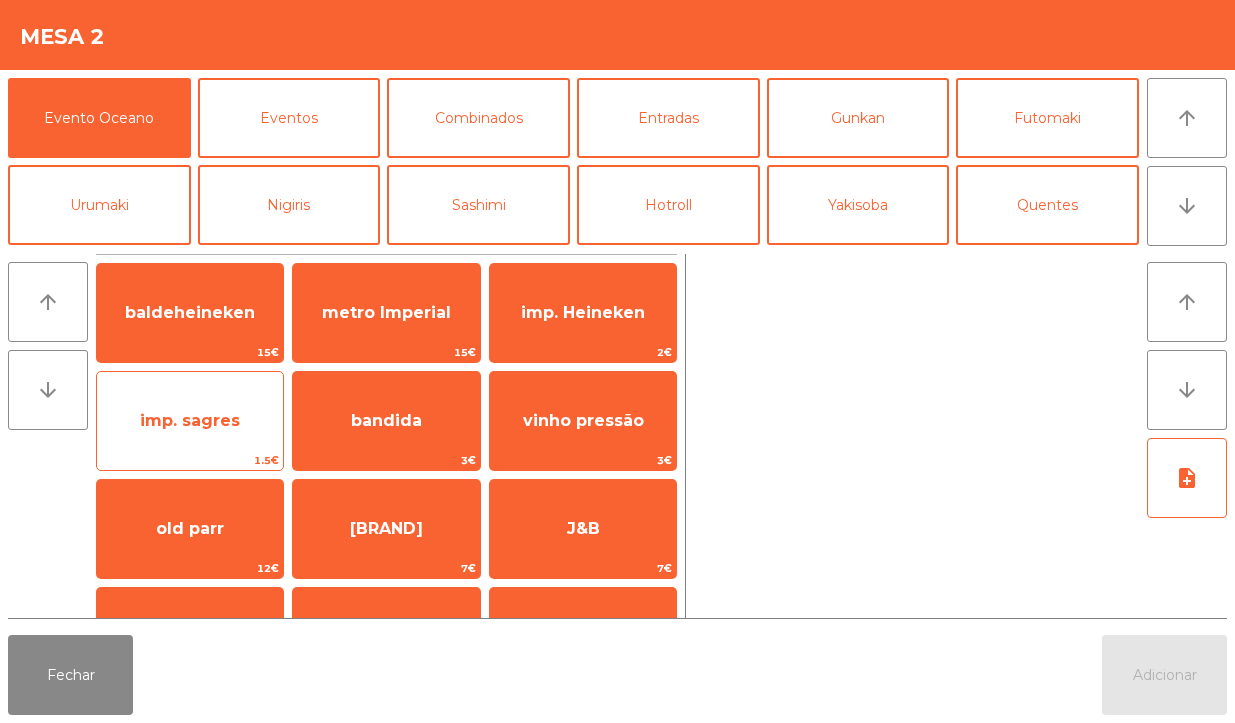click on "imp. sagres" 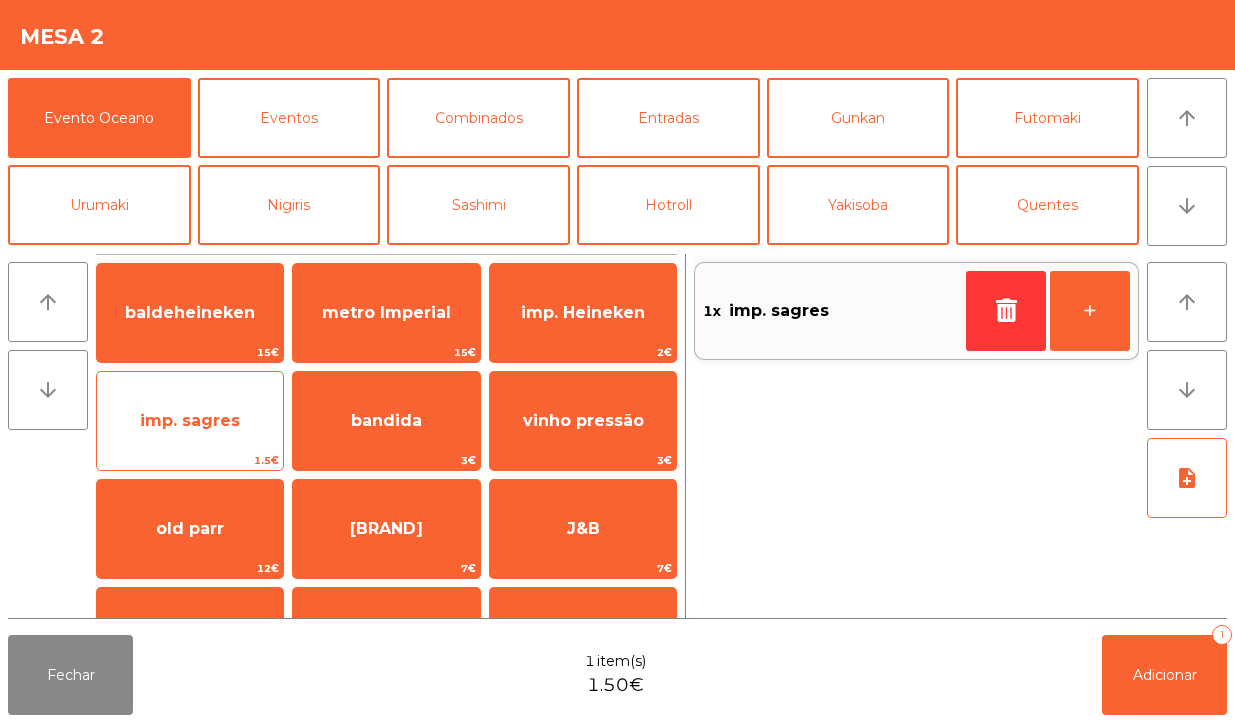click on "imp. sagres" 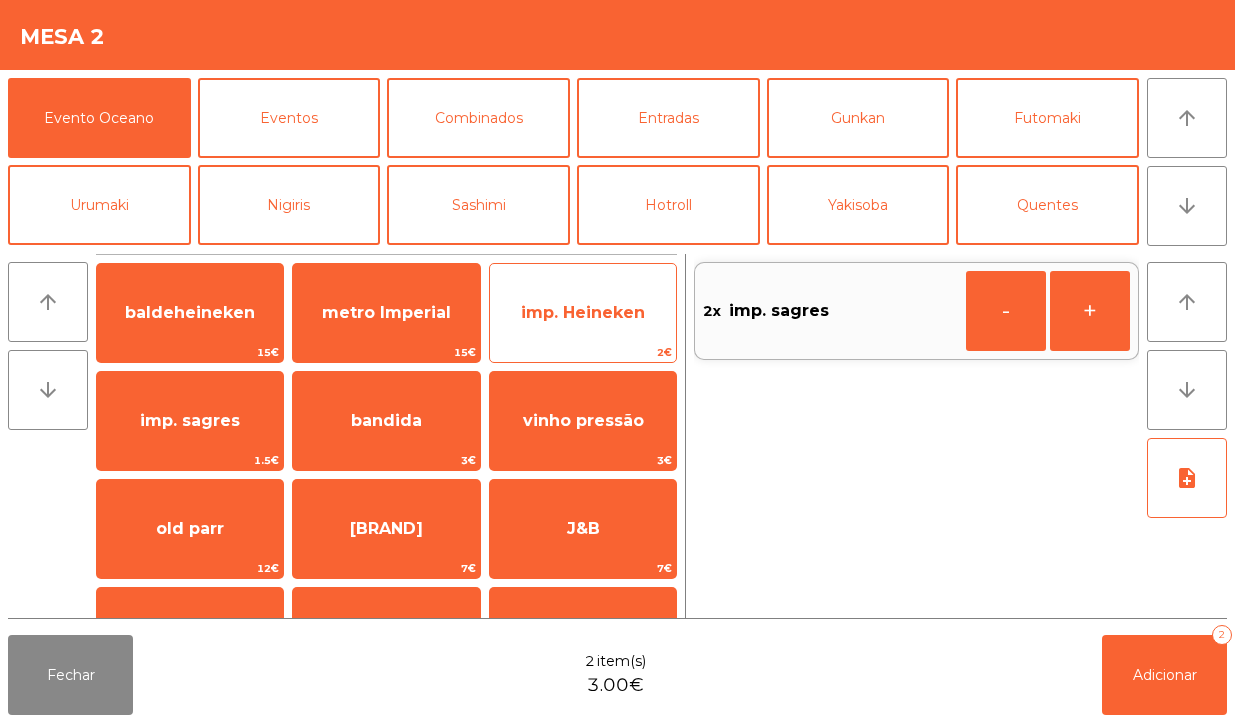 click on "imp. Heineken" 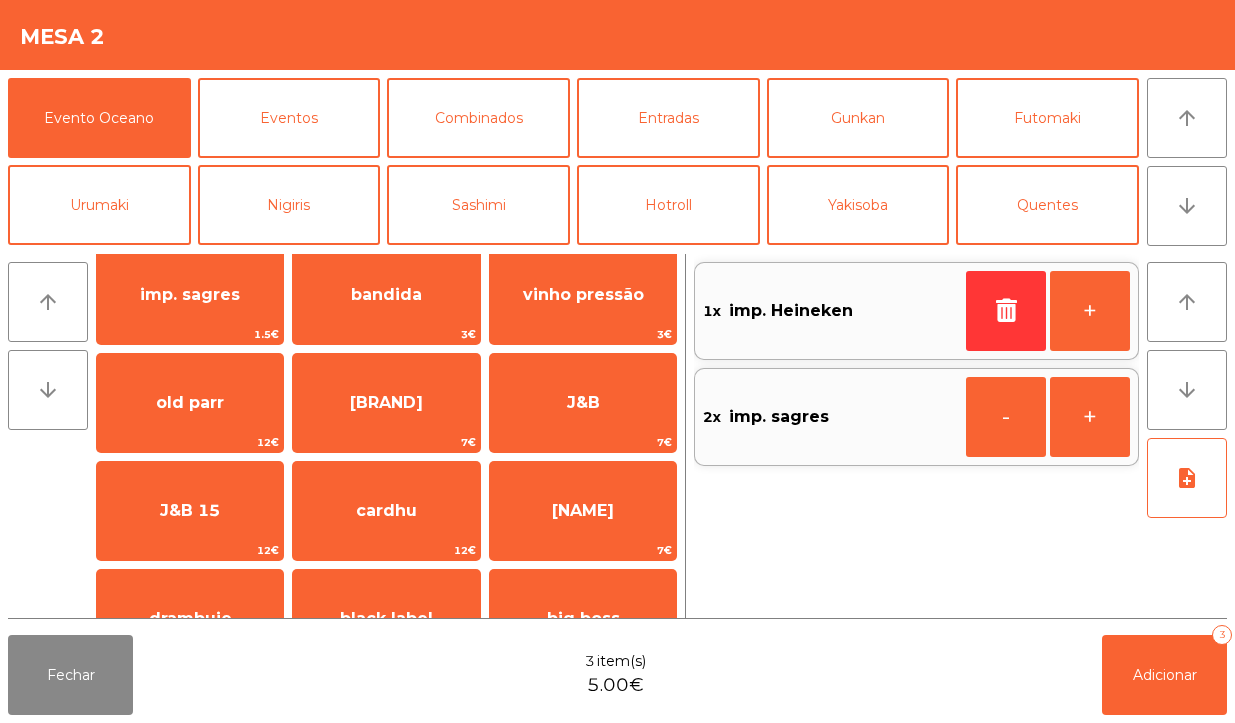 scroll, scrollTop: 125, scrollLeft: 0, axis: vertical 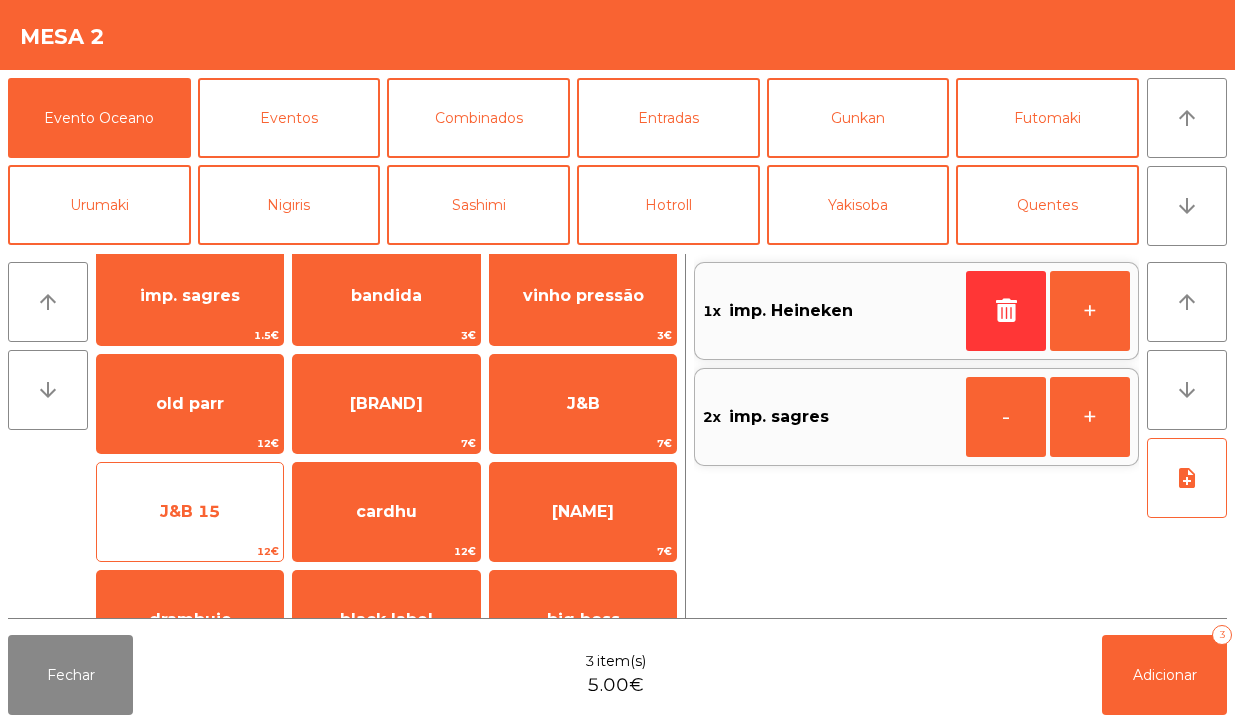 click on "J&B 15" 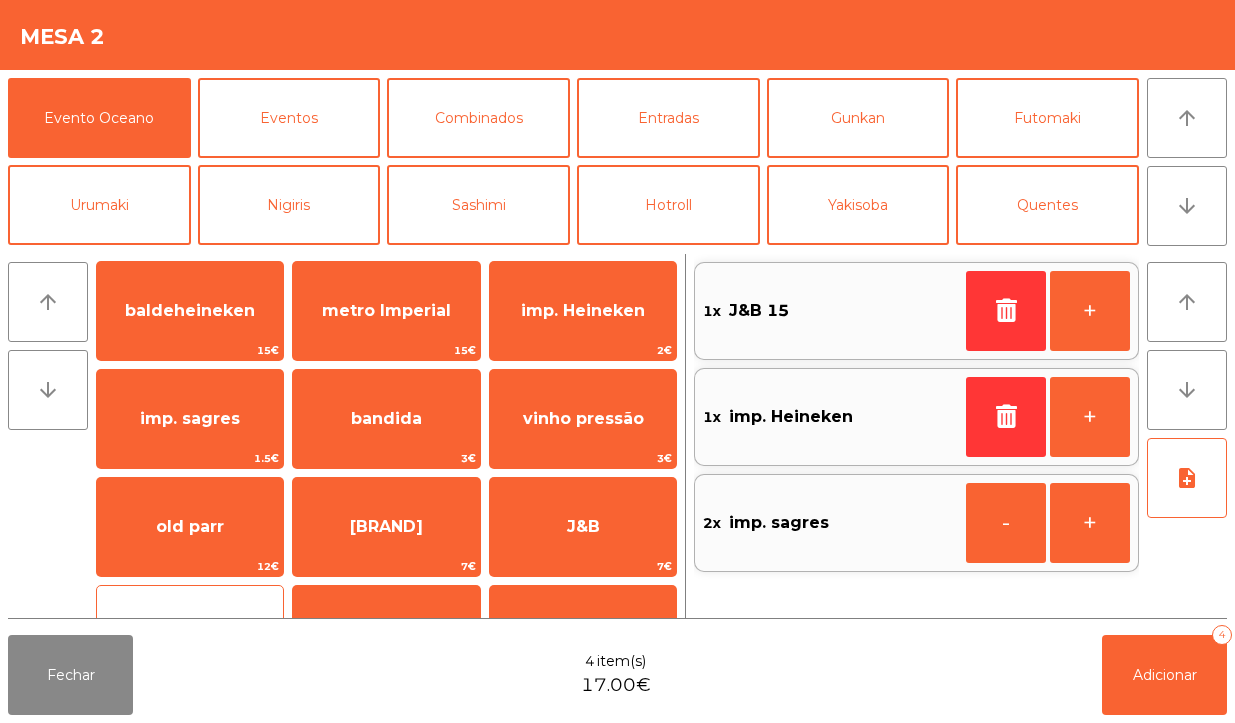 scroll, scrollTop: 0, scrollLeft: 0, axis: both 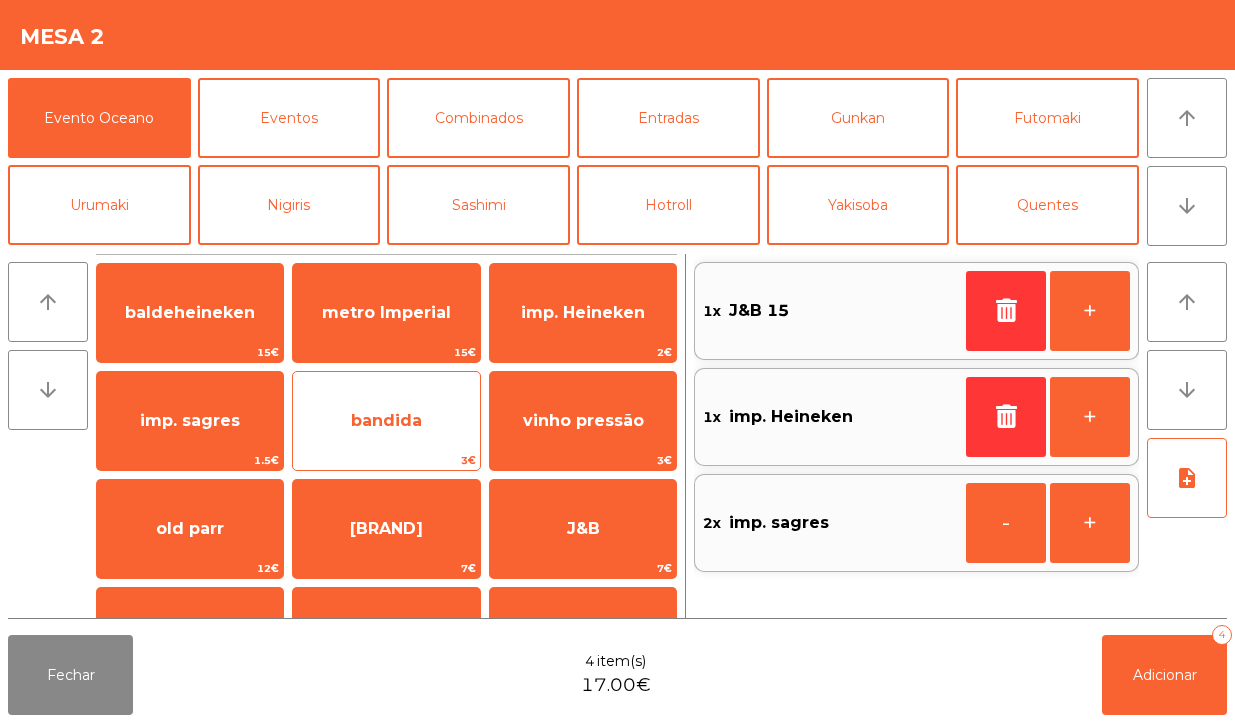 click on "bandida" 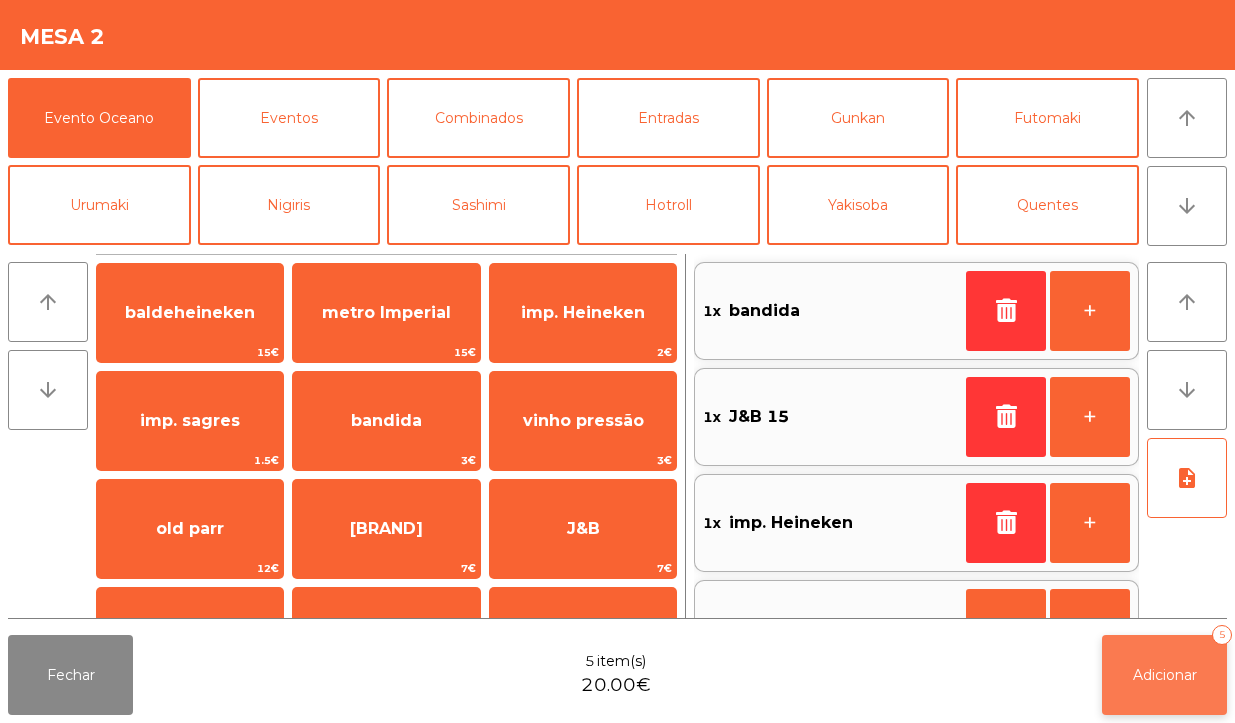click on "Adicionar" 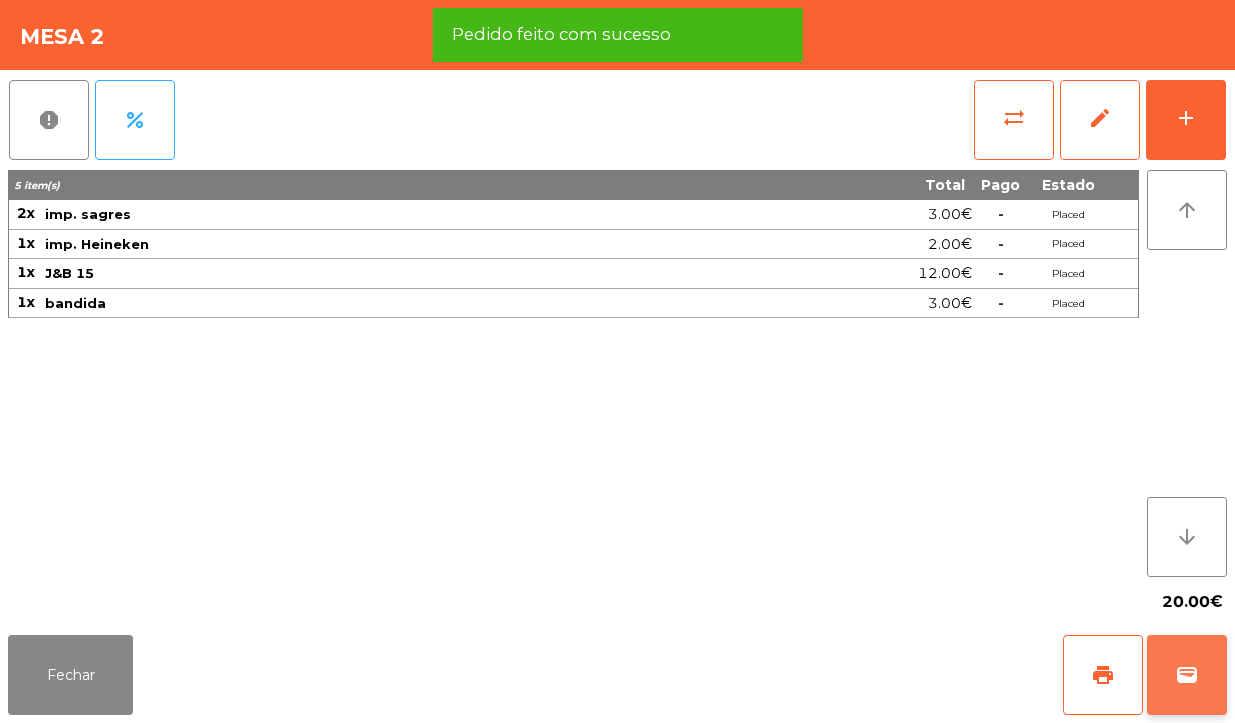 click on "wallet" 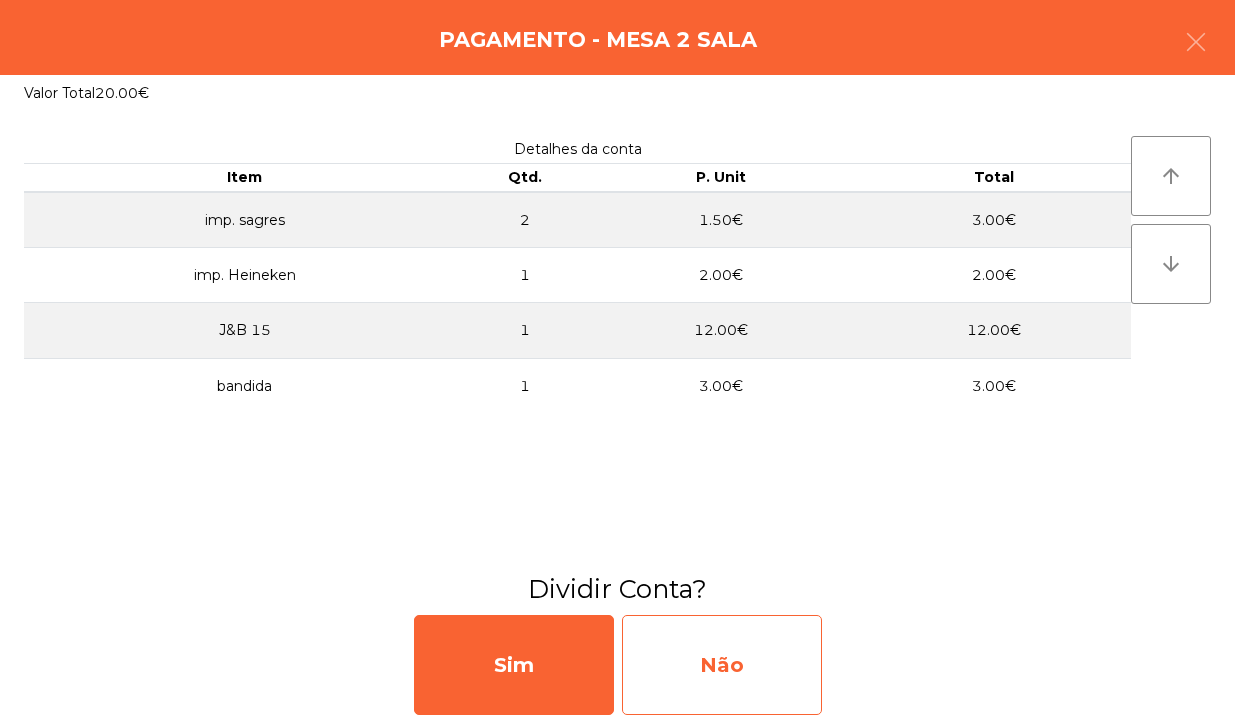 click on "Não" 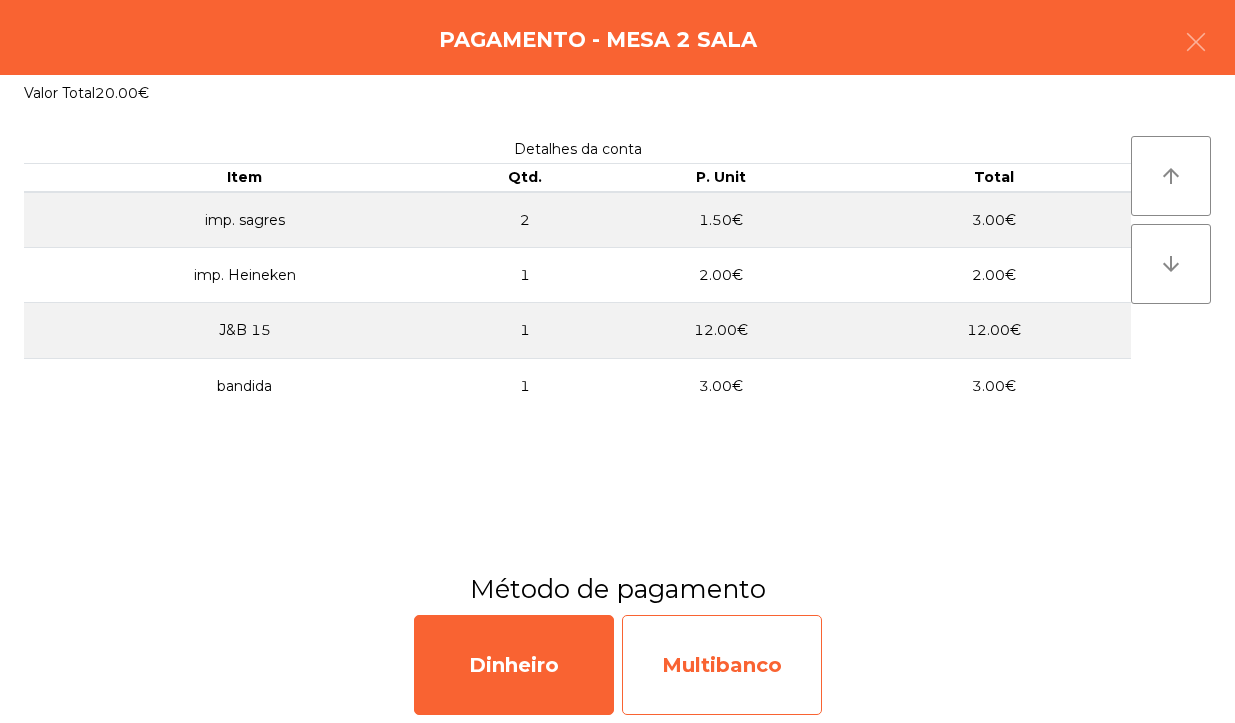 click on "Multibanco" 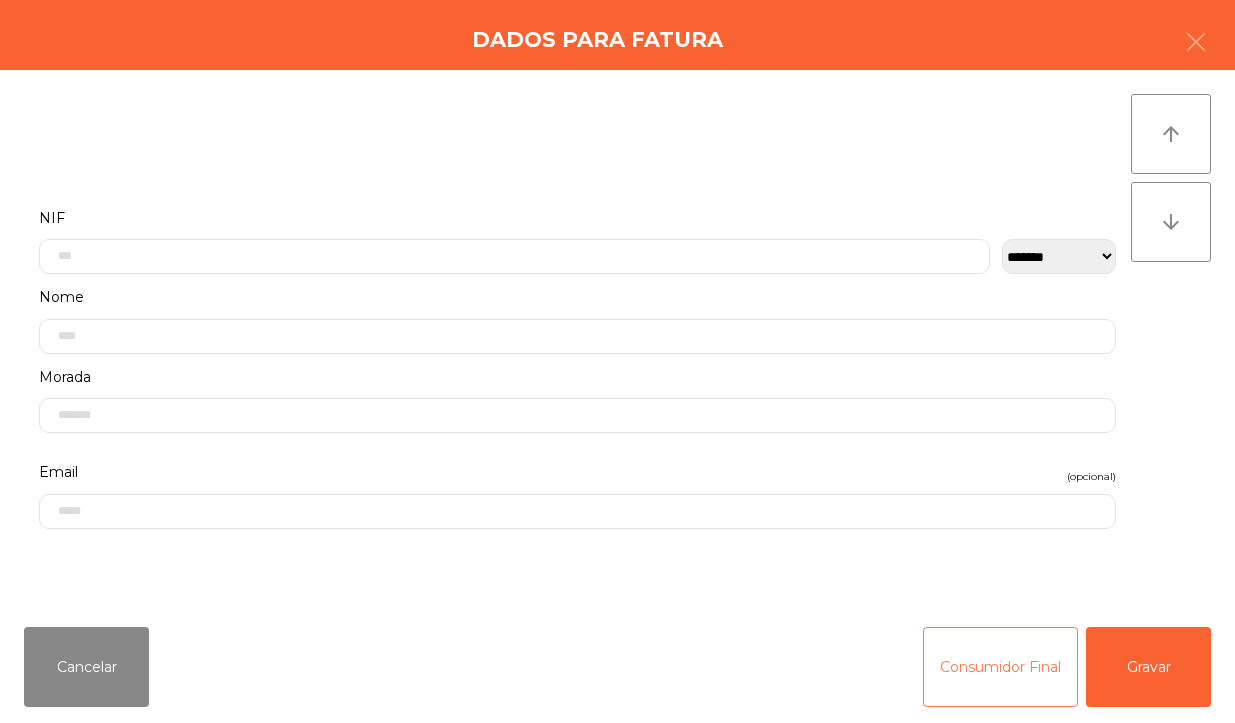 click on "Consumidor Final" 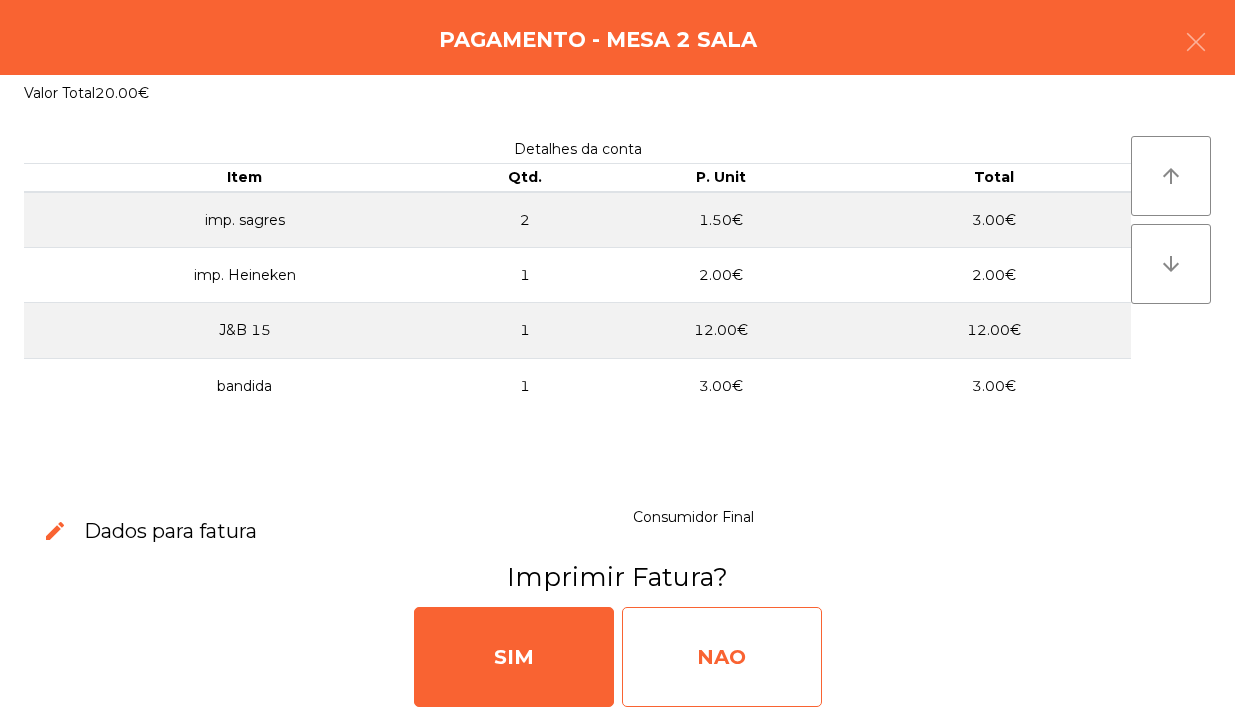 click on "NAO" 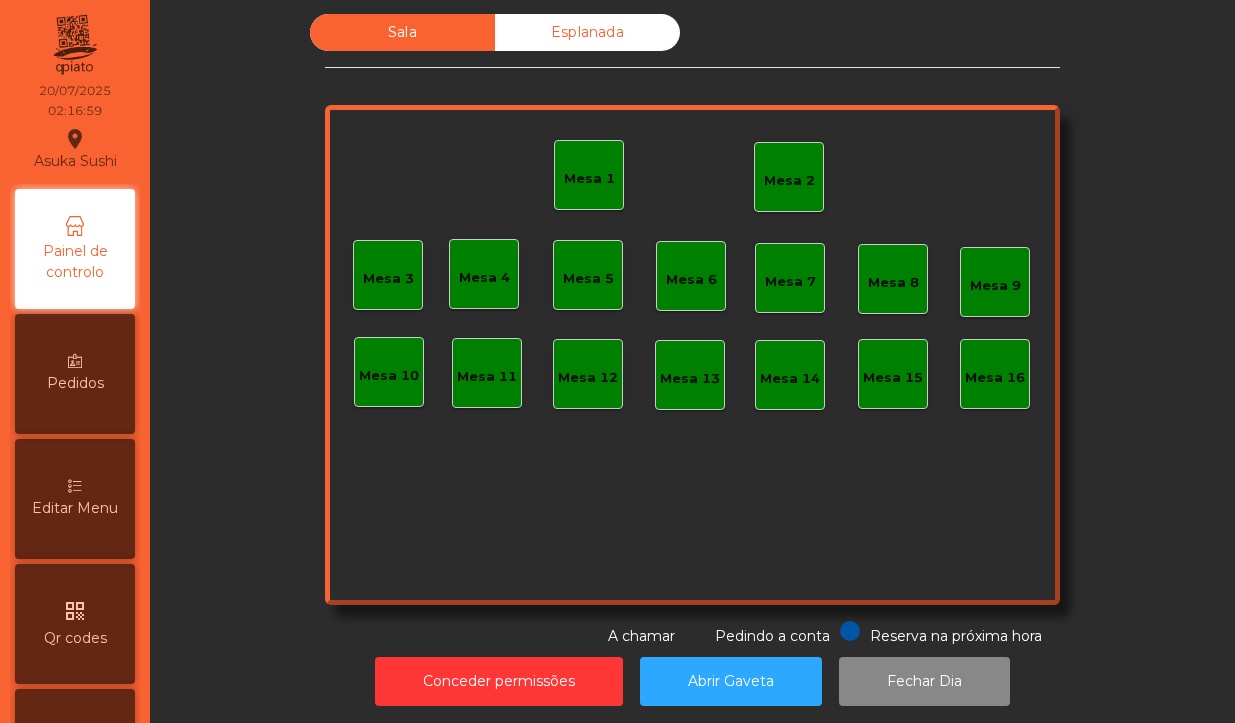 click on "Mesa 2" 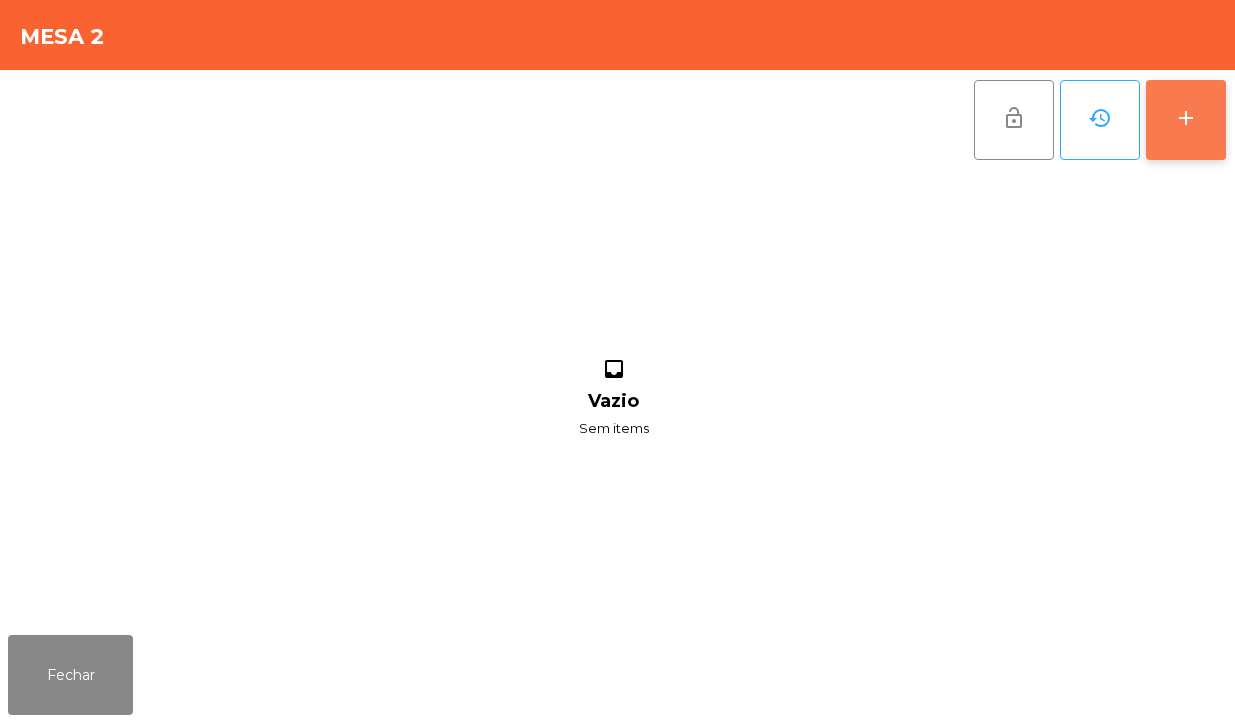 click on "add" 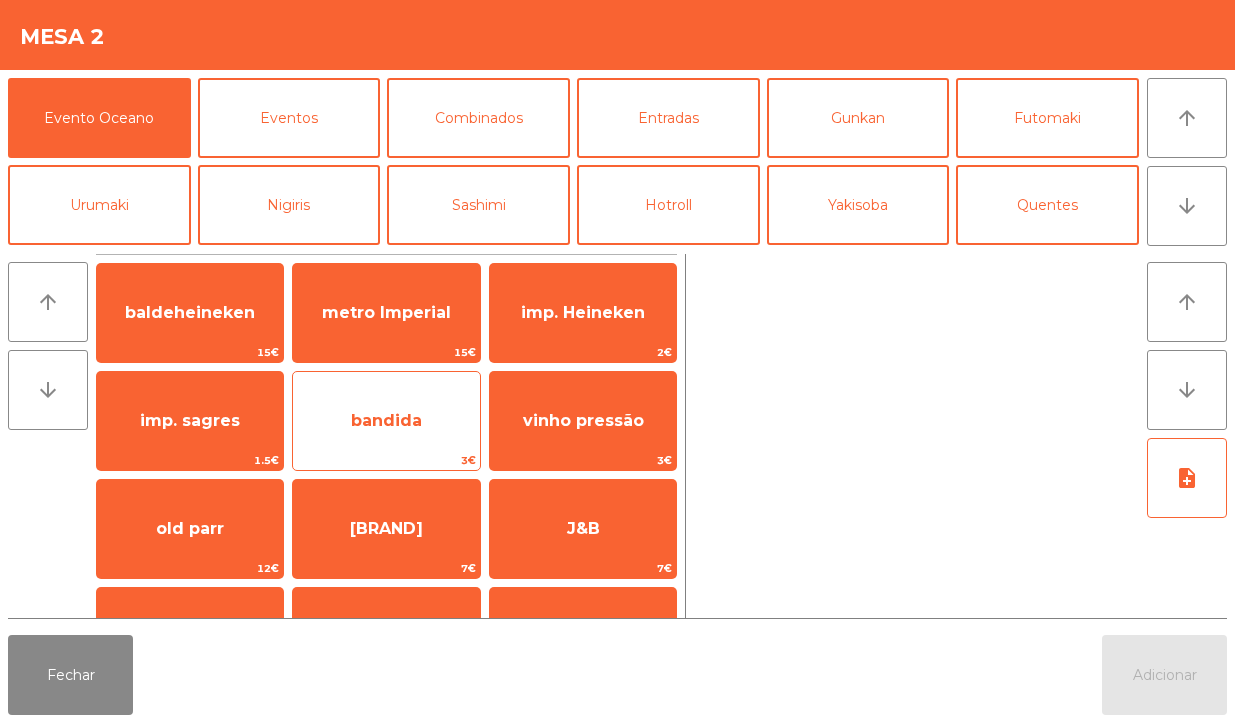 click on "bandida" 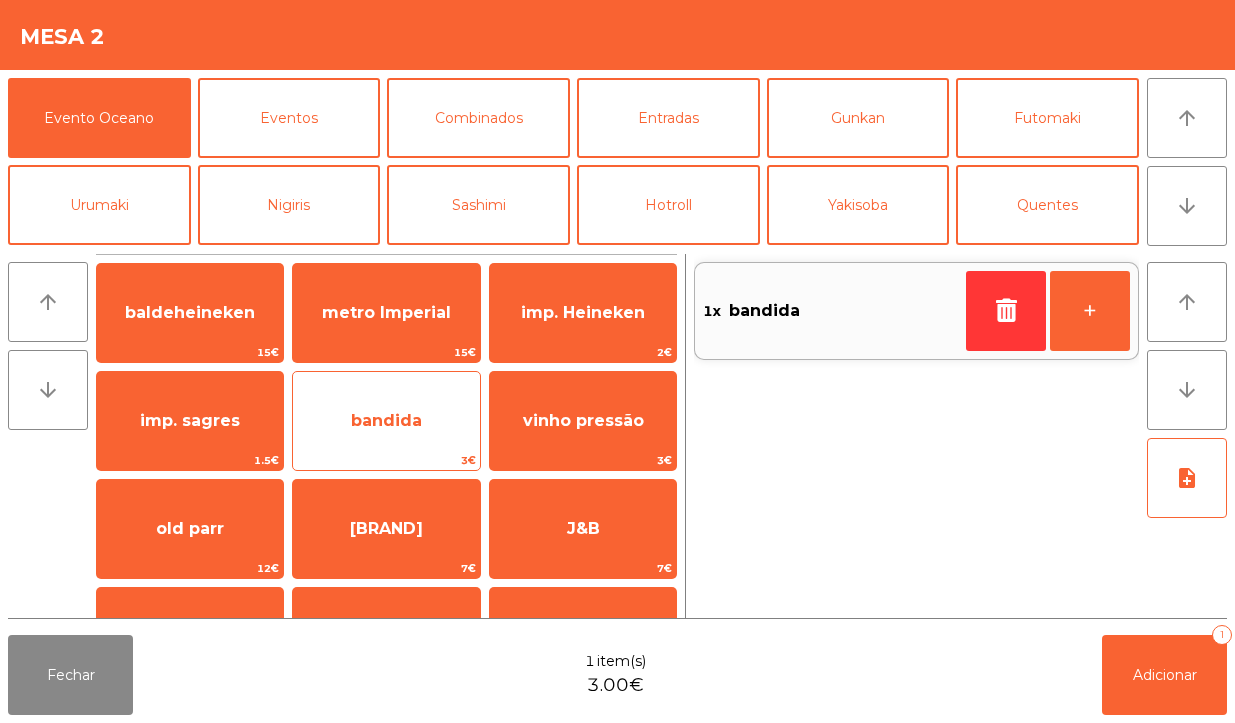 click on "bandida" 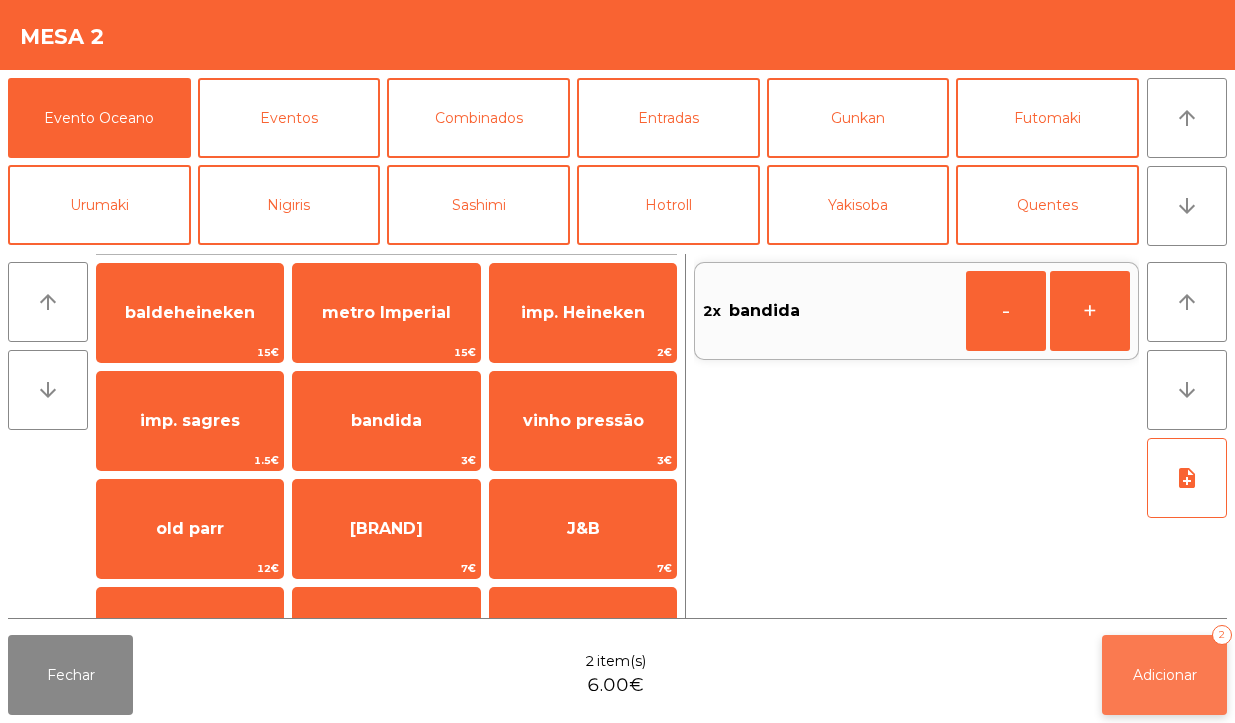 click on "Adicionar" 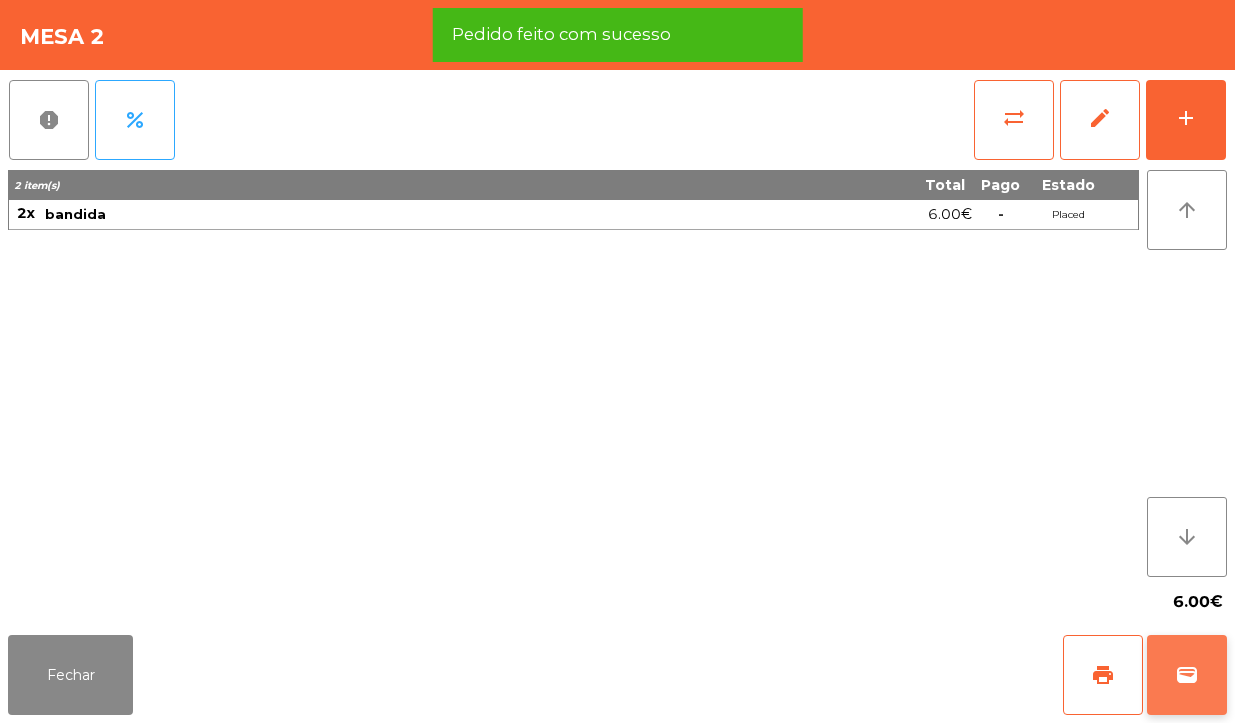 click on "wallet" 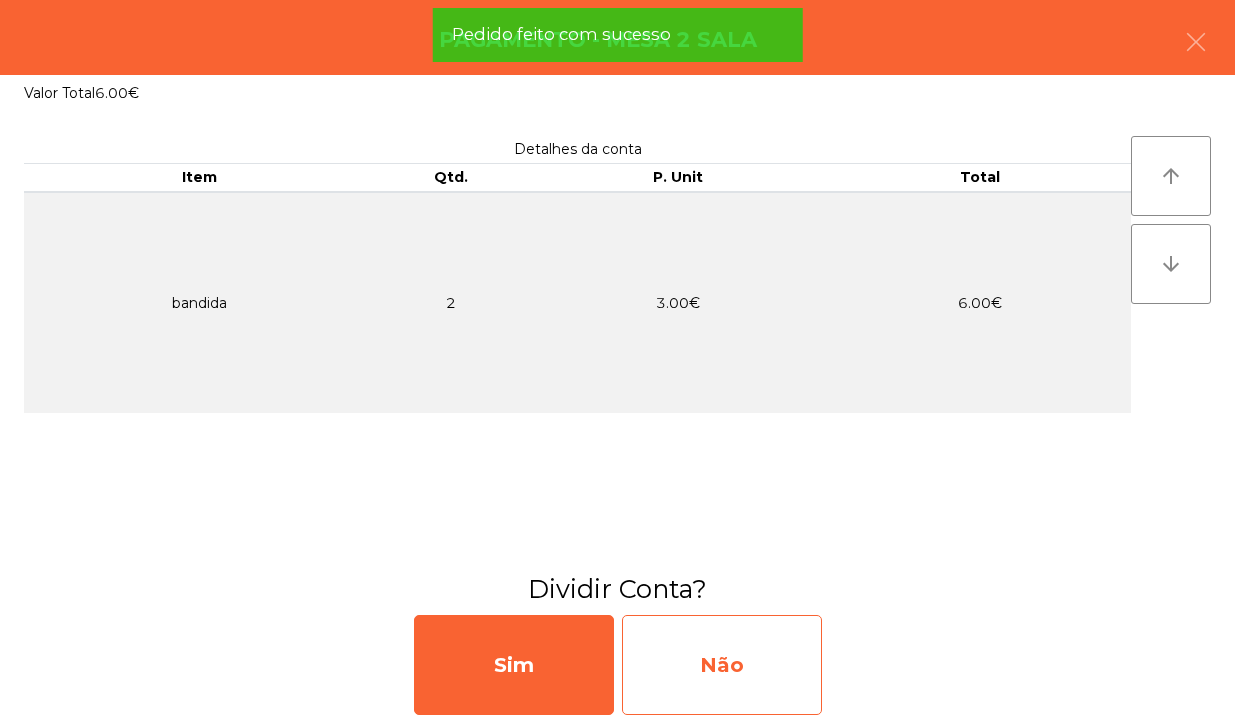 click on "Não" 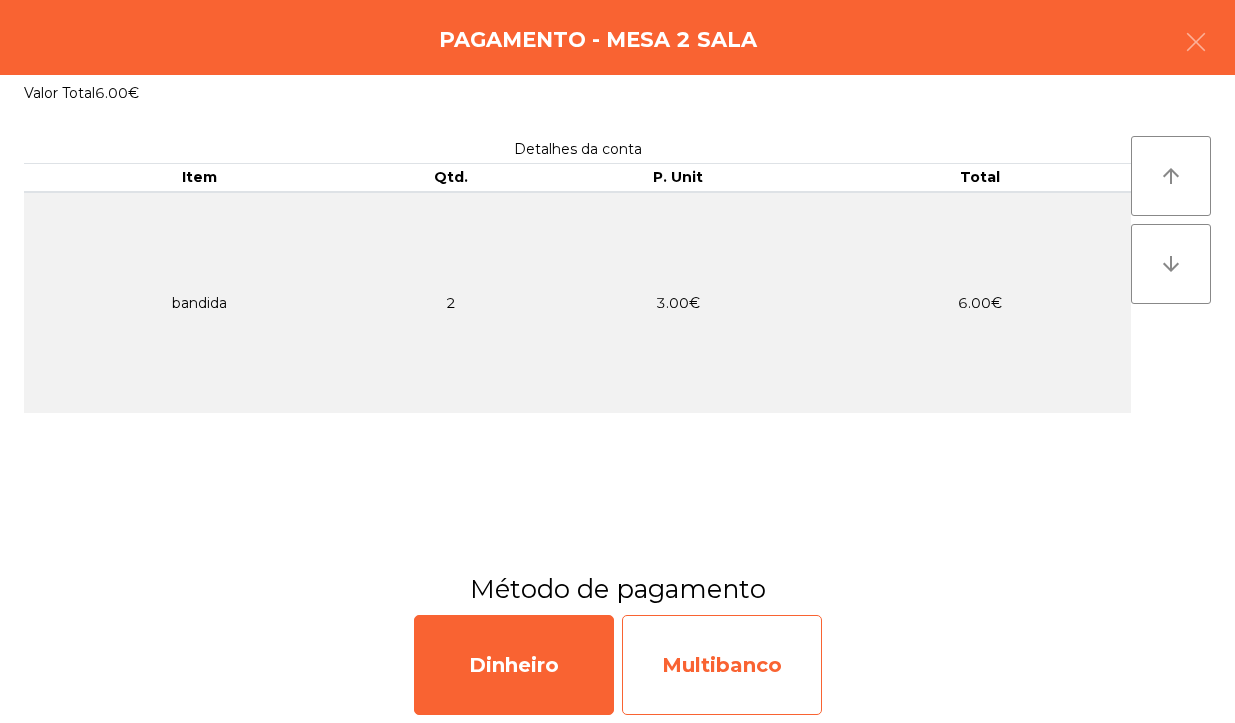 click on "Multibanco" 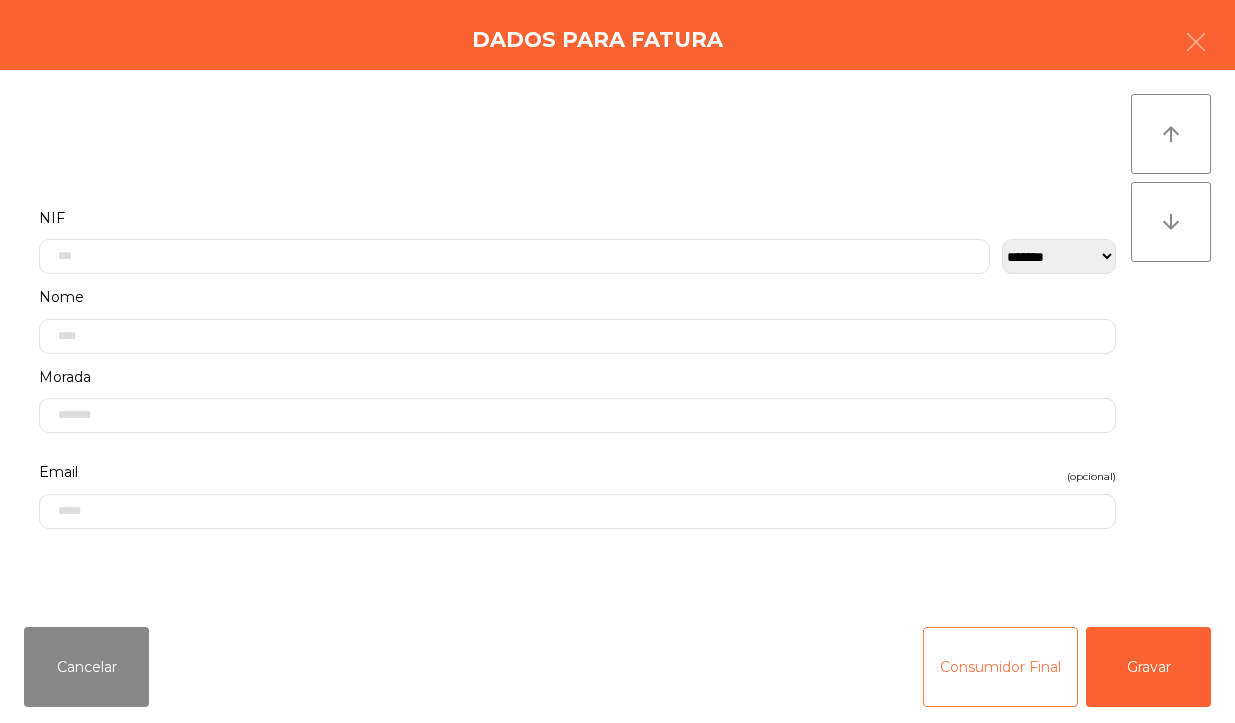 click on "Consumidor Final" 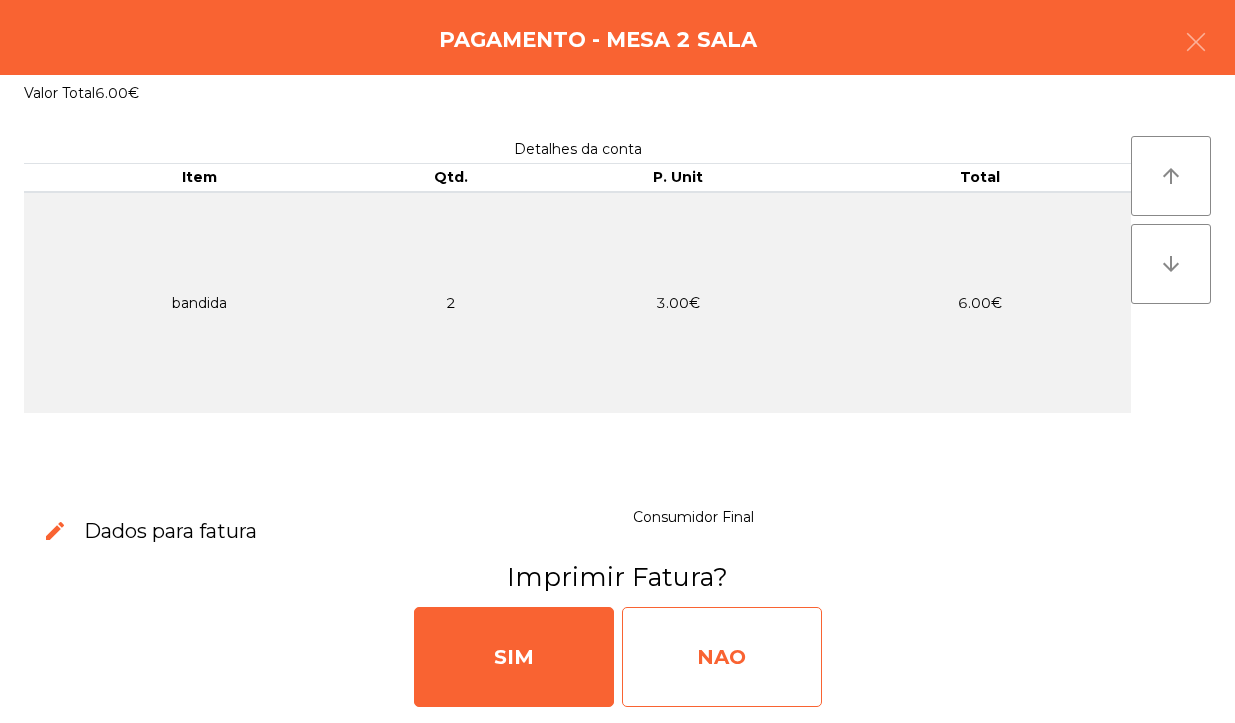 click on "NAO" 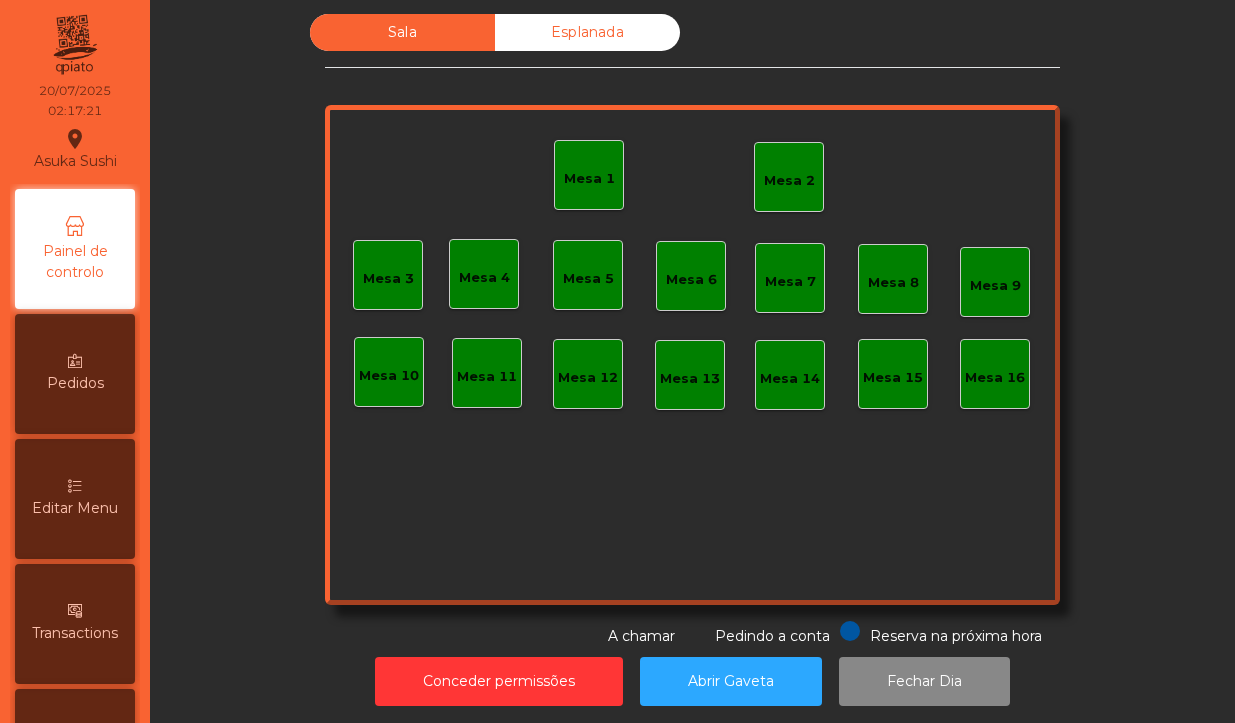 click on "Mesa 2" 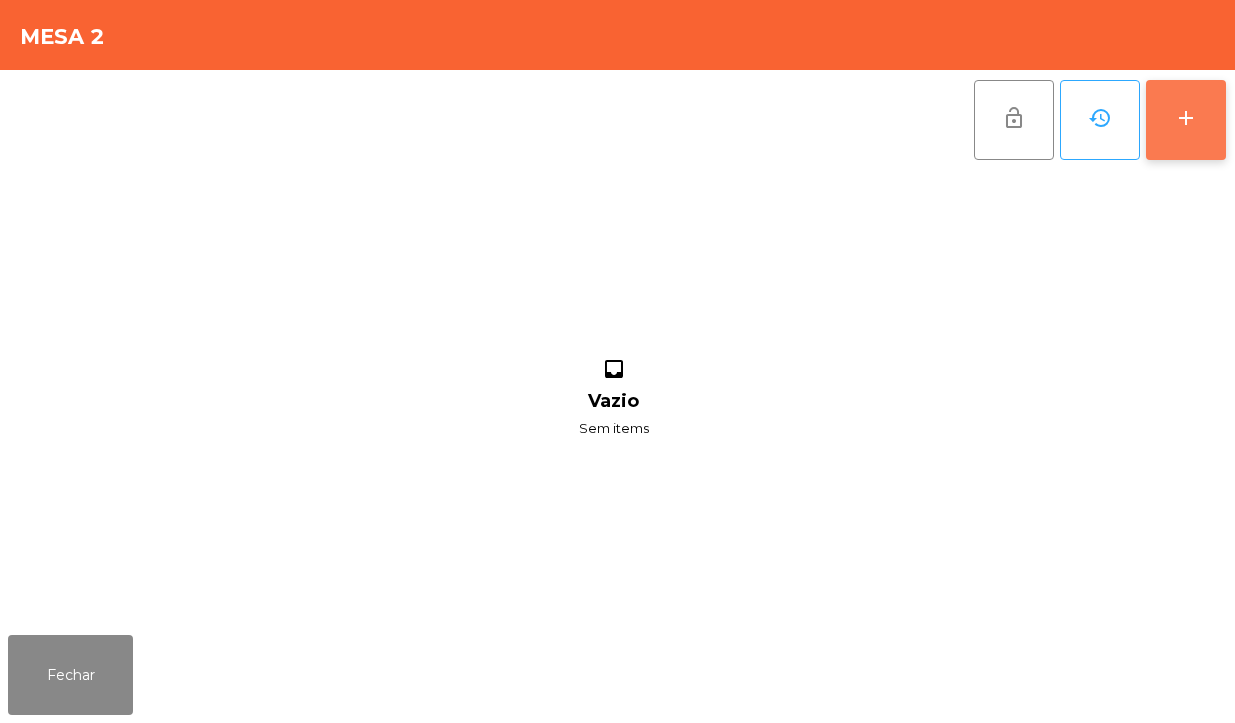 click on "add" 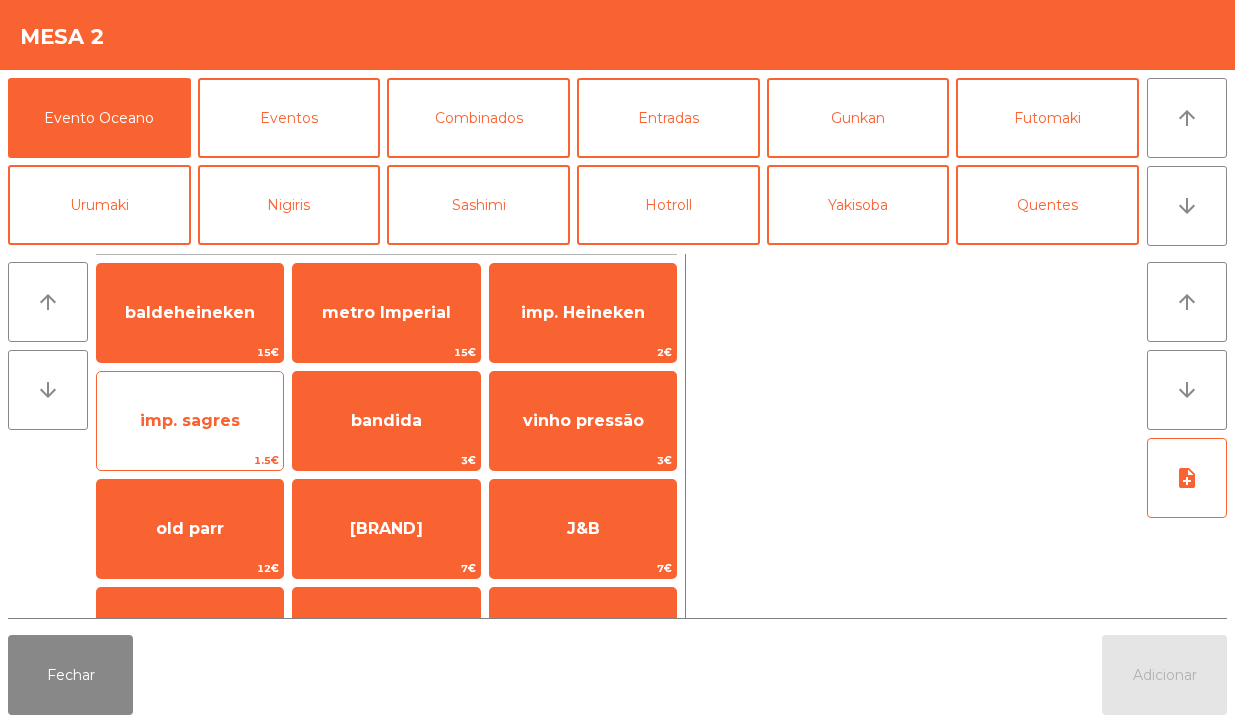 click on "imp. sagres" 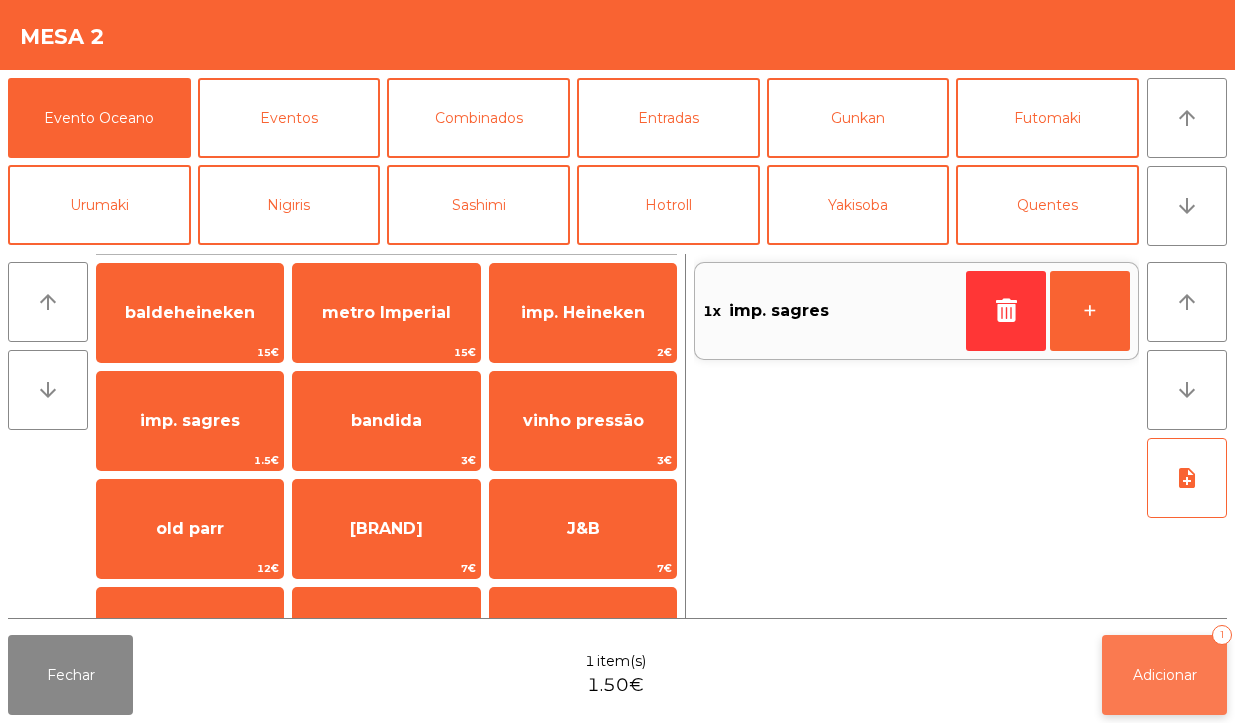 click on "Adicionar   1" 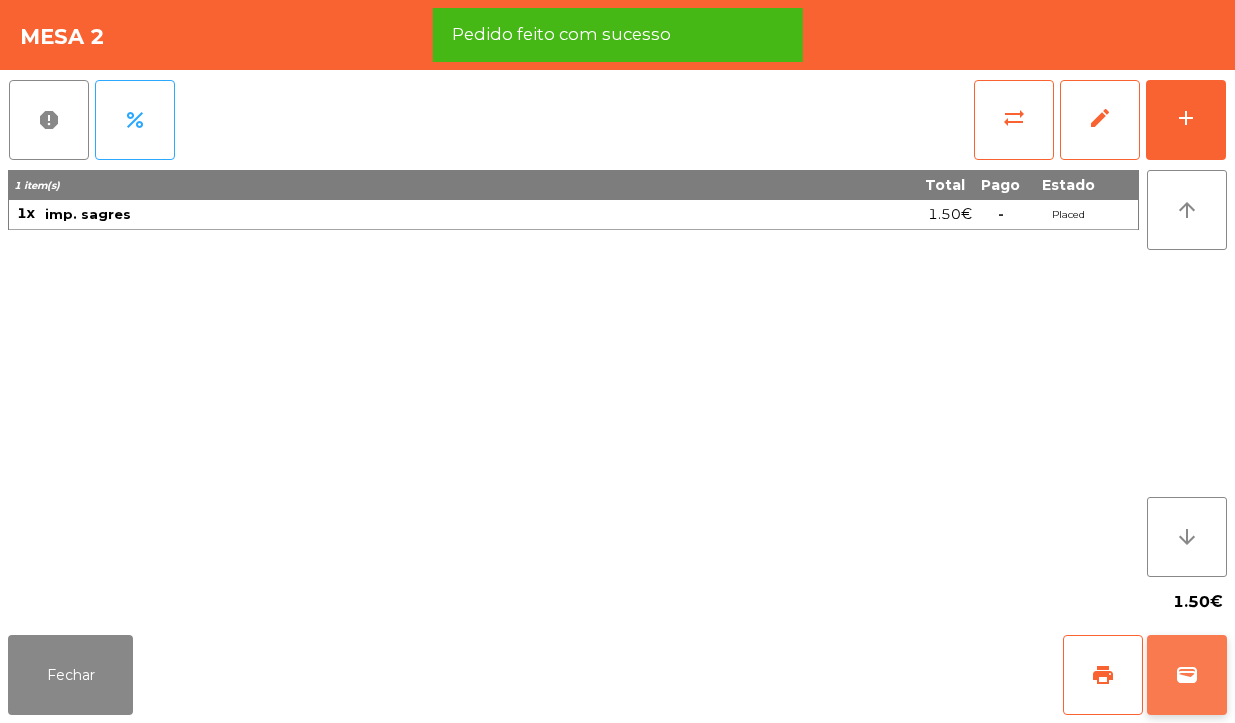 click on "wallet" 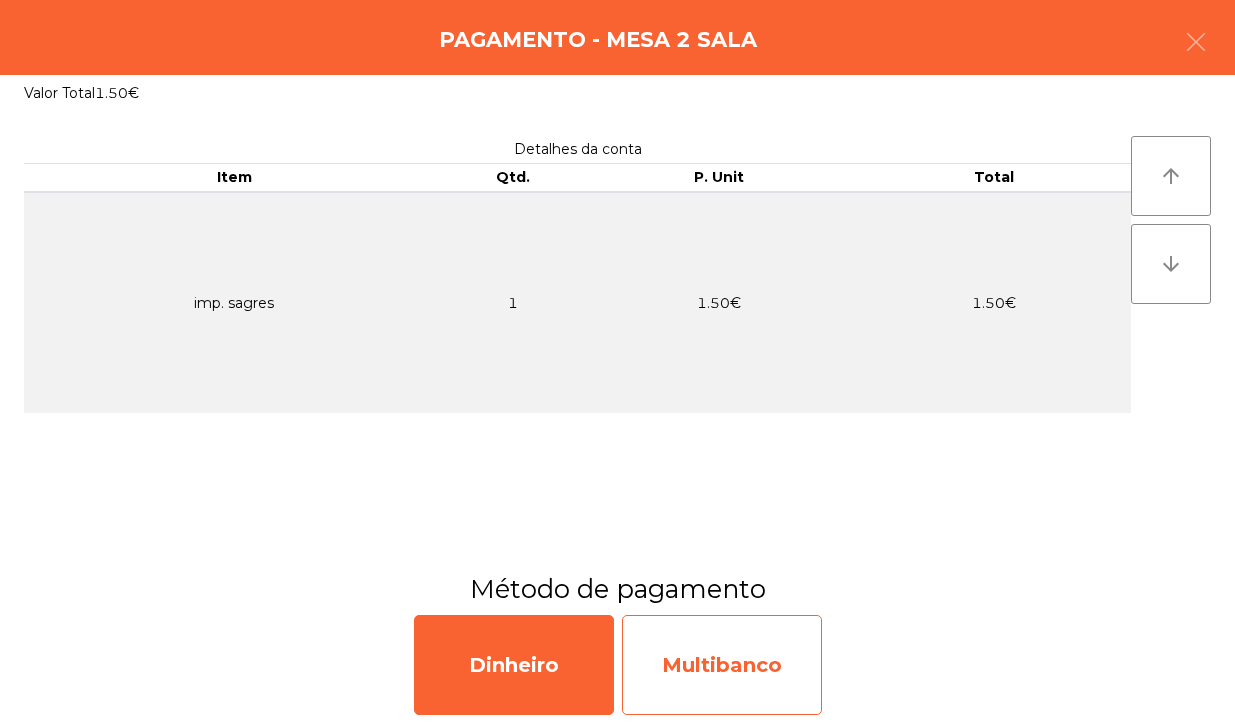 click on "Multibanco" 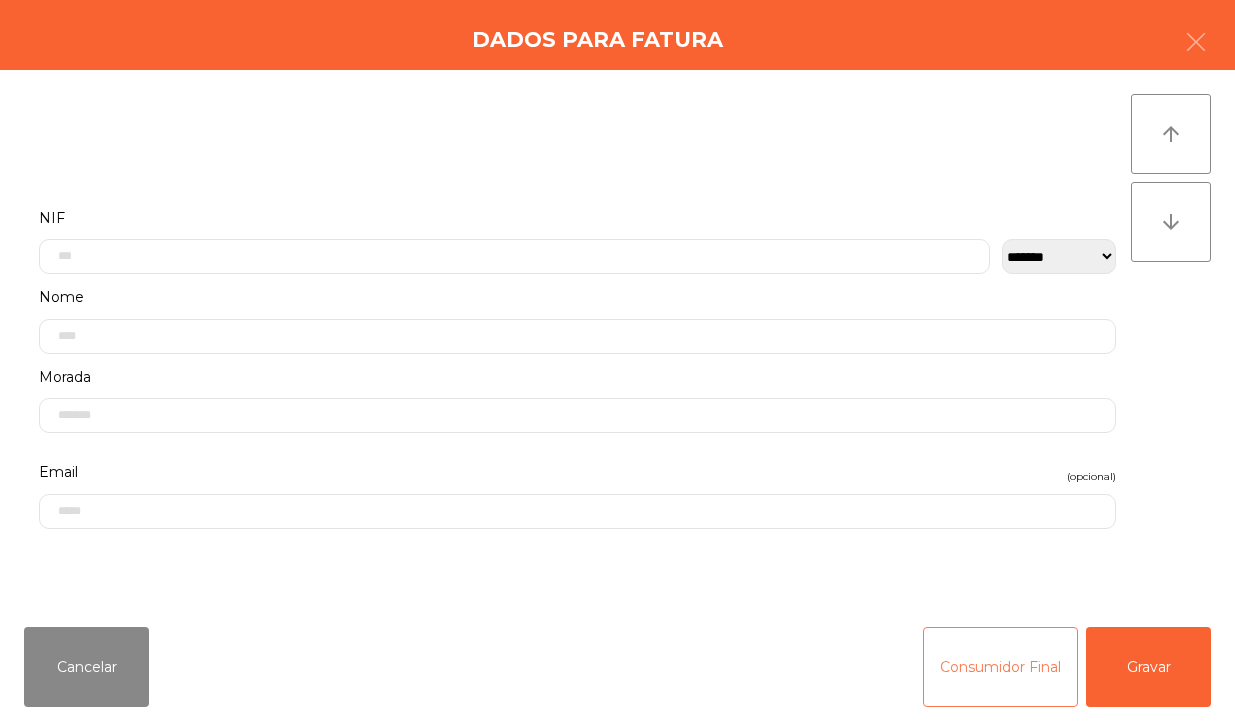 click on "Consumidor Final" 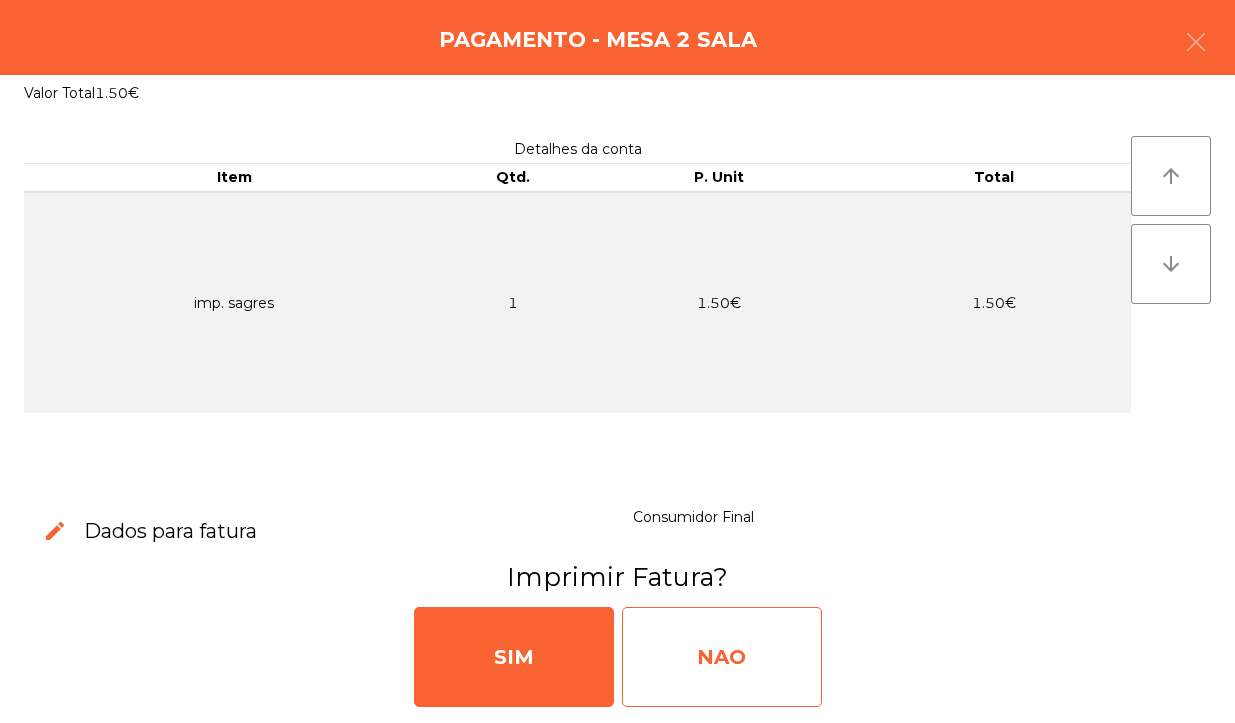 click on "NAO" 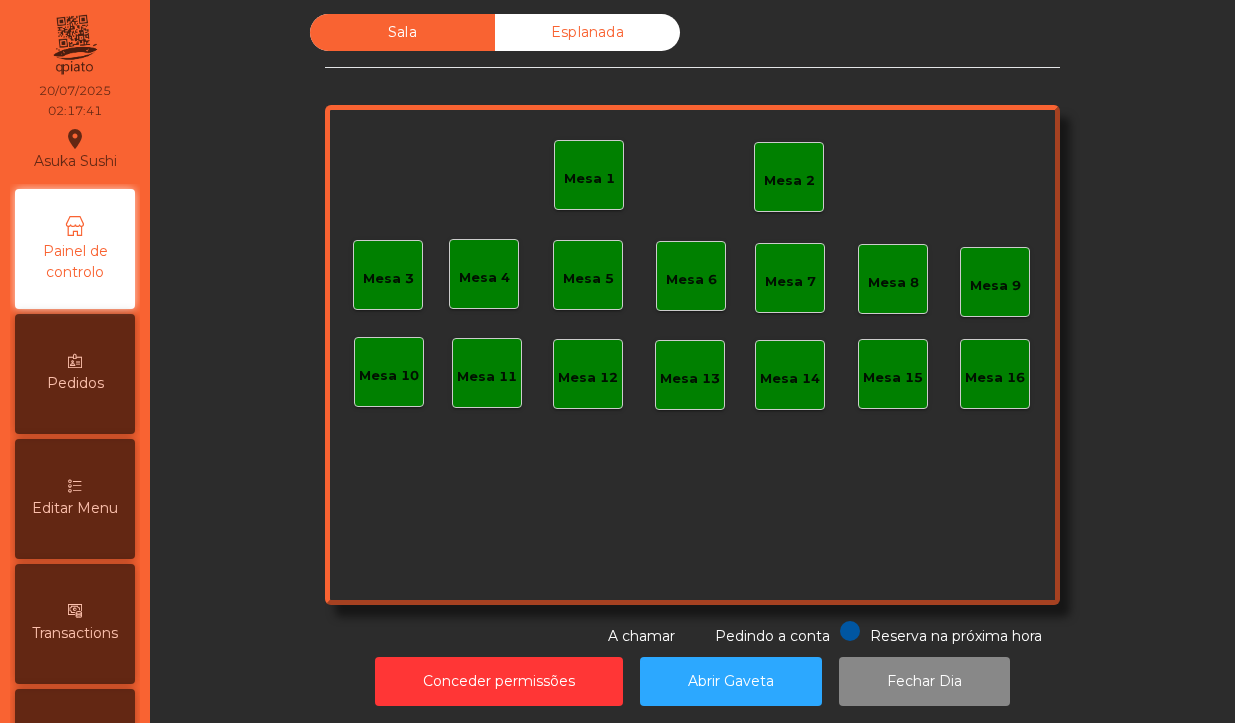 click on "Mesa 2" 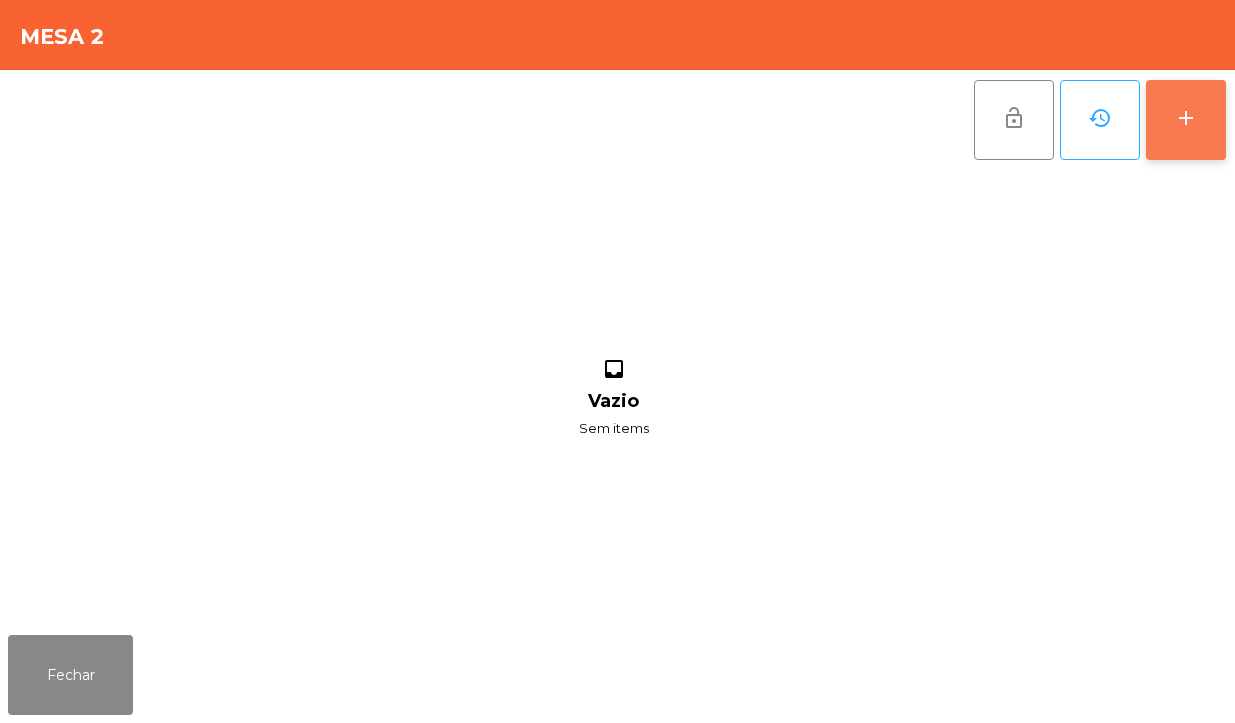 click on "add" 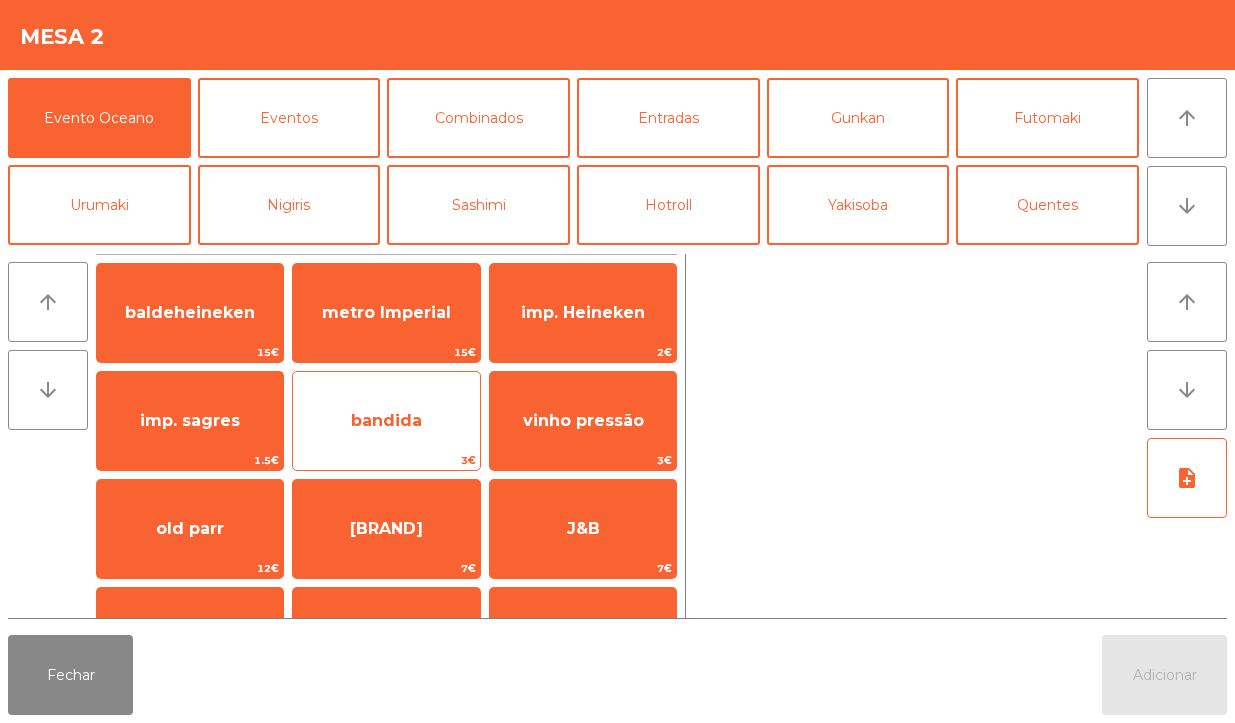 click on "bandida   3€" 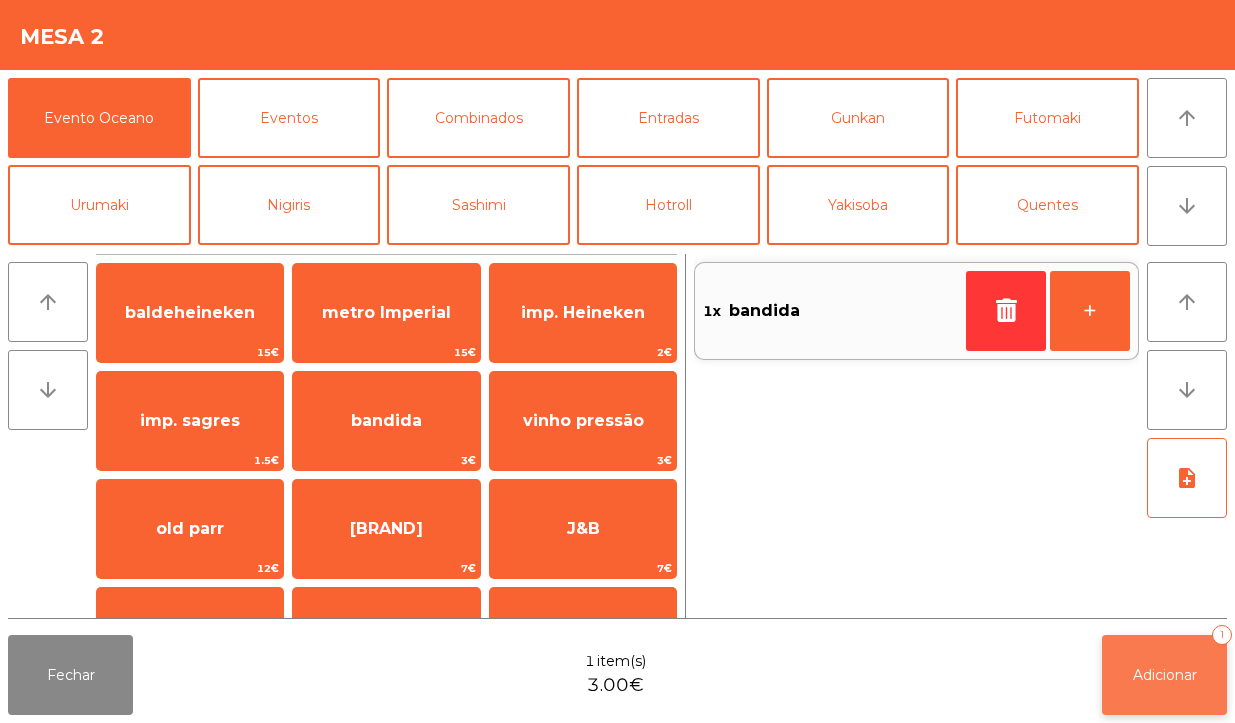 click on "Adicionar   1" 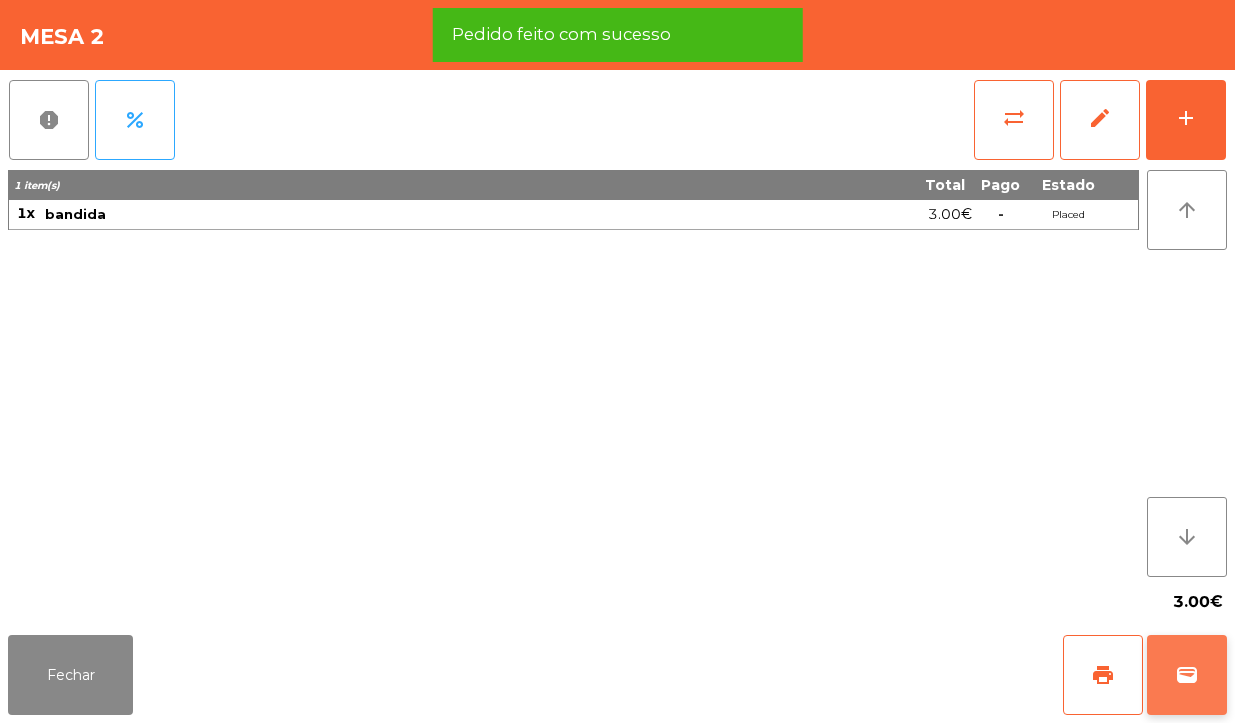 click on "wallet" 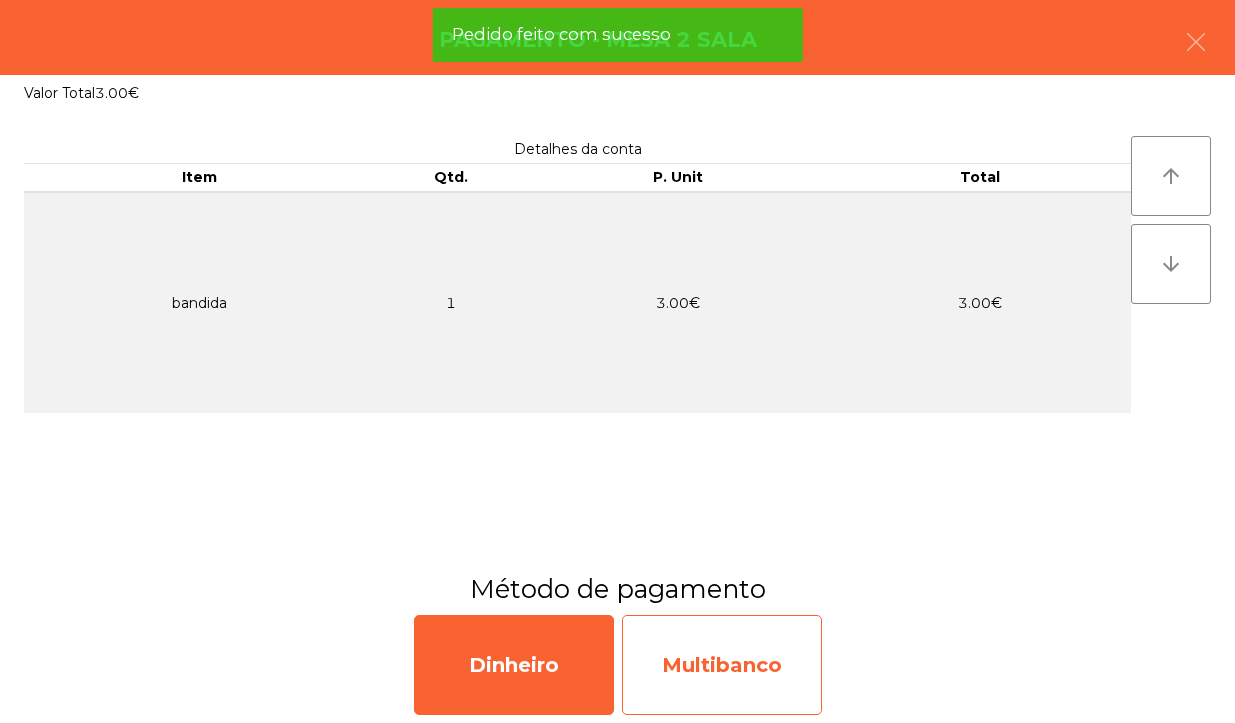 click on "Multibanco" 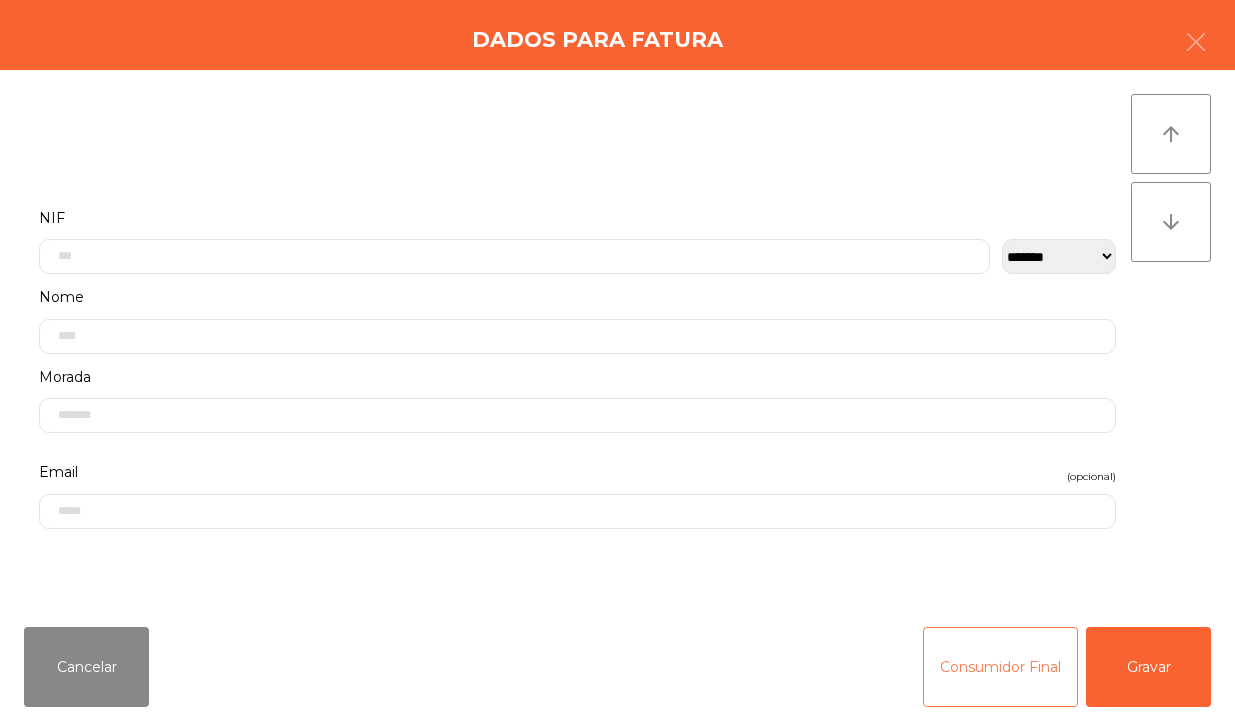 click on "Consumidor Final" 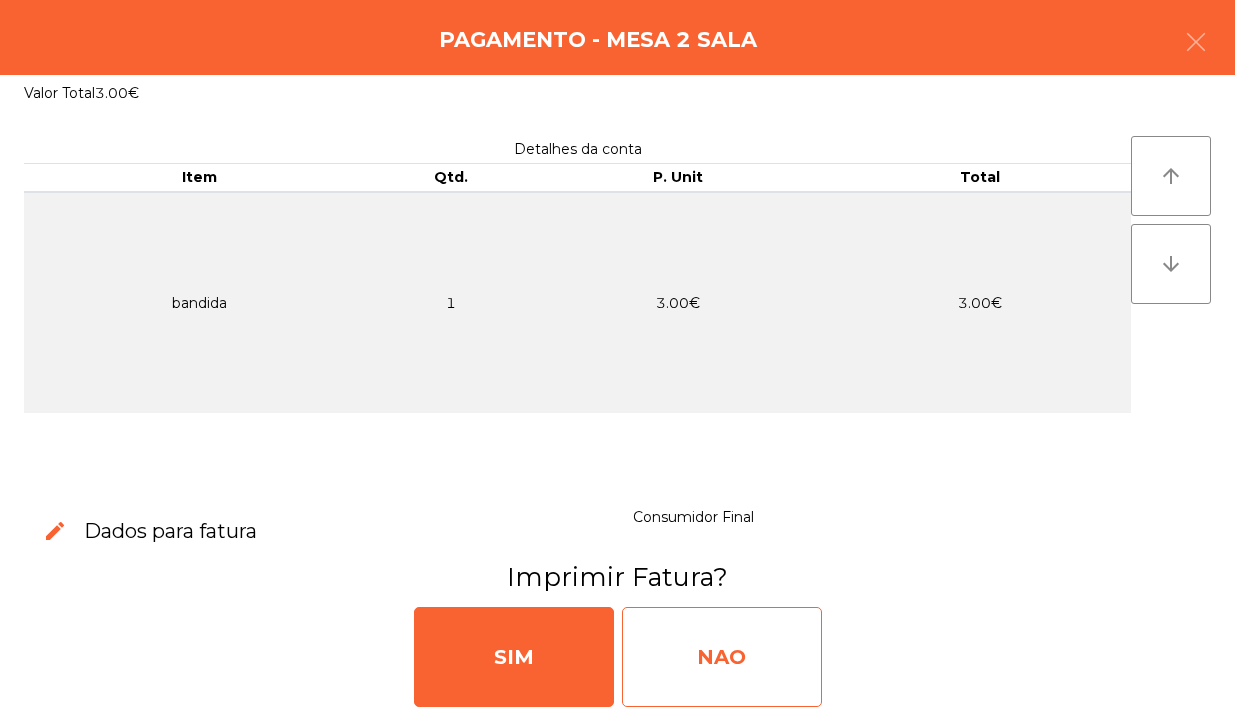 click on "NAO" 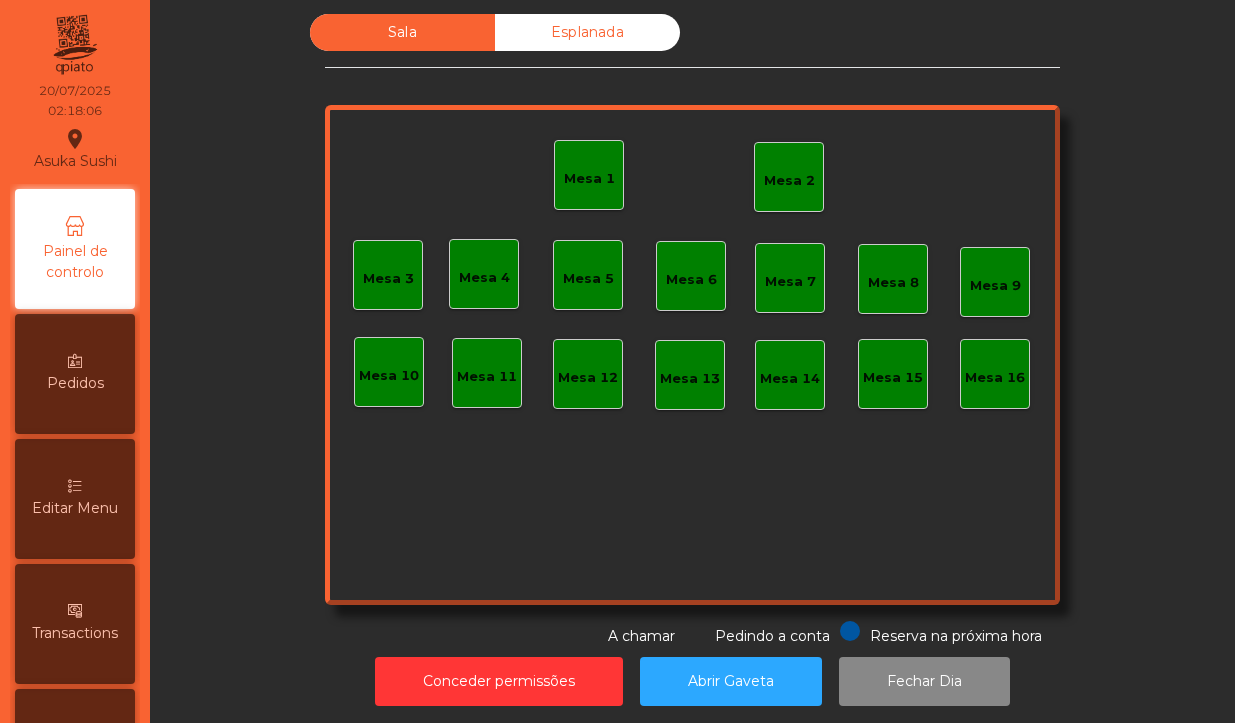 click on "Mesa 2" 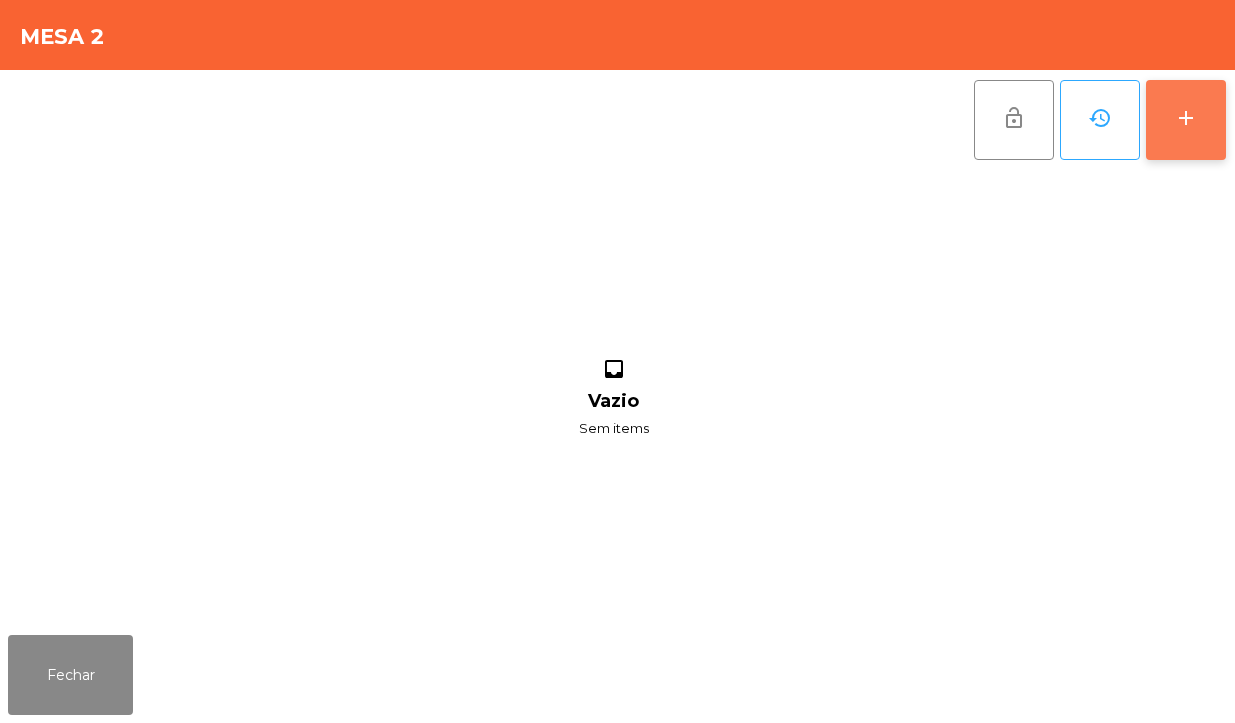 click on "add" 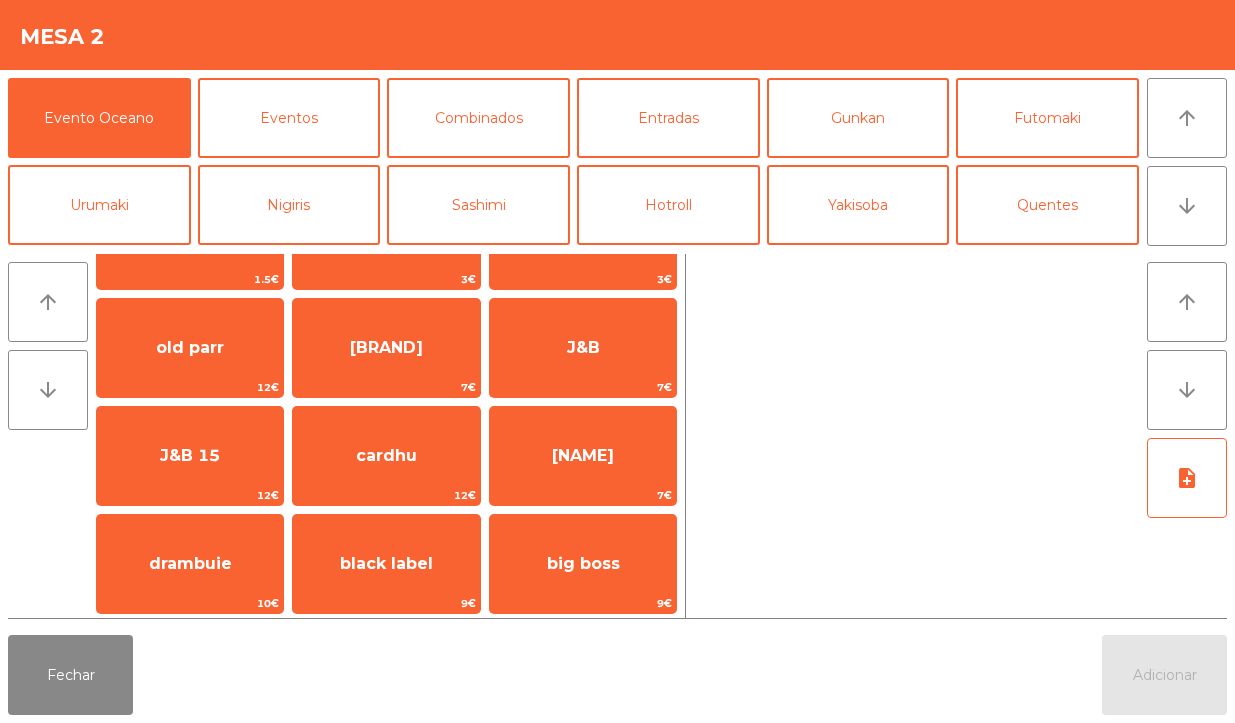 scroll, scrollTop: 182, scrollLeft: 0, axis: vertical 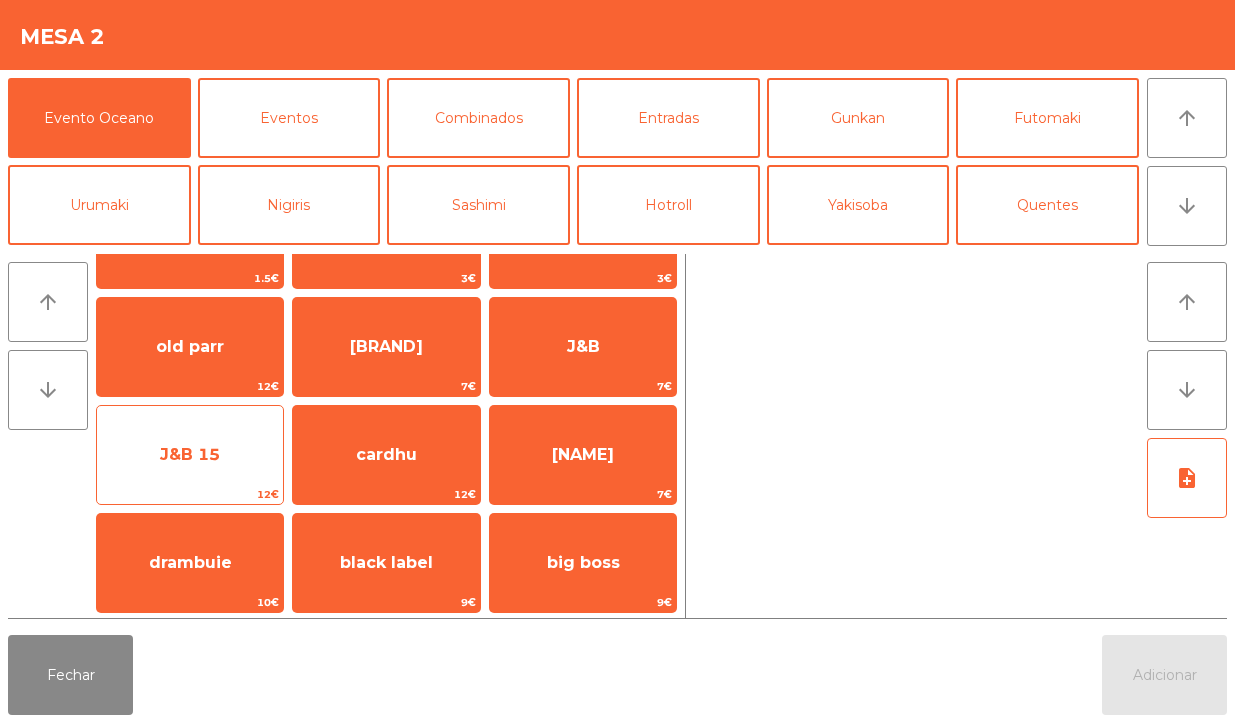 click on "J&B 15" 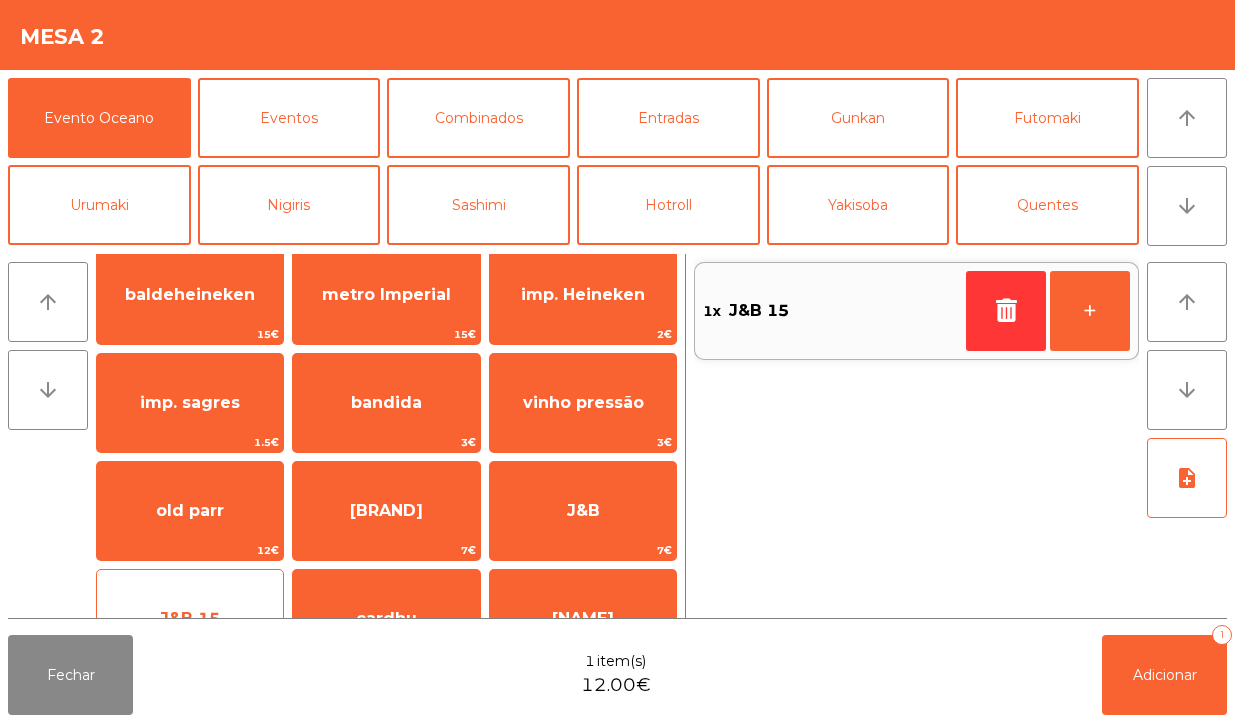 scroll, scrollTop: 0, scrollLeft: 0, axis: both 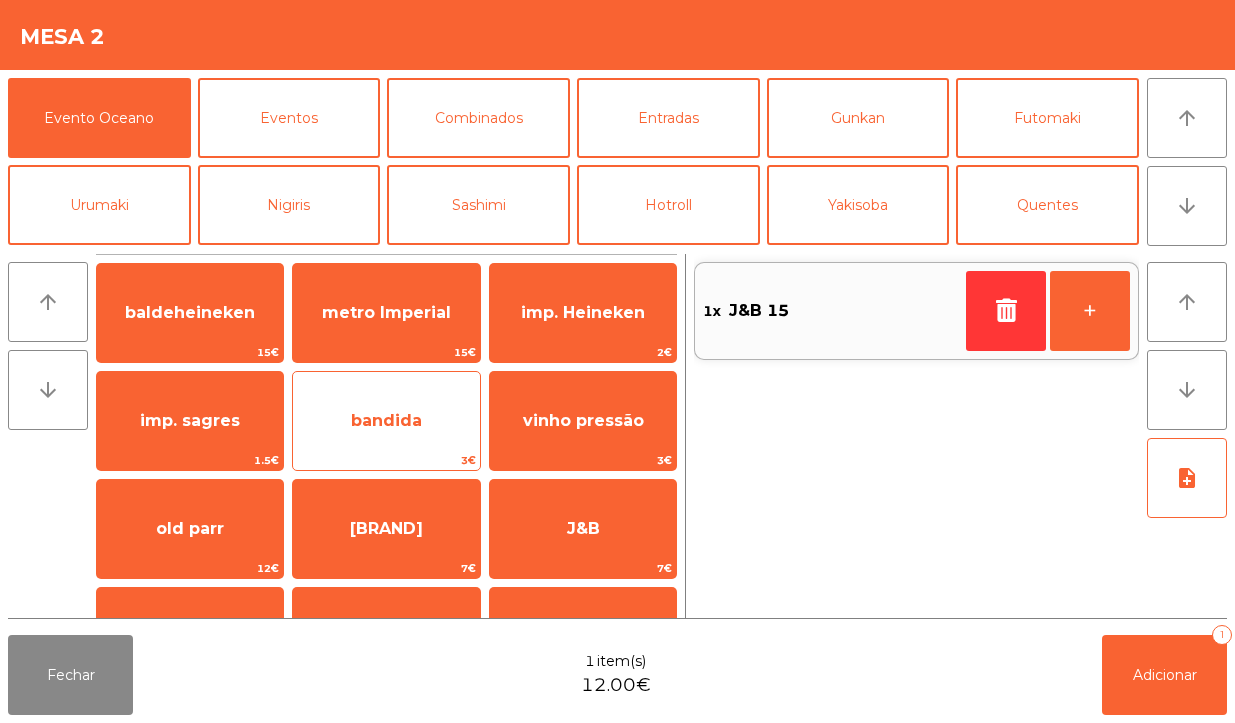 click on "bandida" 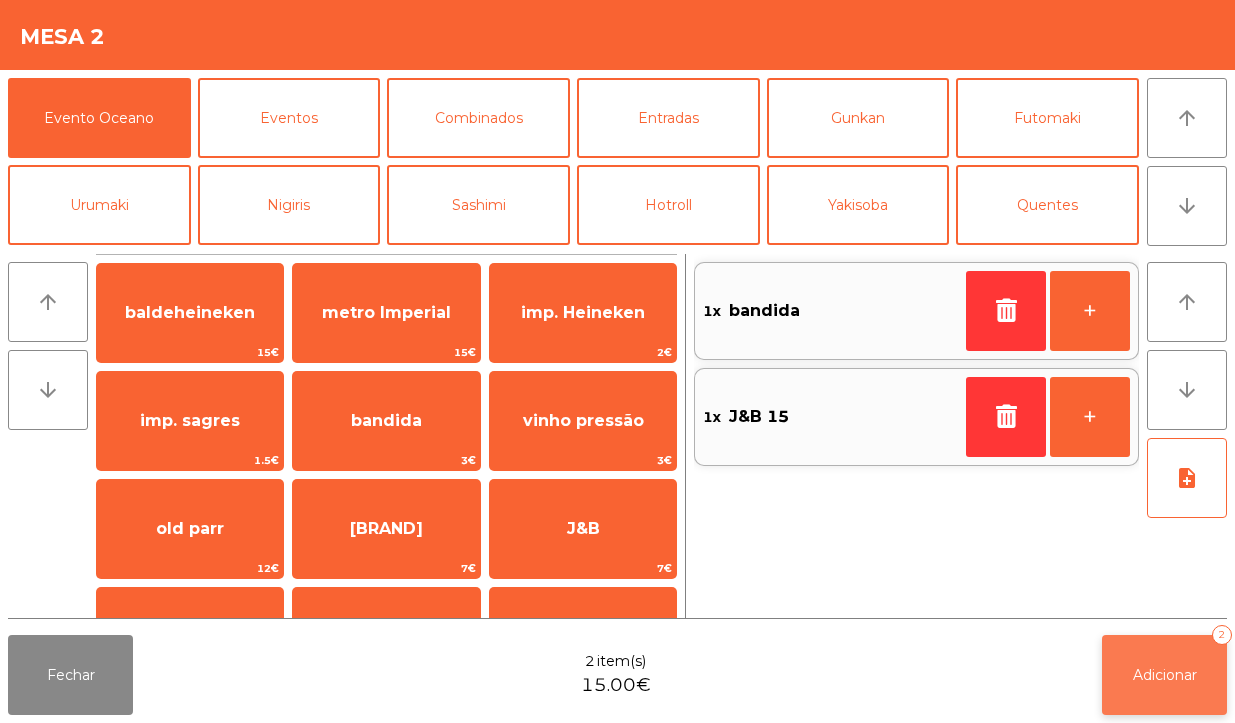 click on "Adicionar   2" 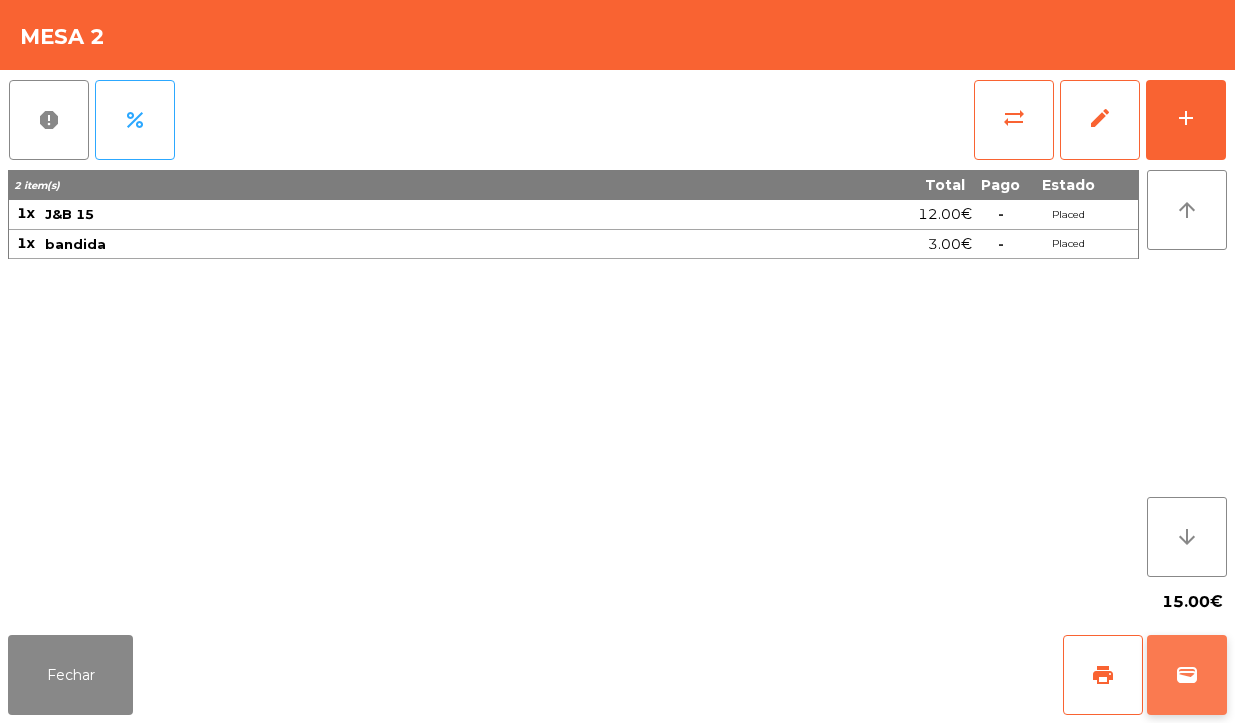click on "wallet" 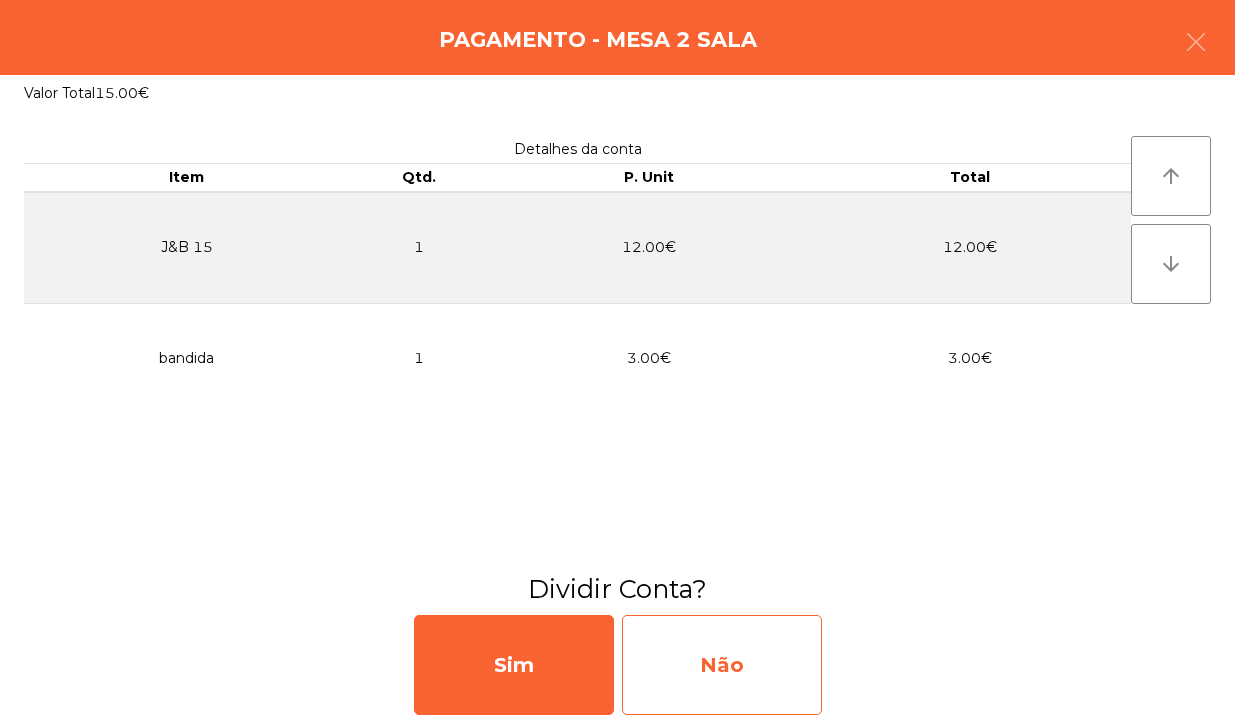 click on "Não" 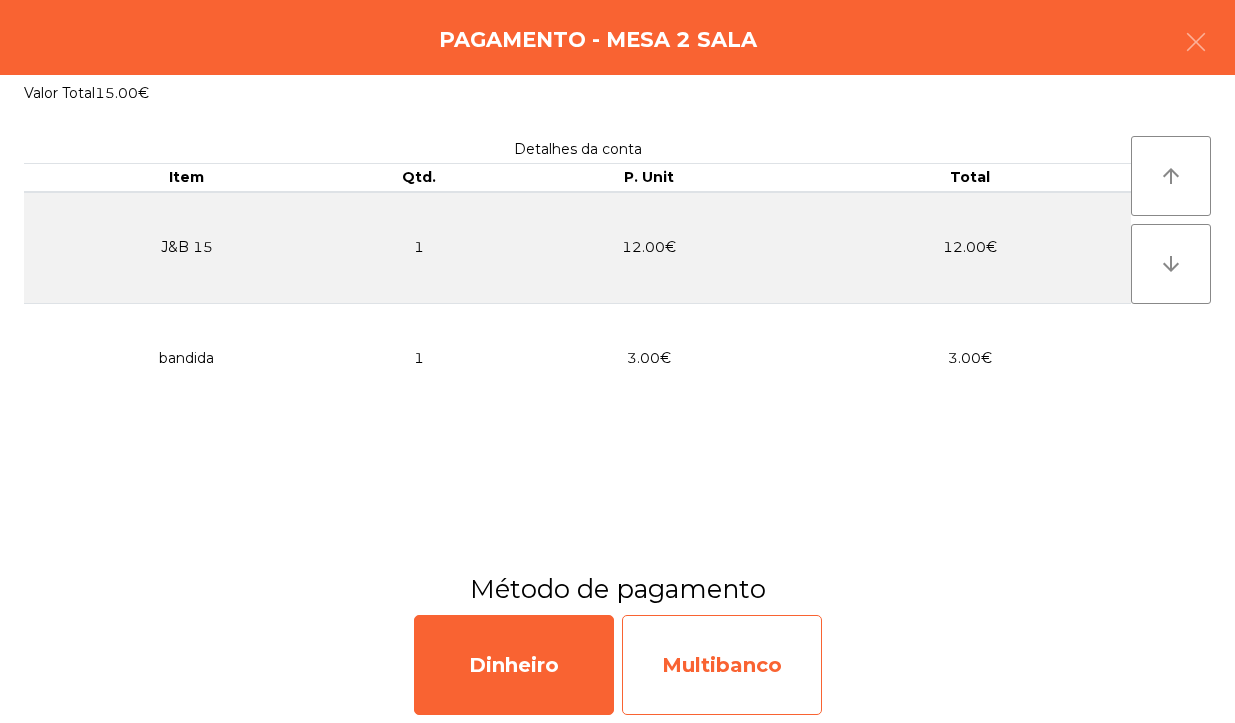 click on "Multibanco" 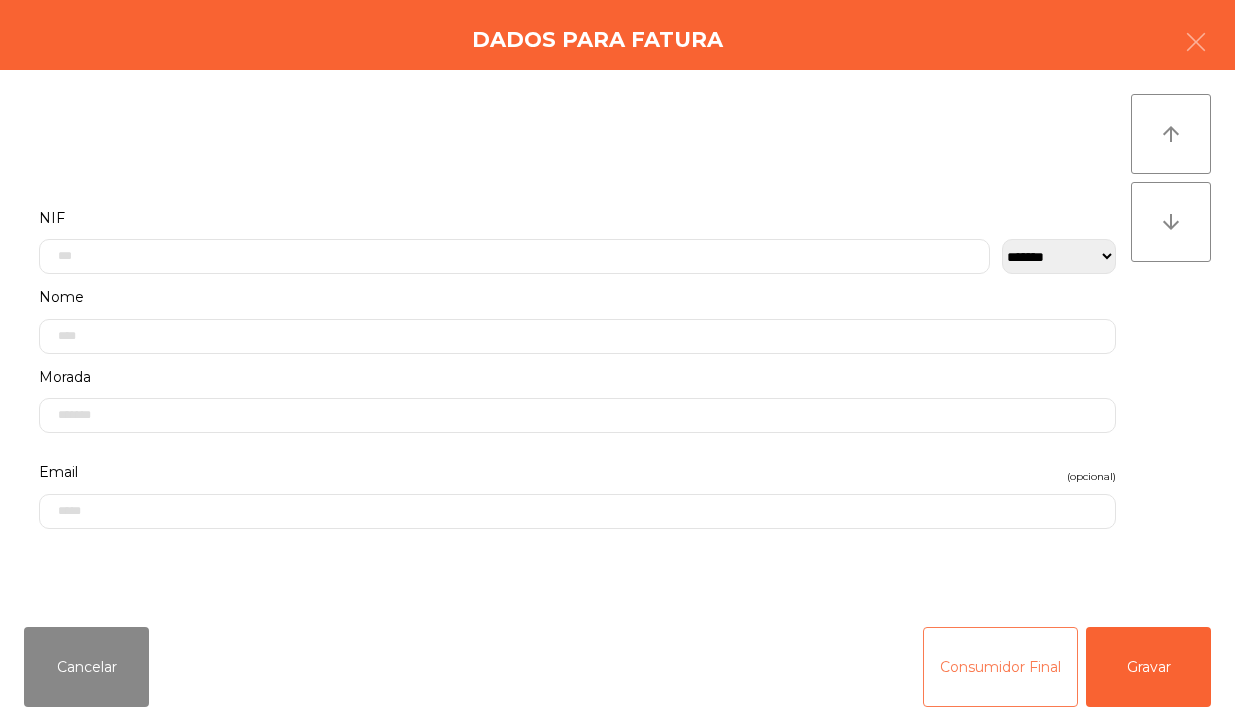 click on "Consumidor Final" 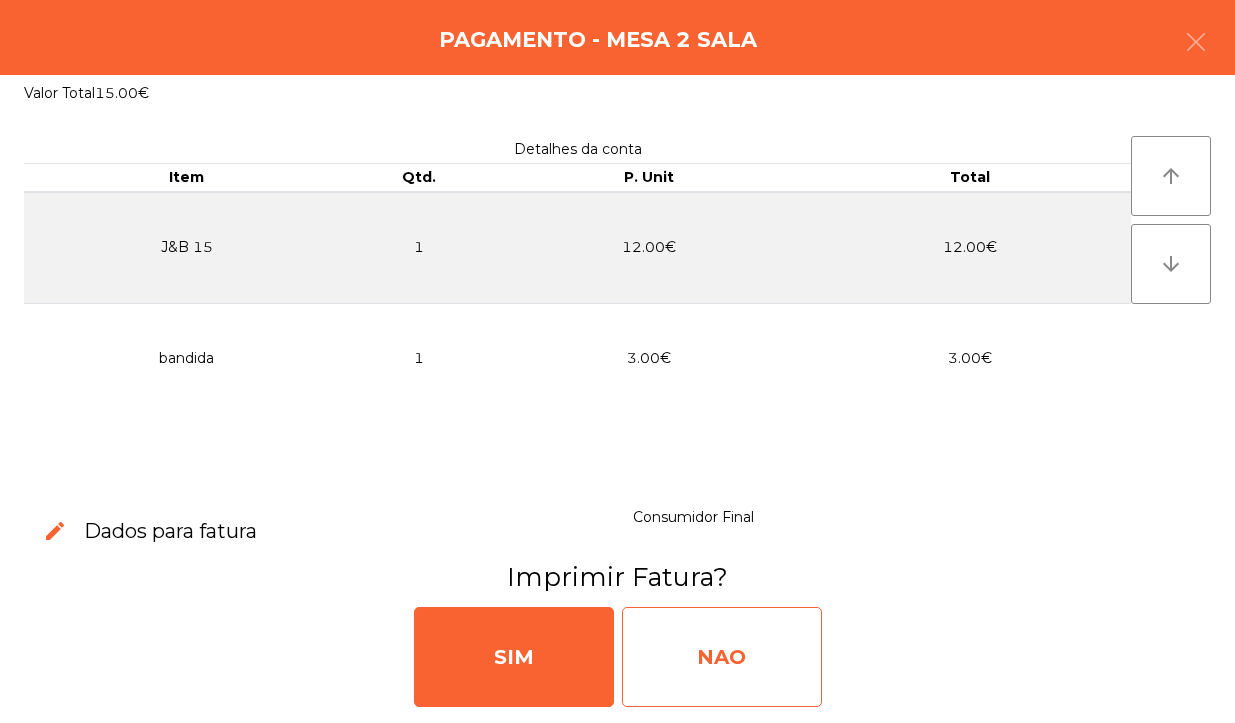 click on "NAO" 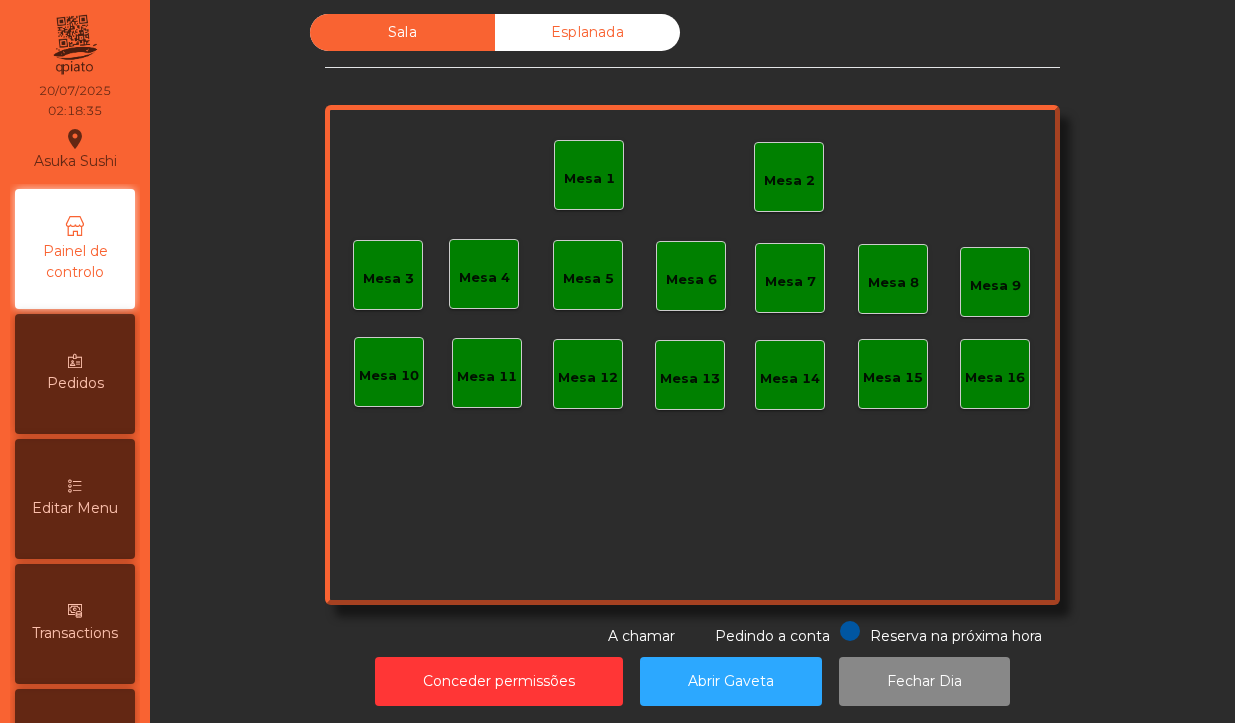 click on "Mesa 1" 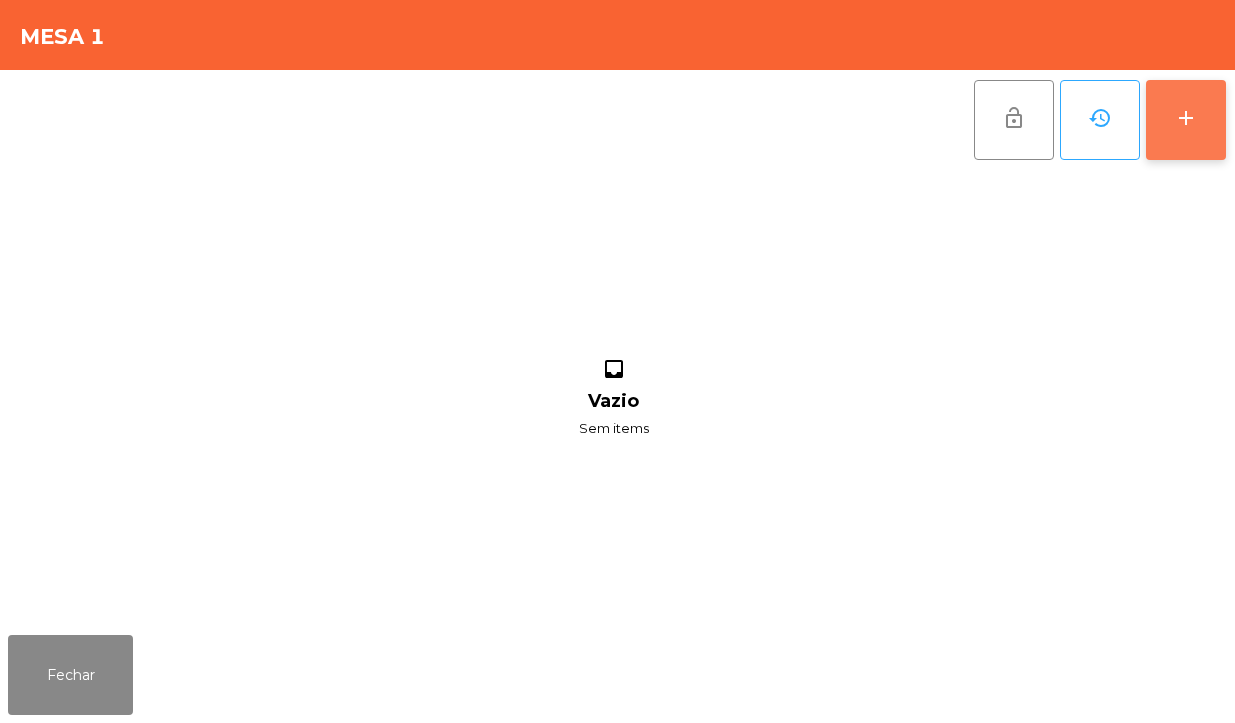 click on "add" 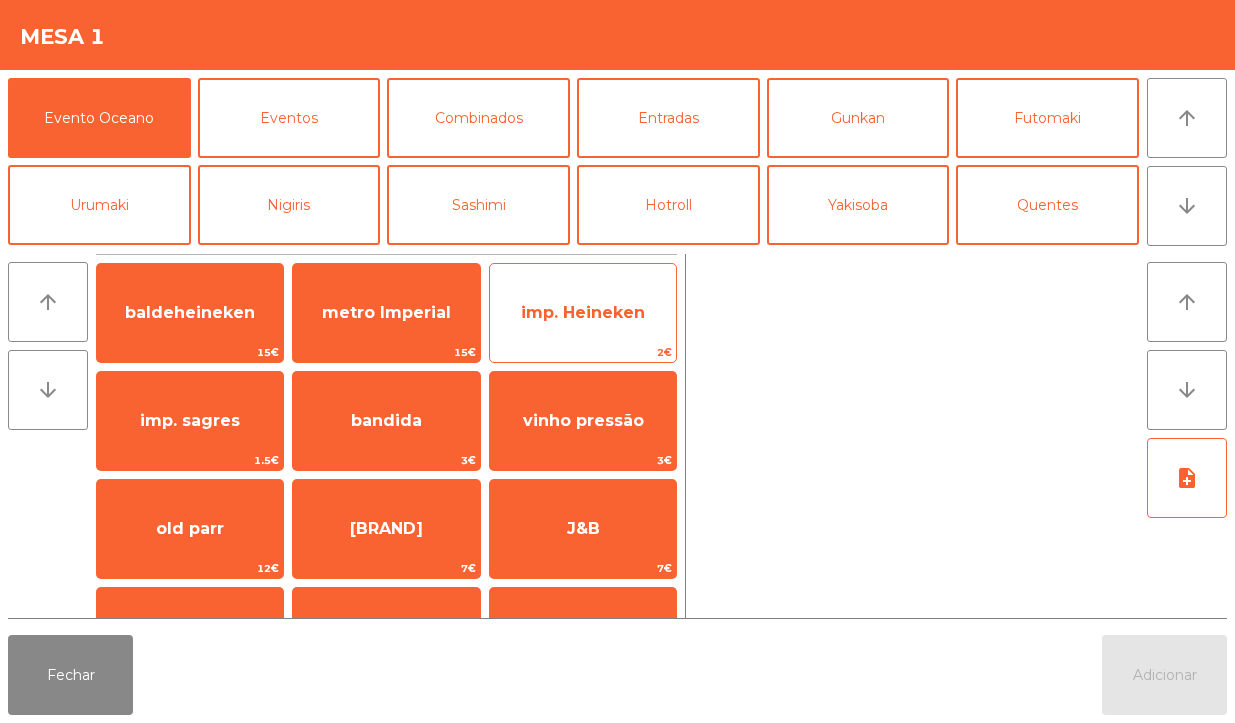 click on "imp. Heineken" 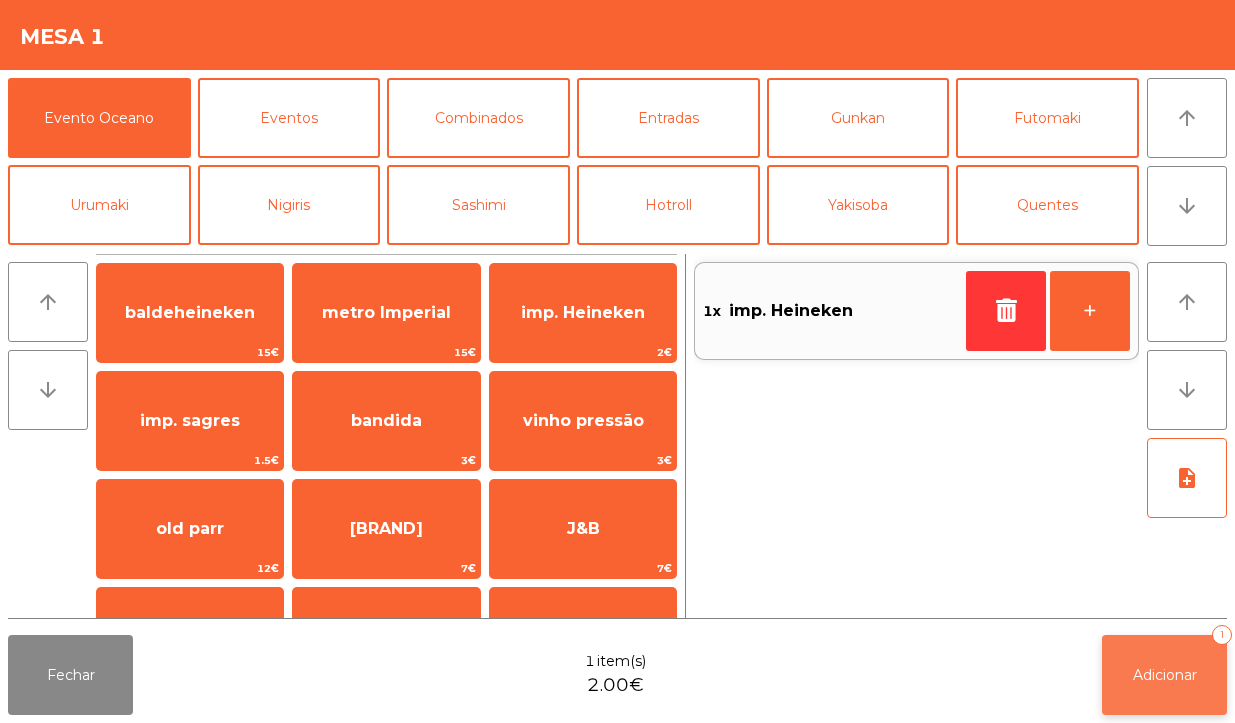 click on "Adicionar   1" 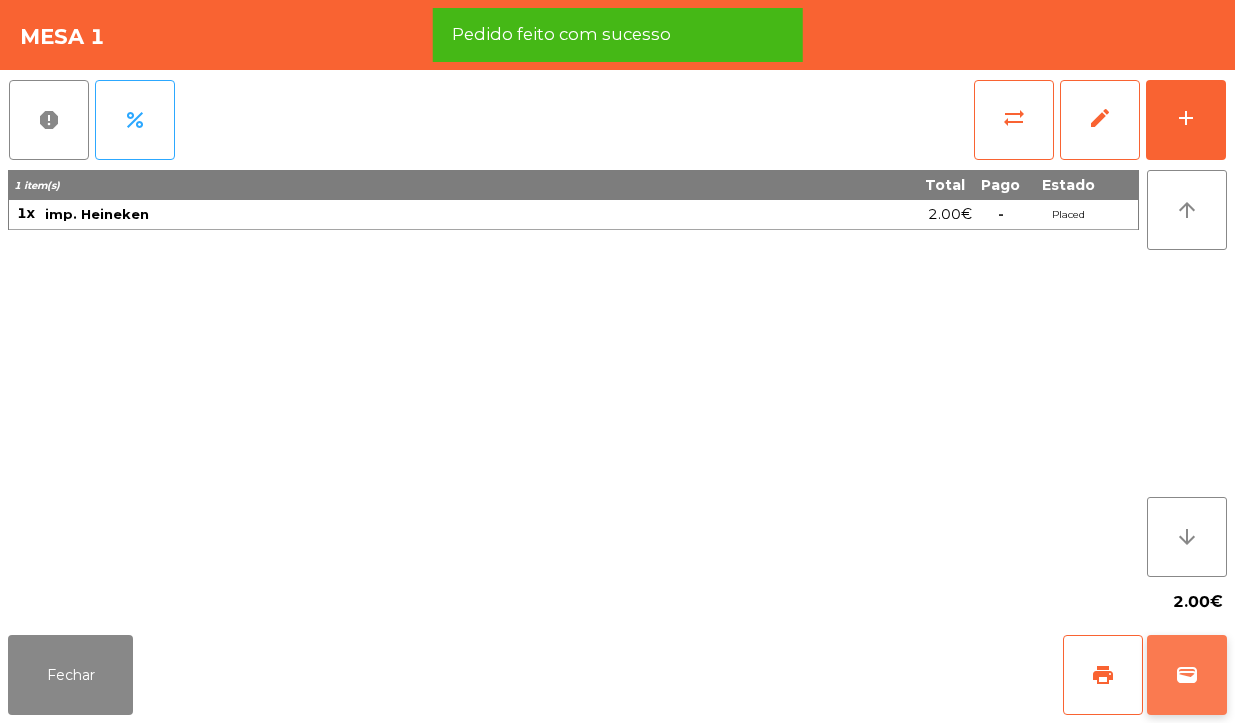 click on "wallet" 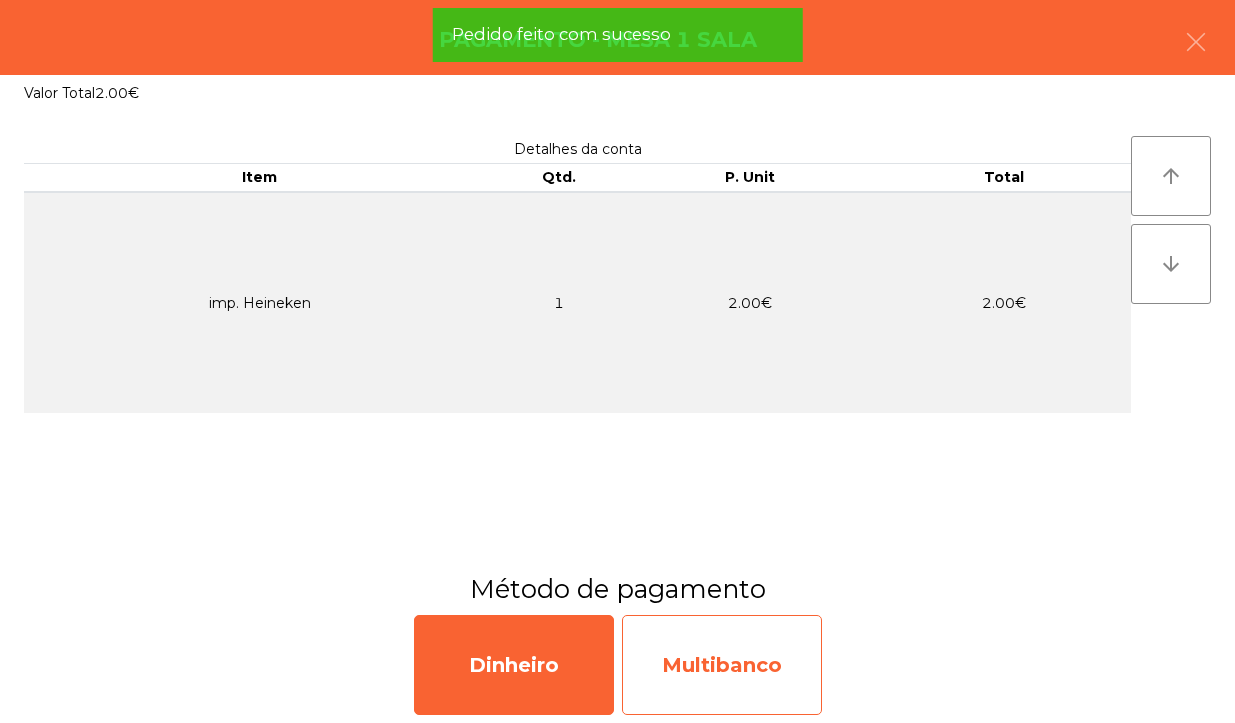 click on "Multibanco" 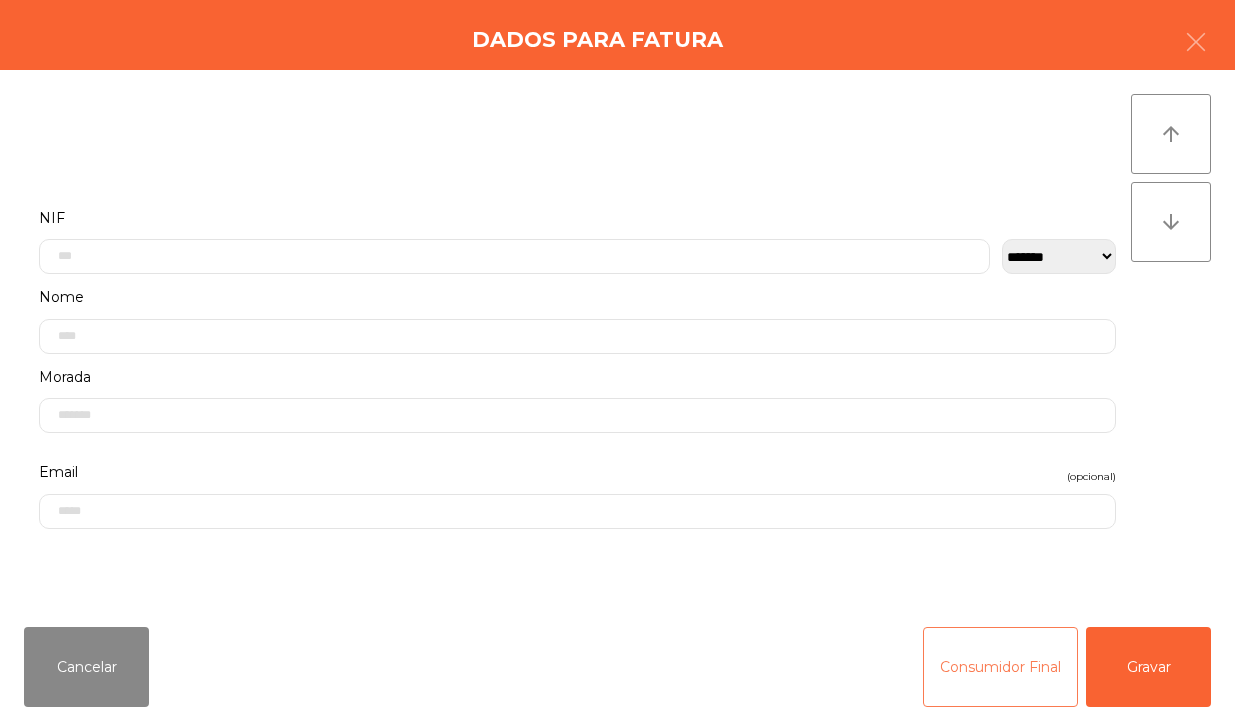 click on "Consumidor Final" 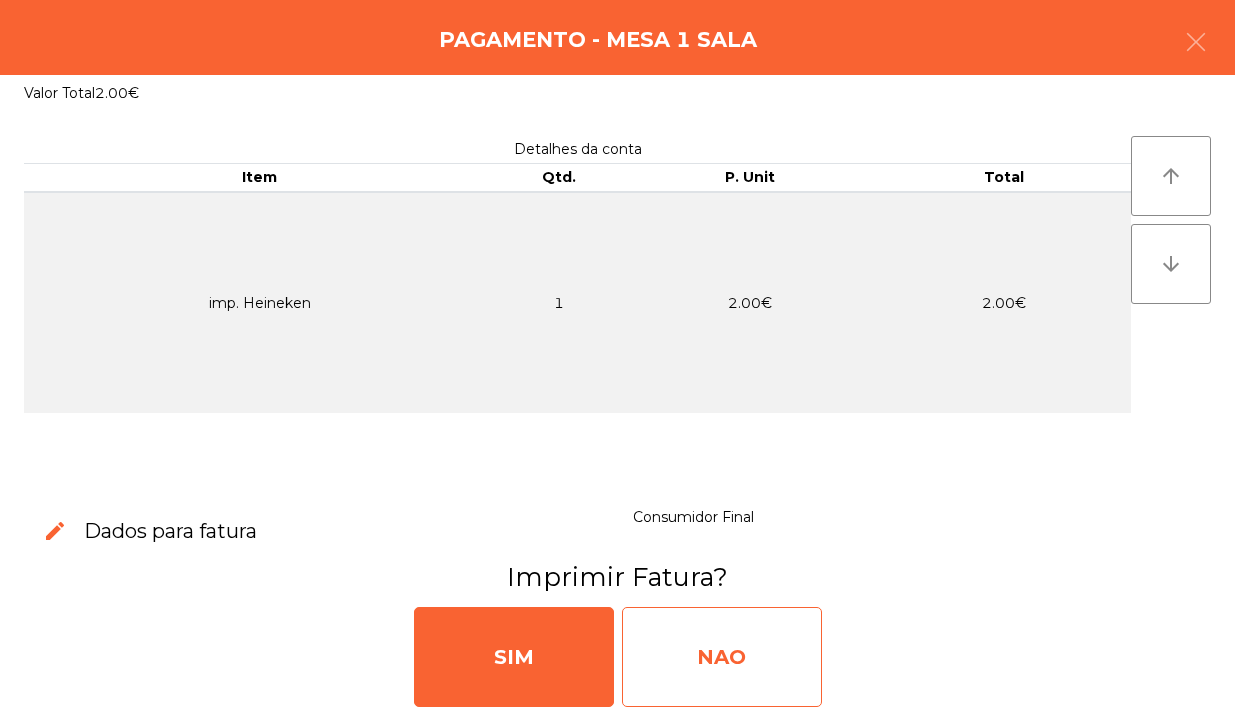 click on "NAO" 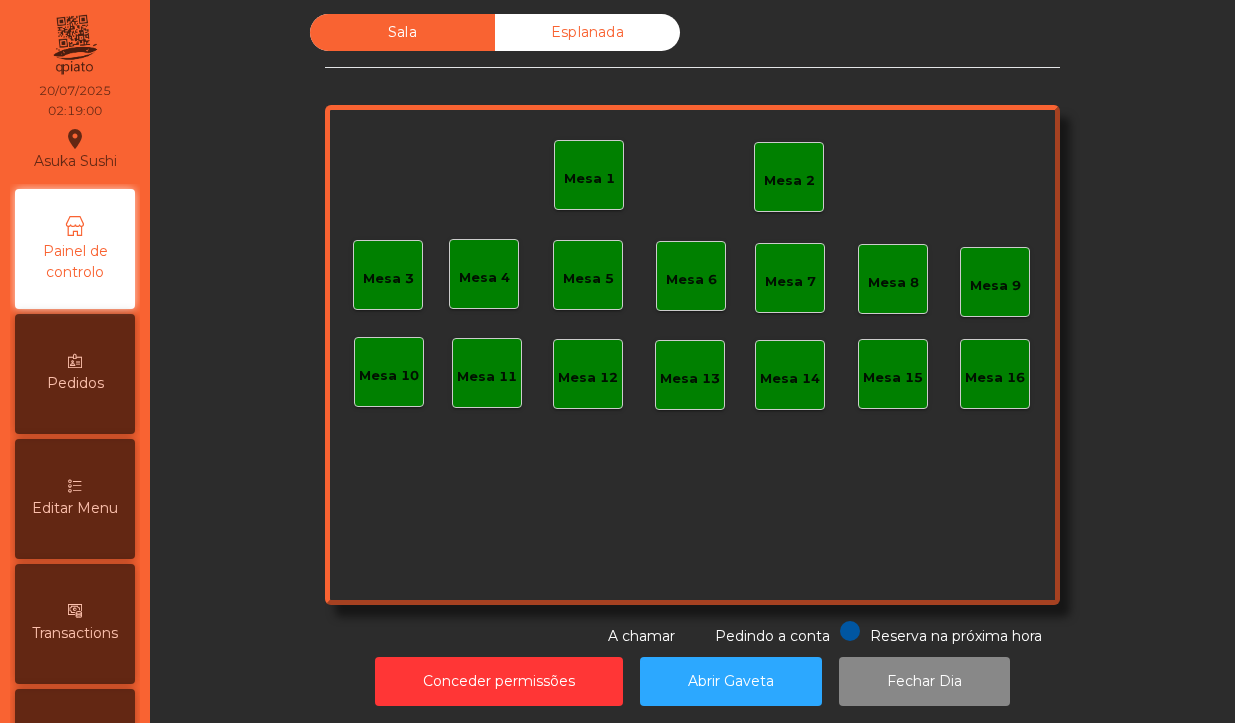 click on "Mesa 2" 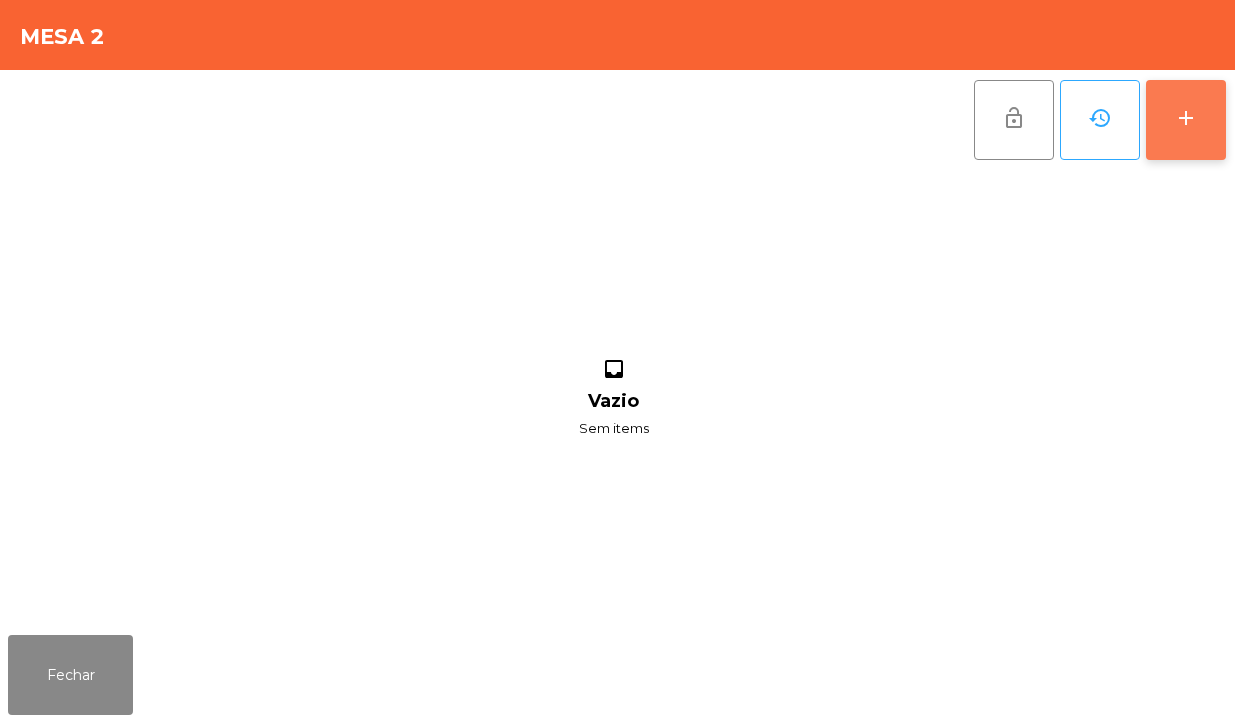 click on "add" 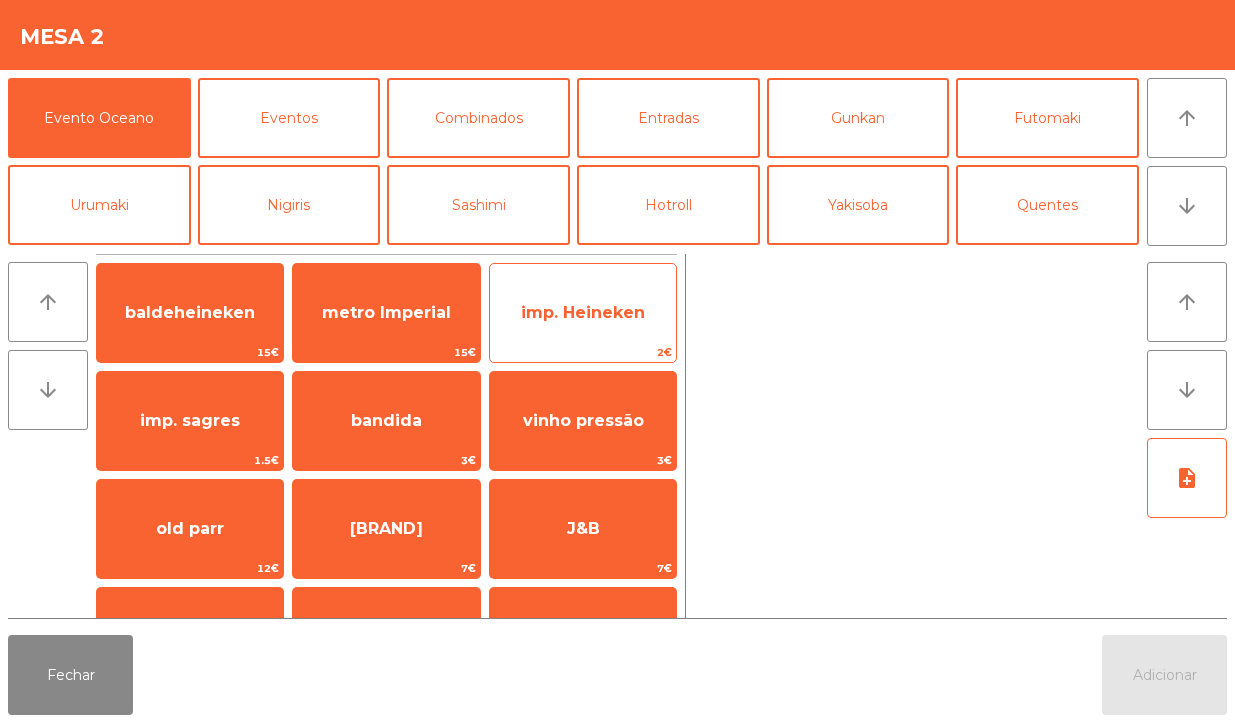 click on "imp. Heineken" 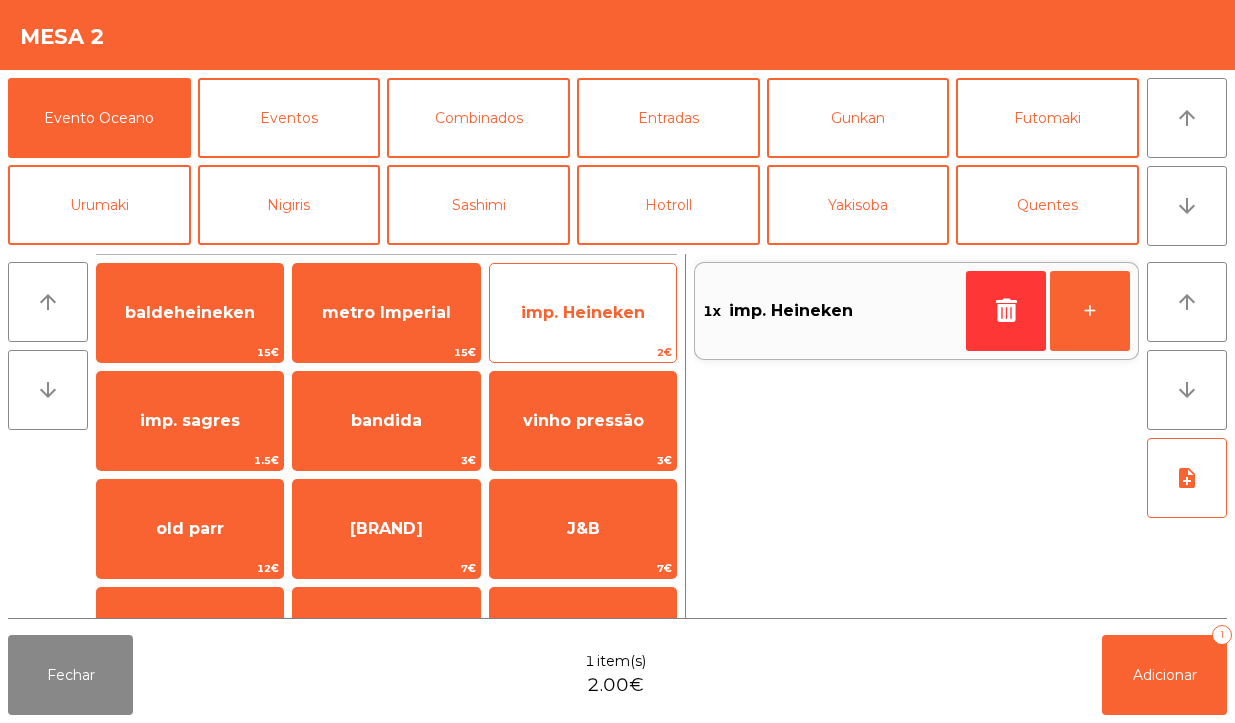 click on "imp. Heineken" 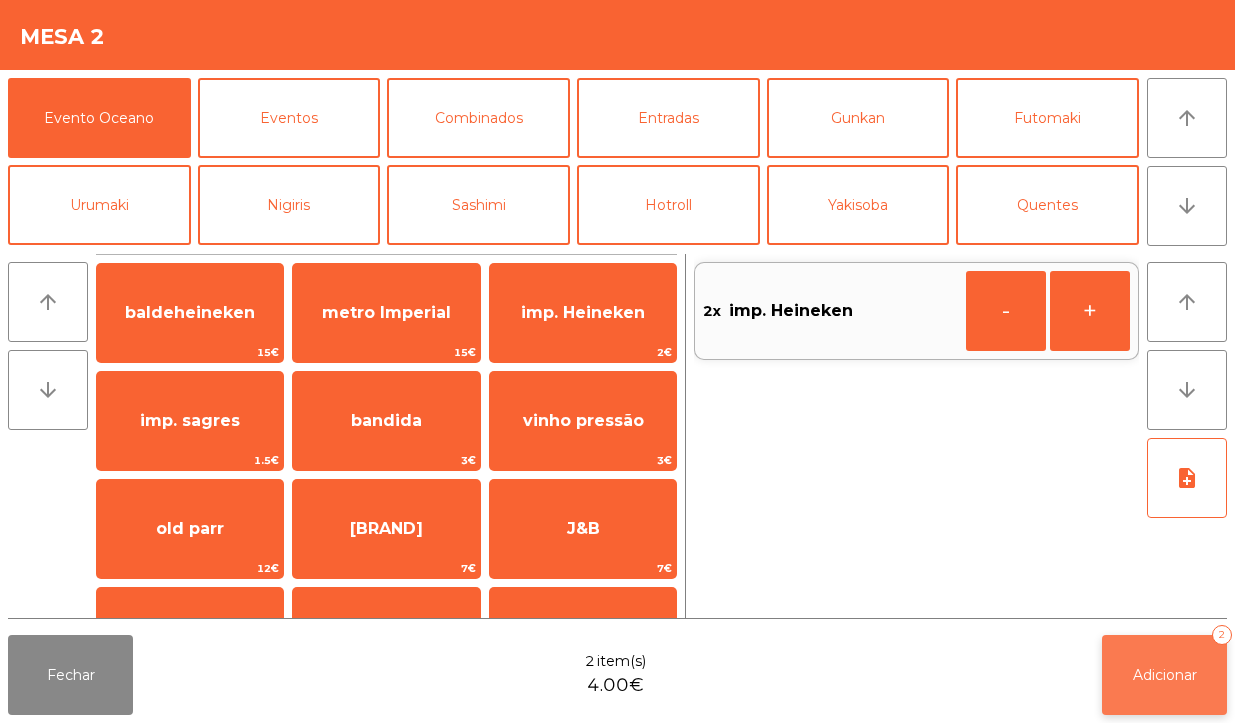 click on "Adicionar" 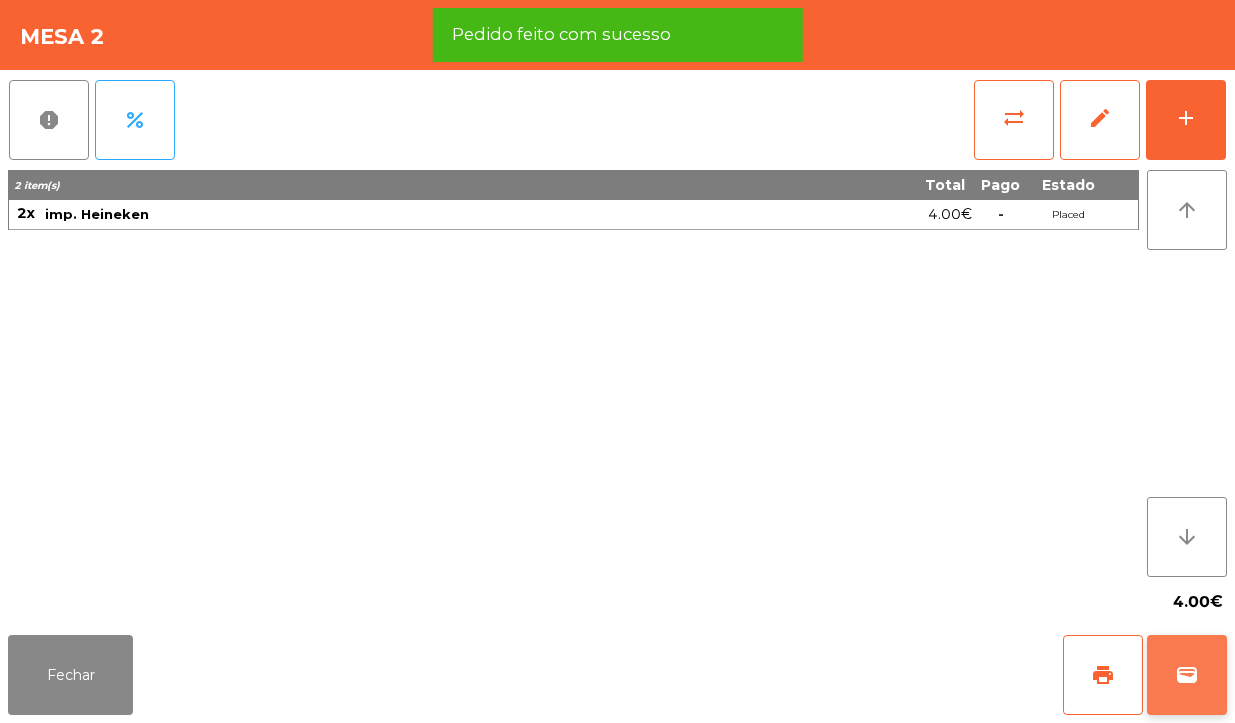 click on "wallet" 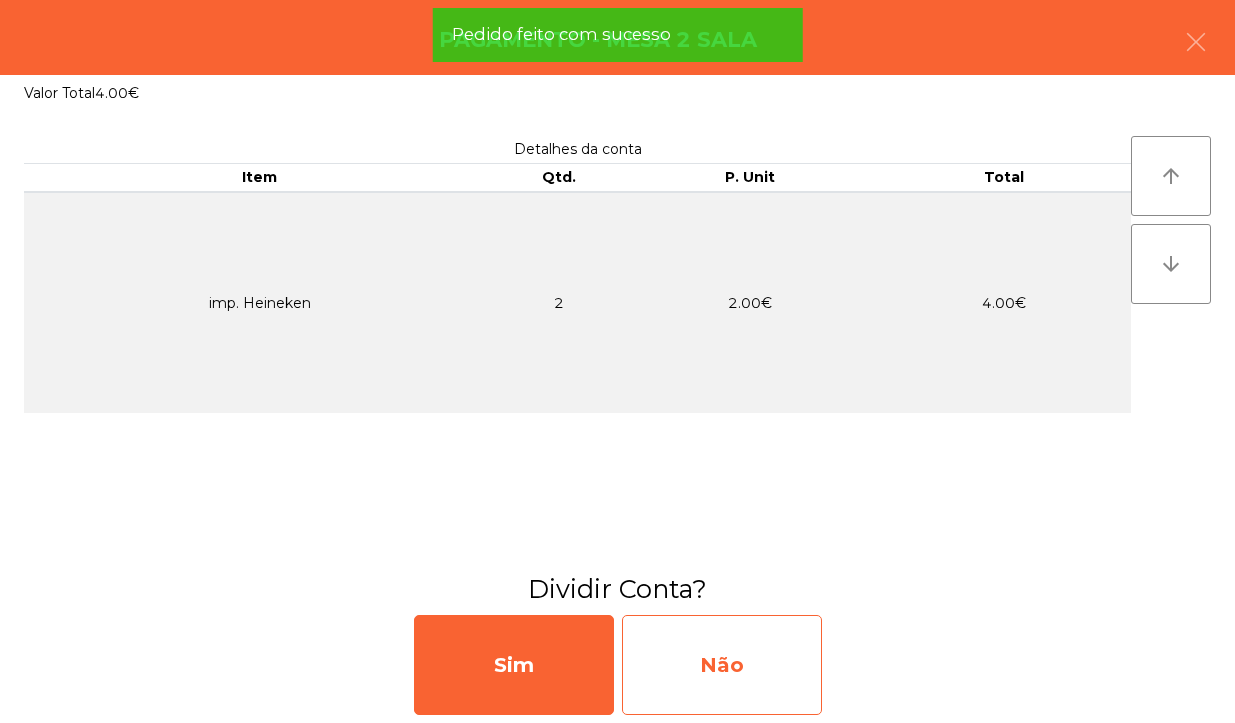 click on "Não" 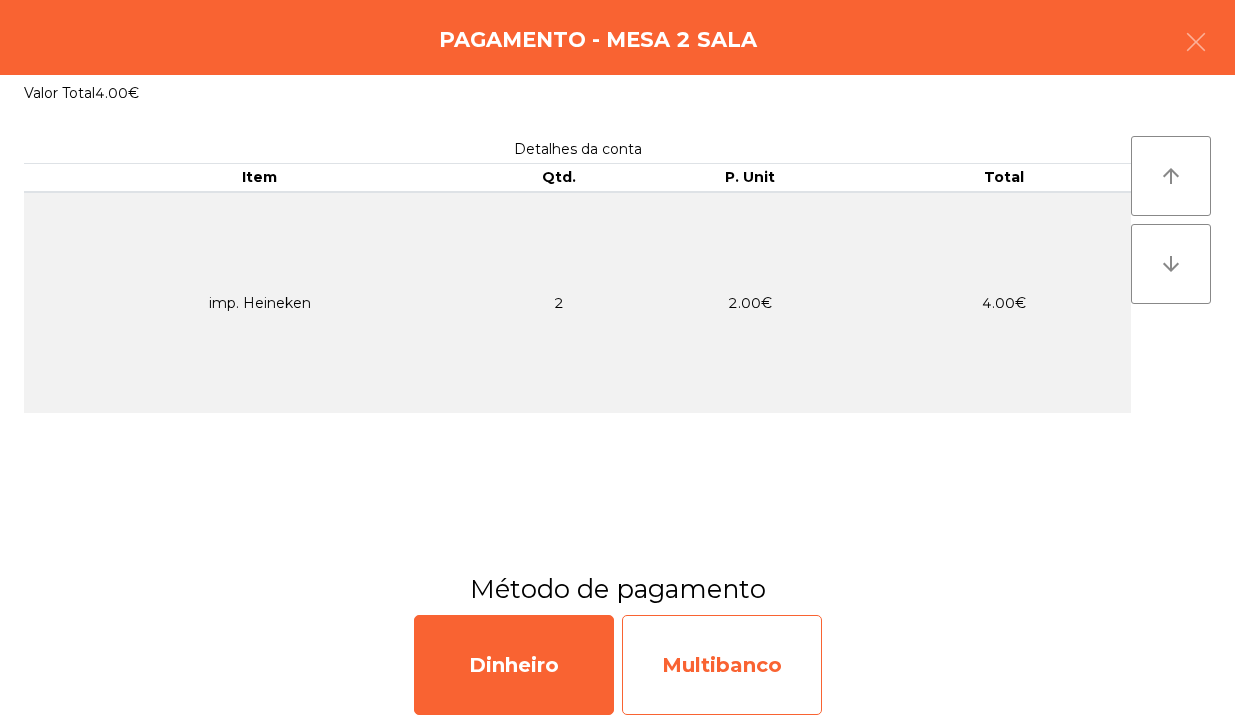 click on "Multibanco" 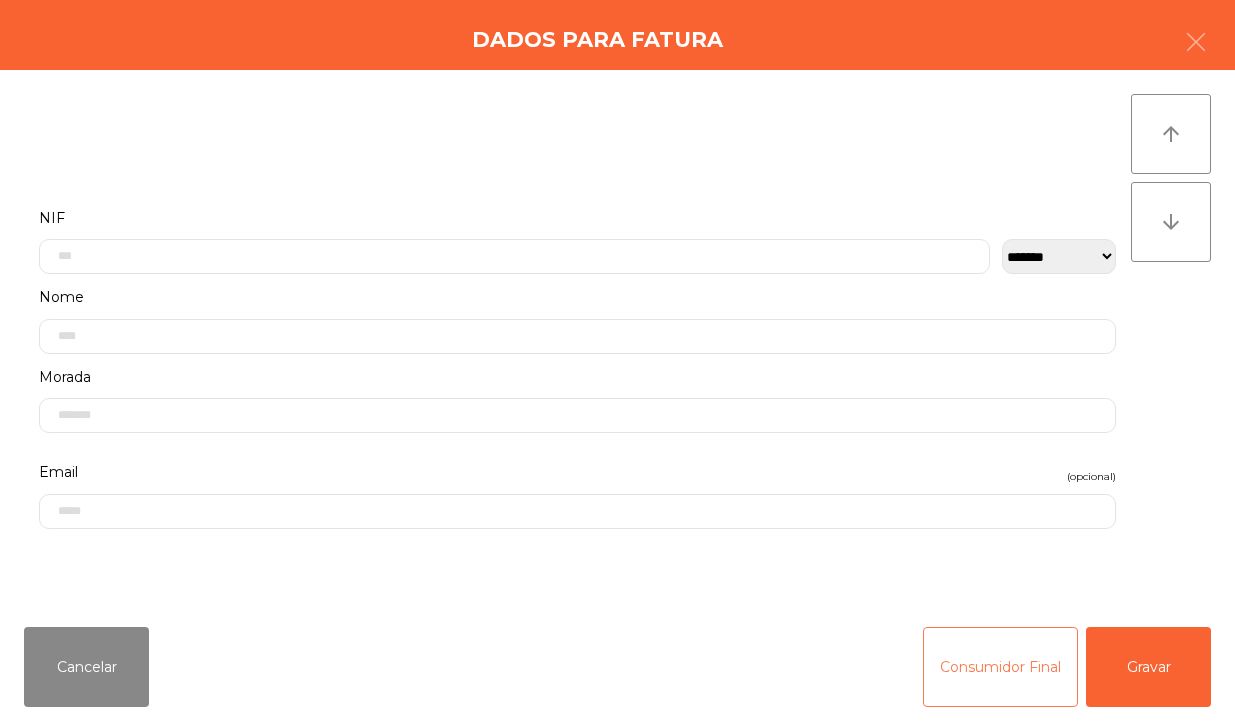 click on "Consumidor Final" 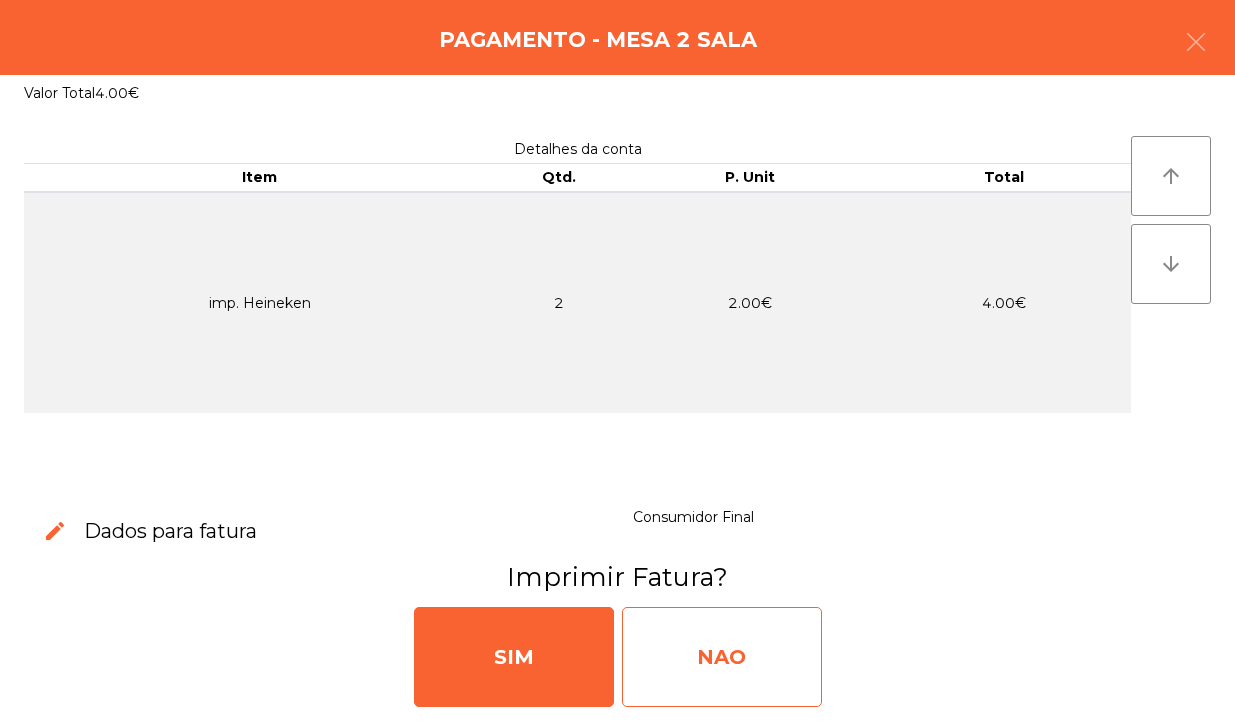 click on "NAO" 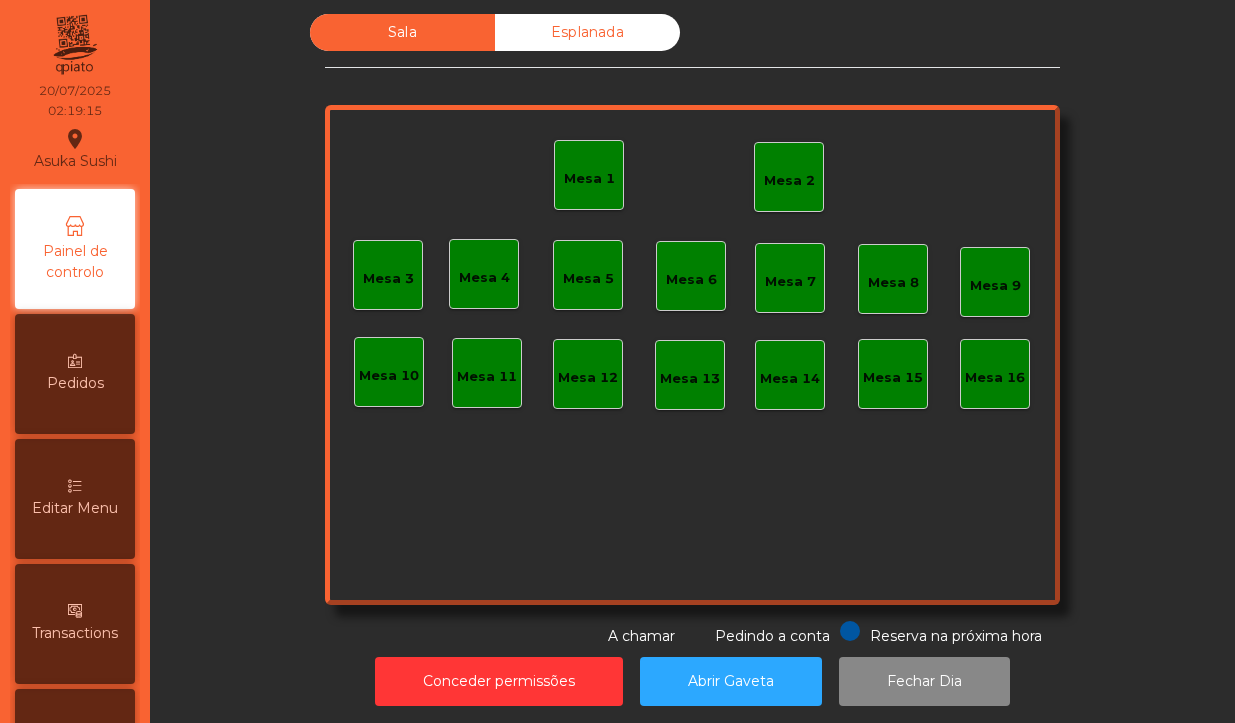 click on "Mesa 2" 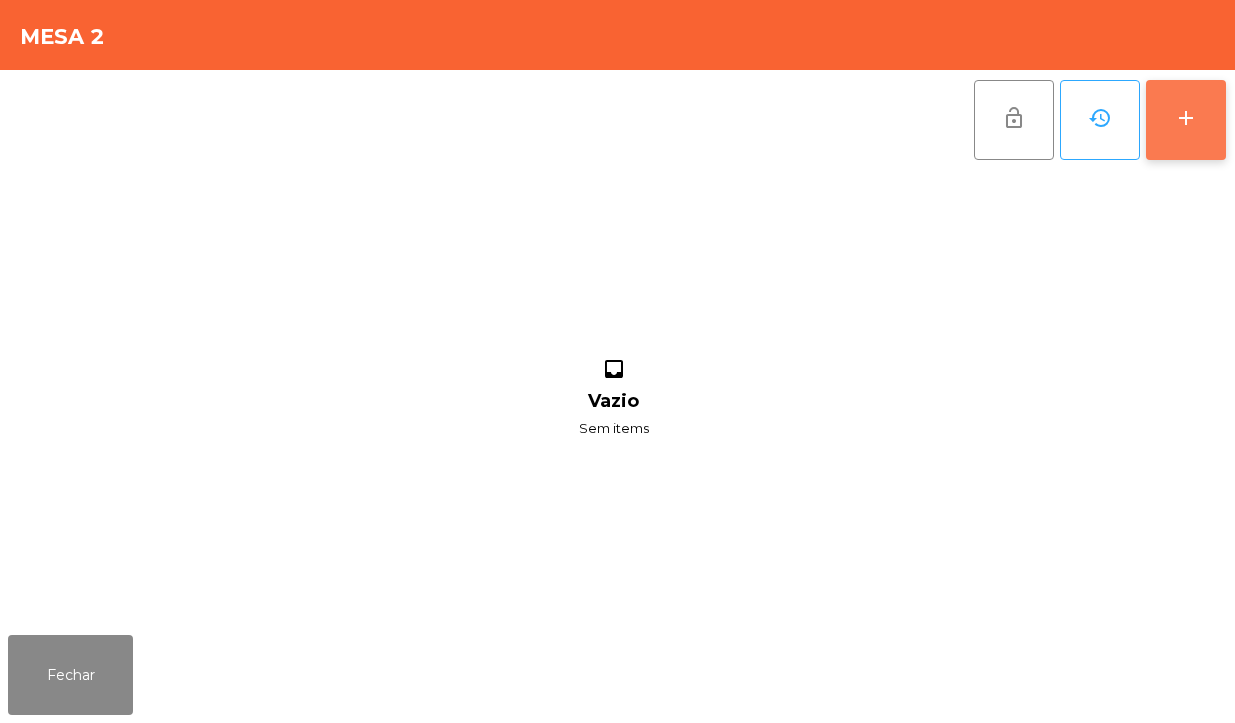 click on "add" 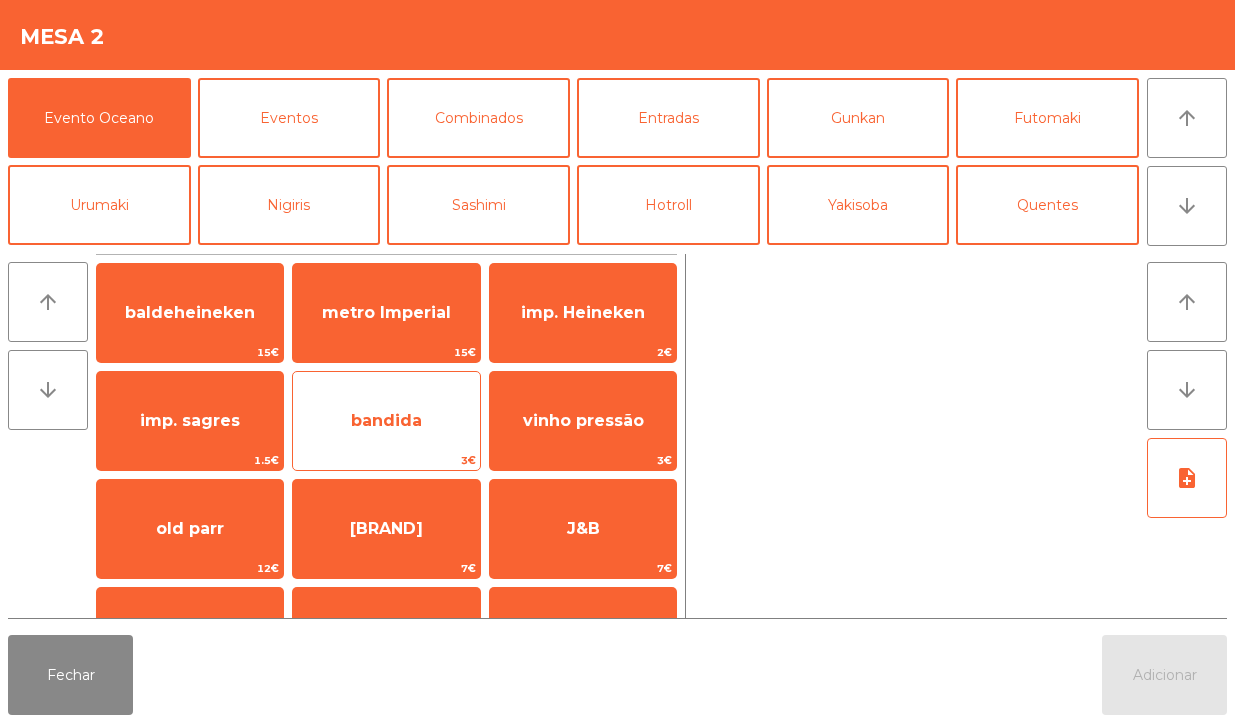 click on "bandida" 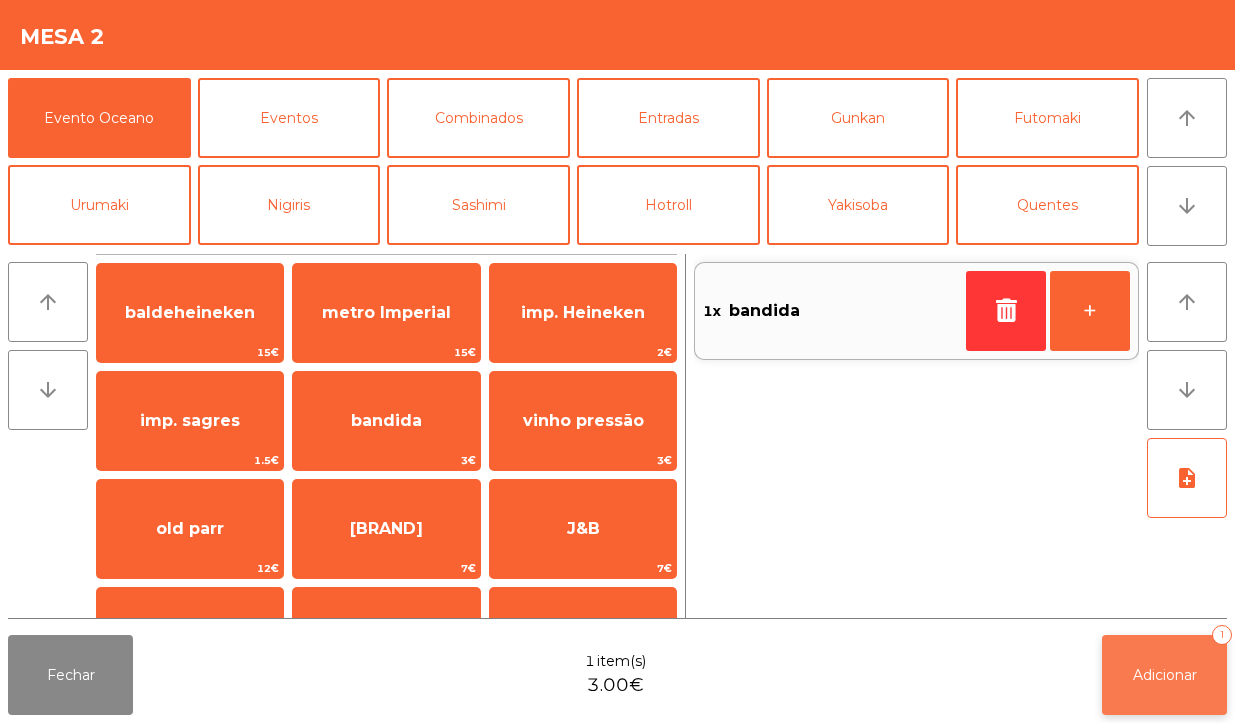 click on "Adicionar   1" 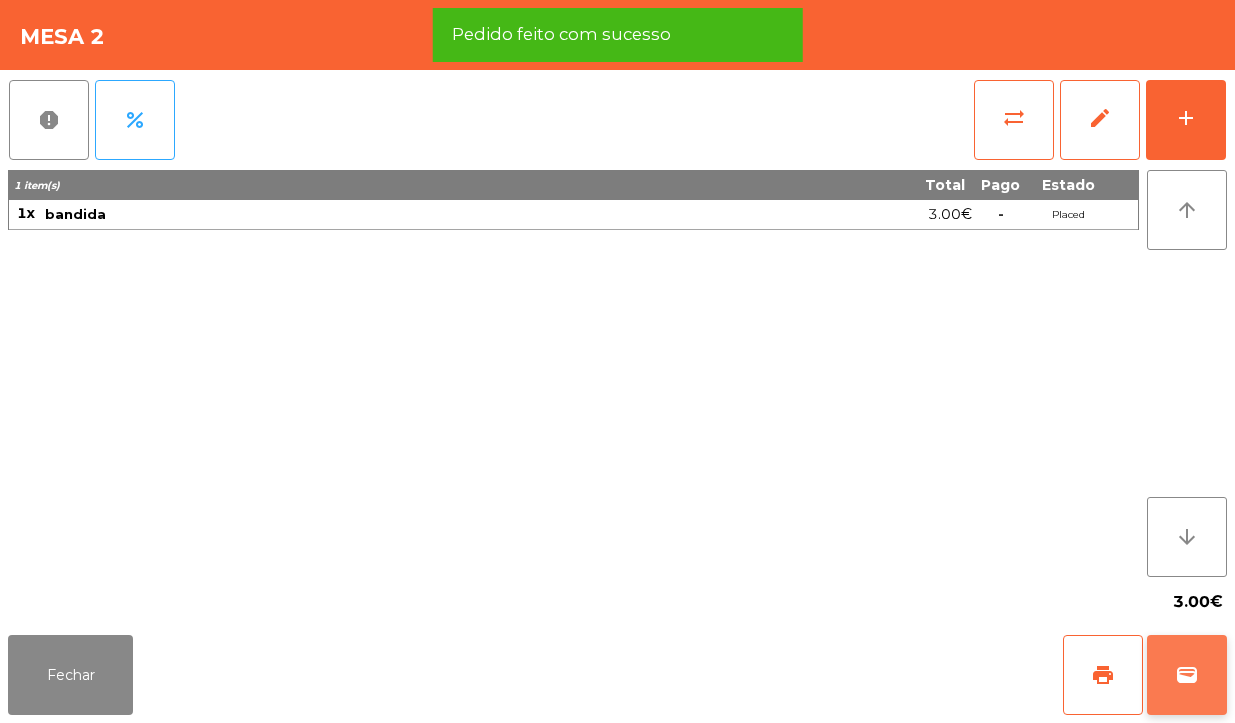 click on "wallet" 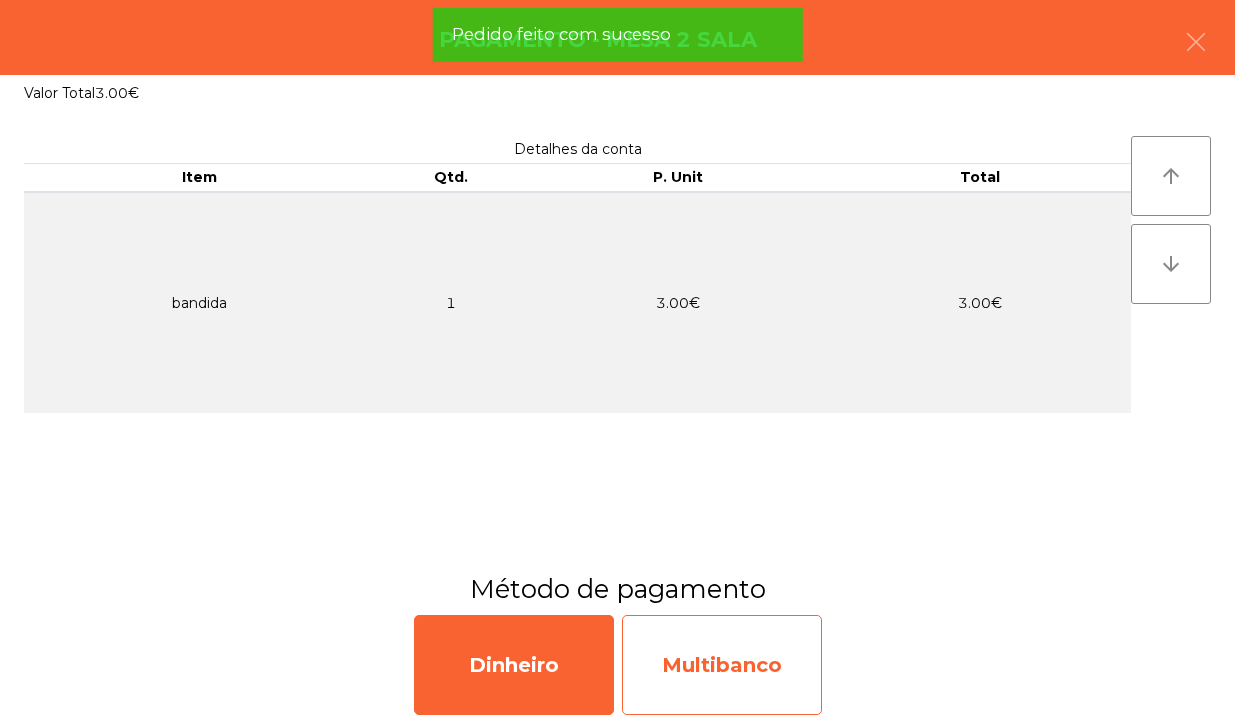 click on "Multibanco" 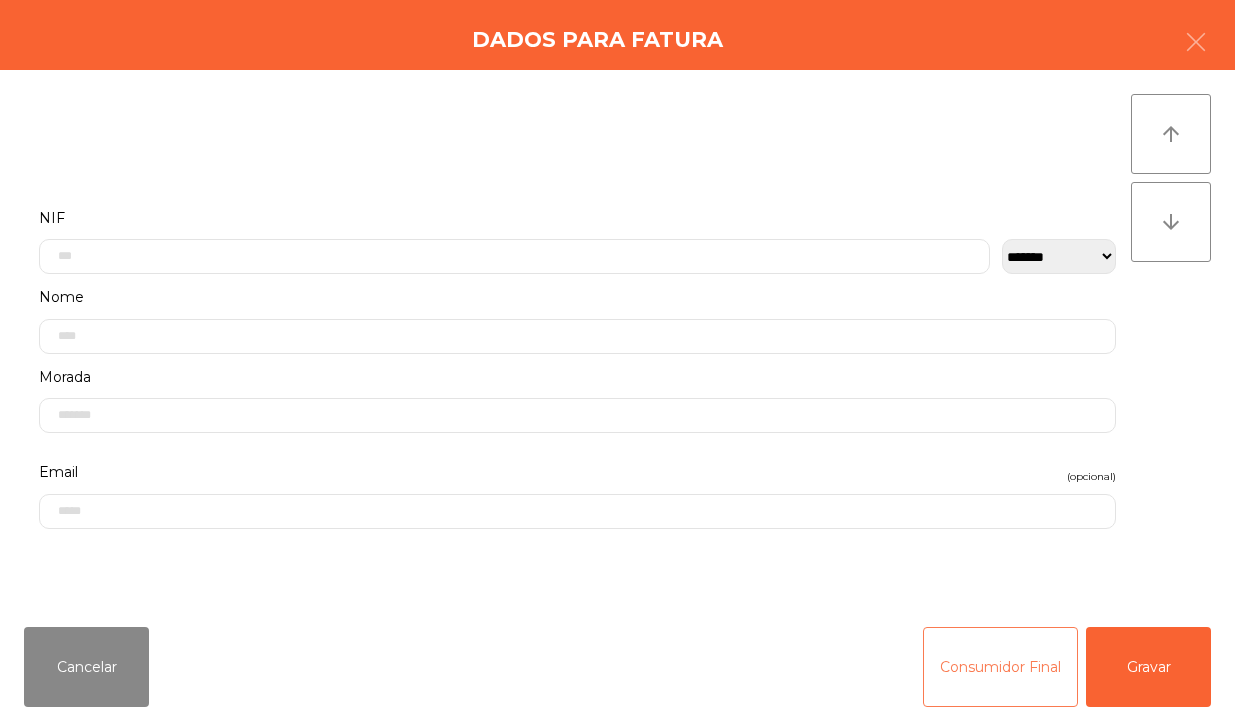 click on "Consumidor Final" 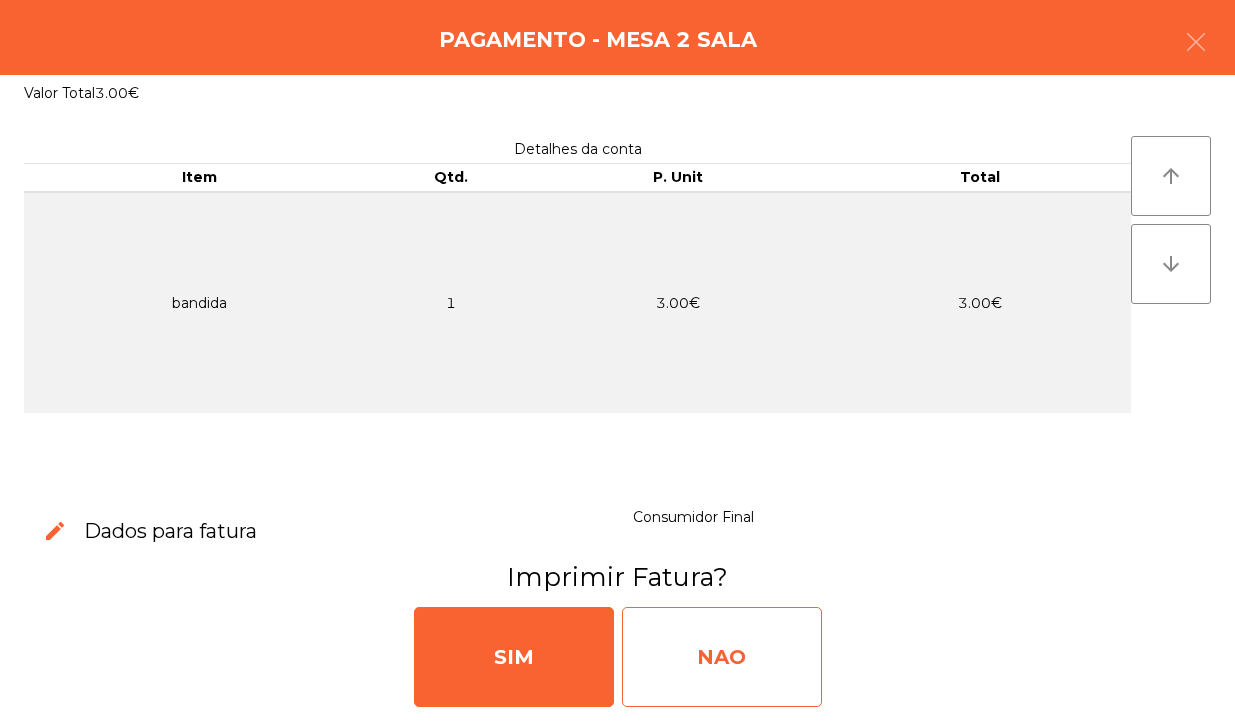 click on "NAO" 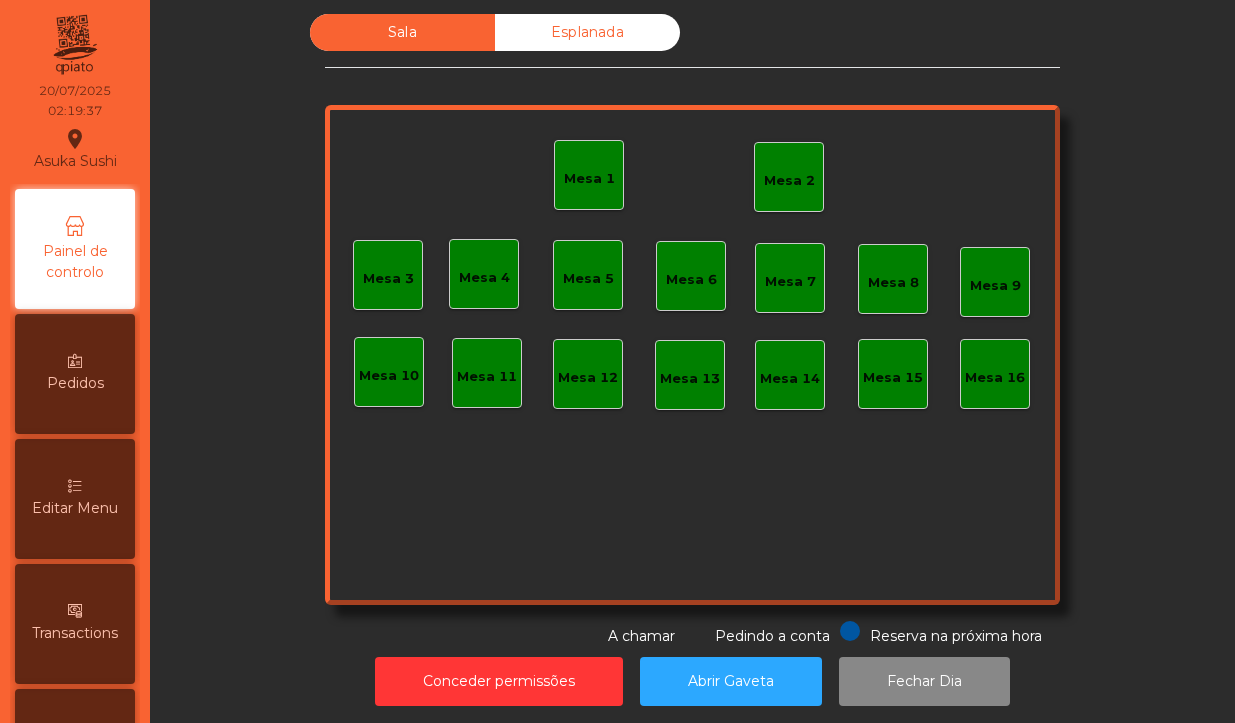 click on "Mesa 2" 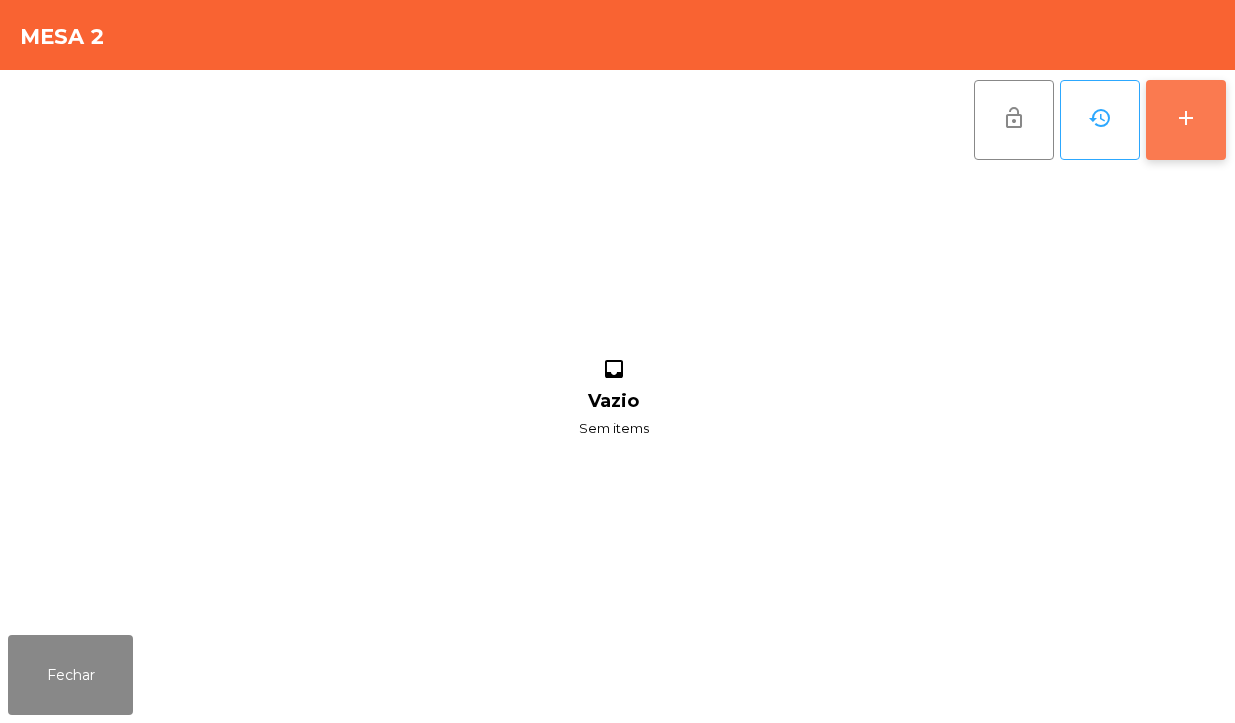 click on "add" 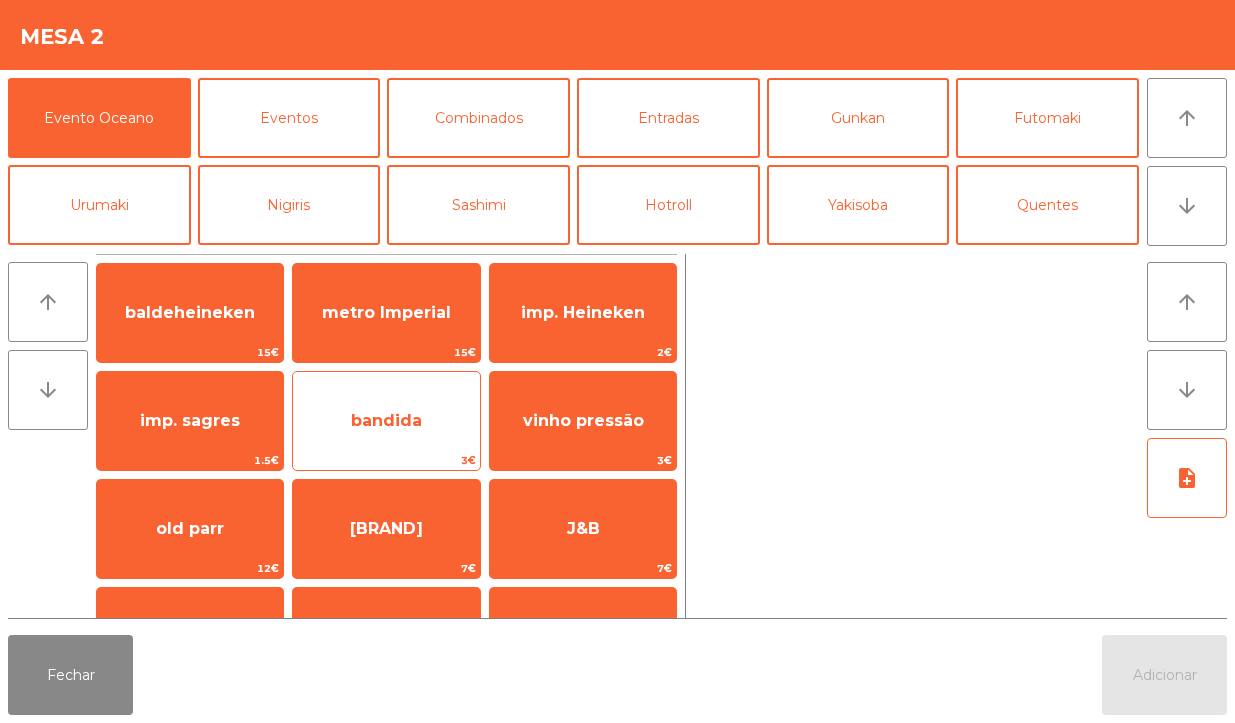 click on "bandida" 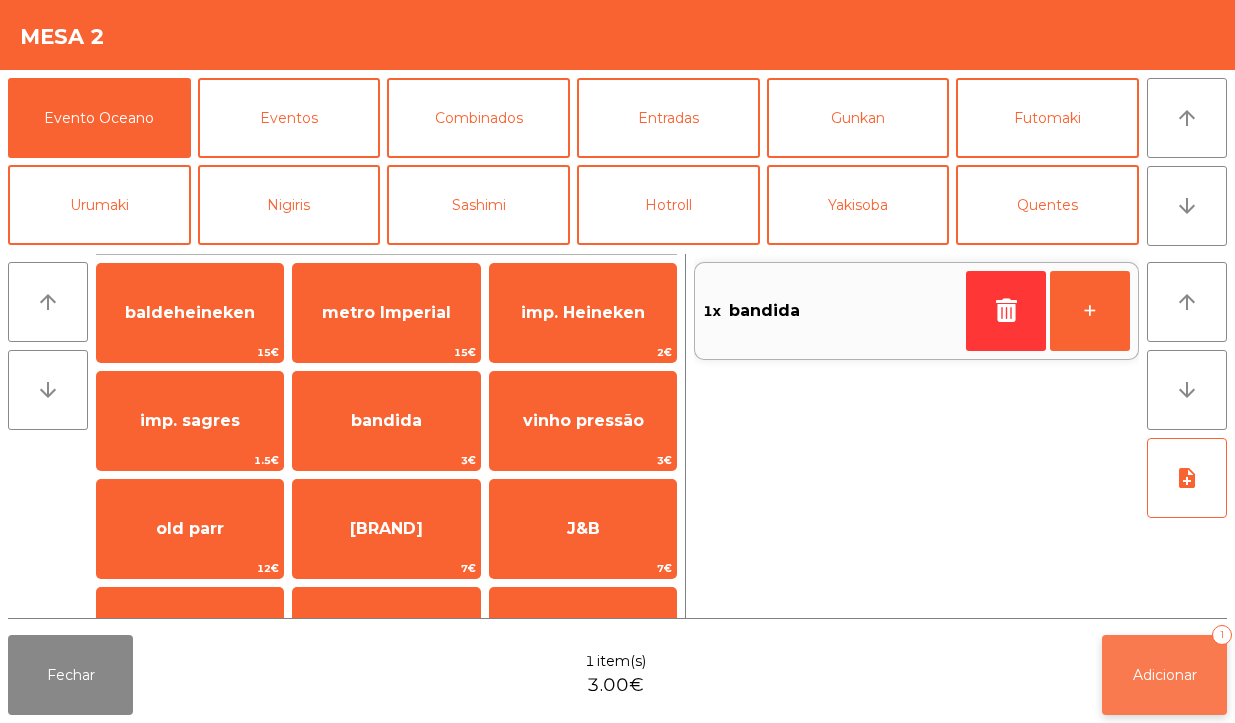 click on "Adicionar" 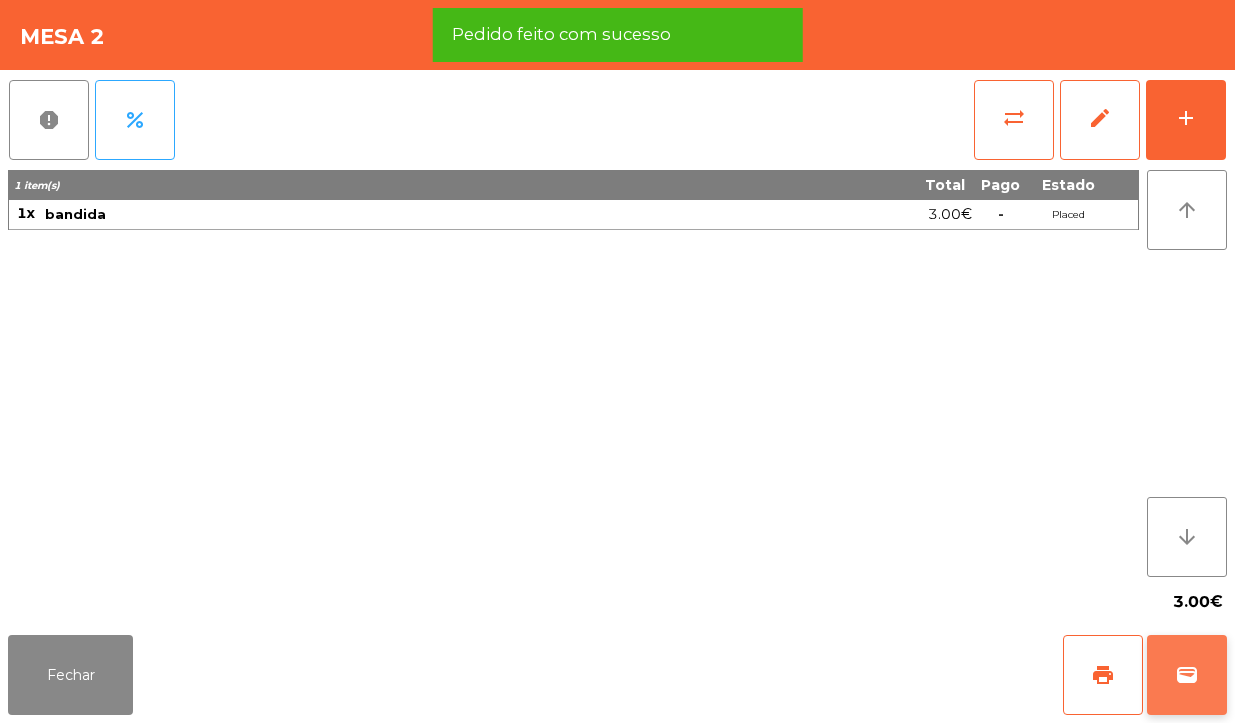 click on "wallet" 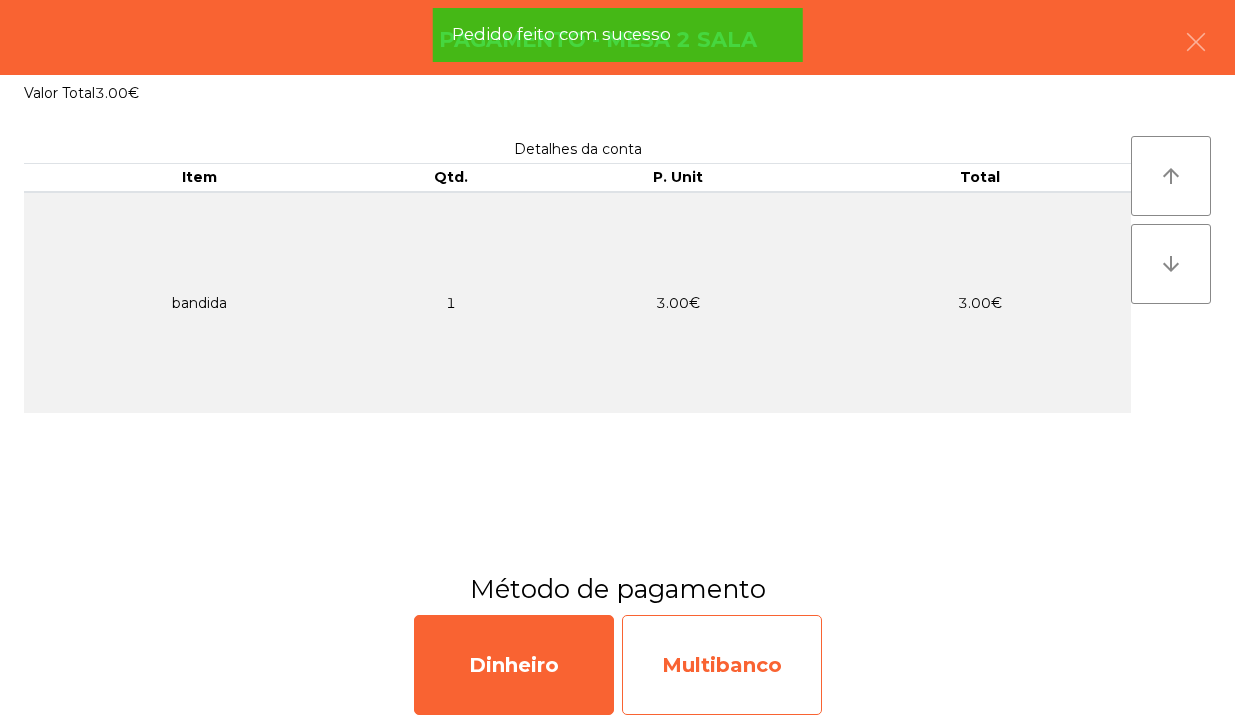 click on "Multibanco" 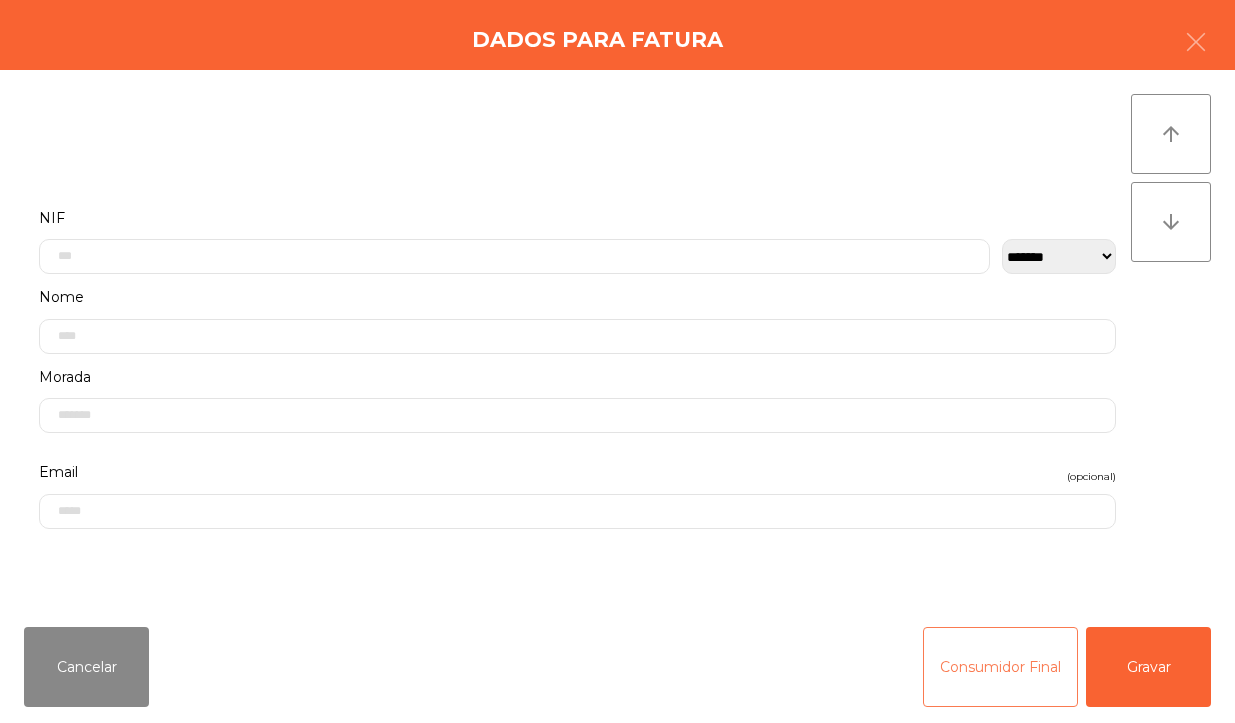 click on "Consumidor Final" 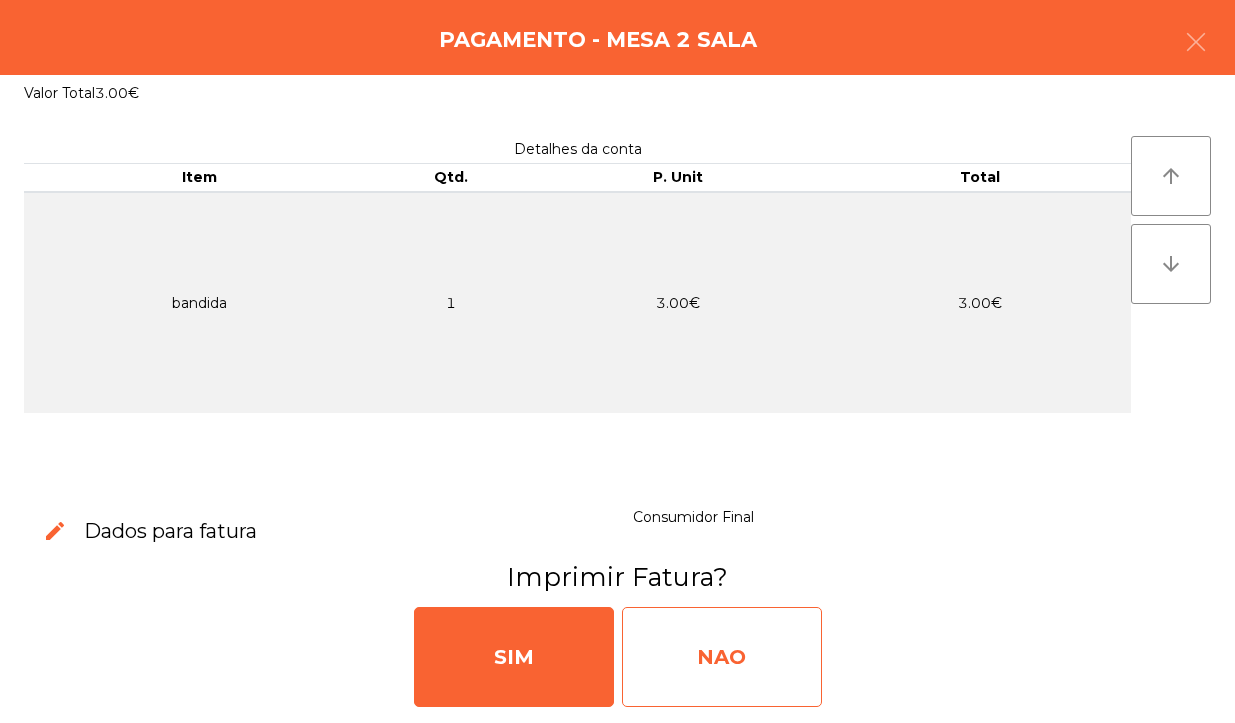 click on "NAO" 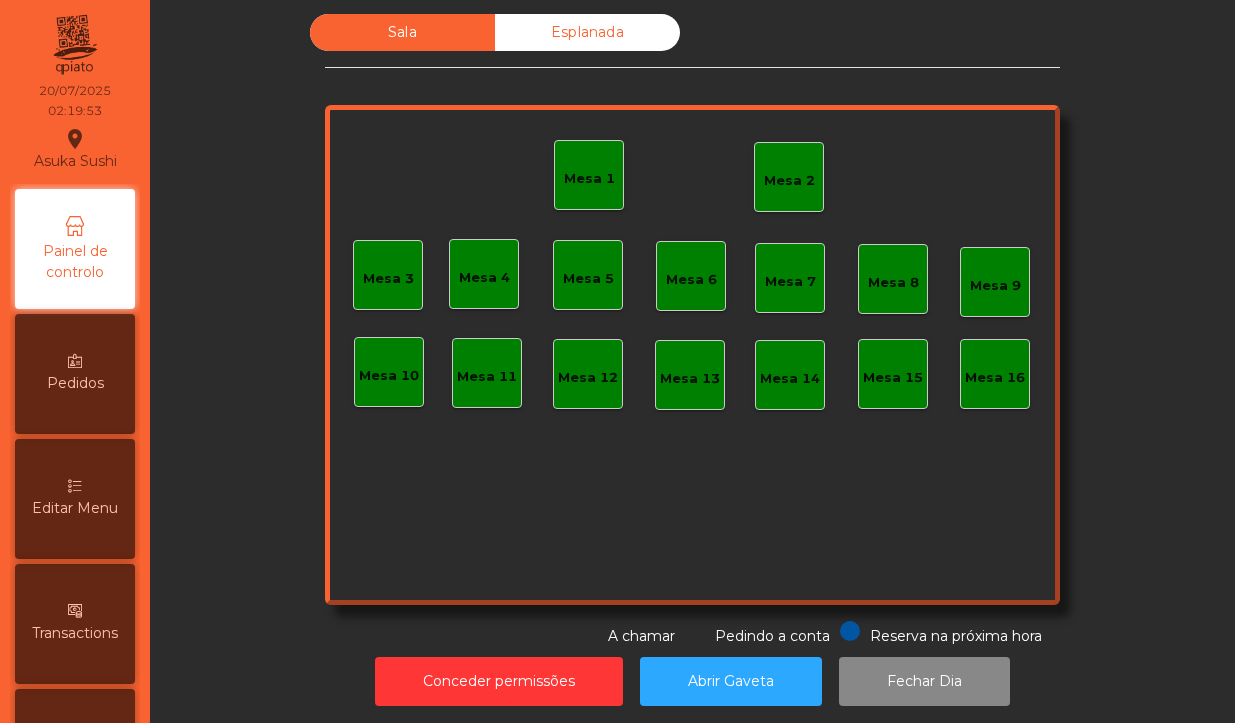 click on "Mesa 2" 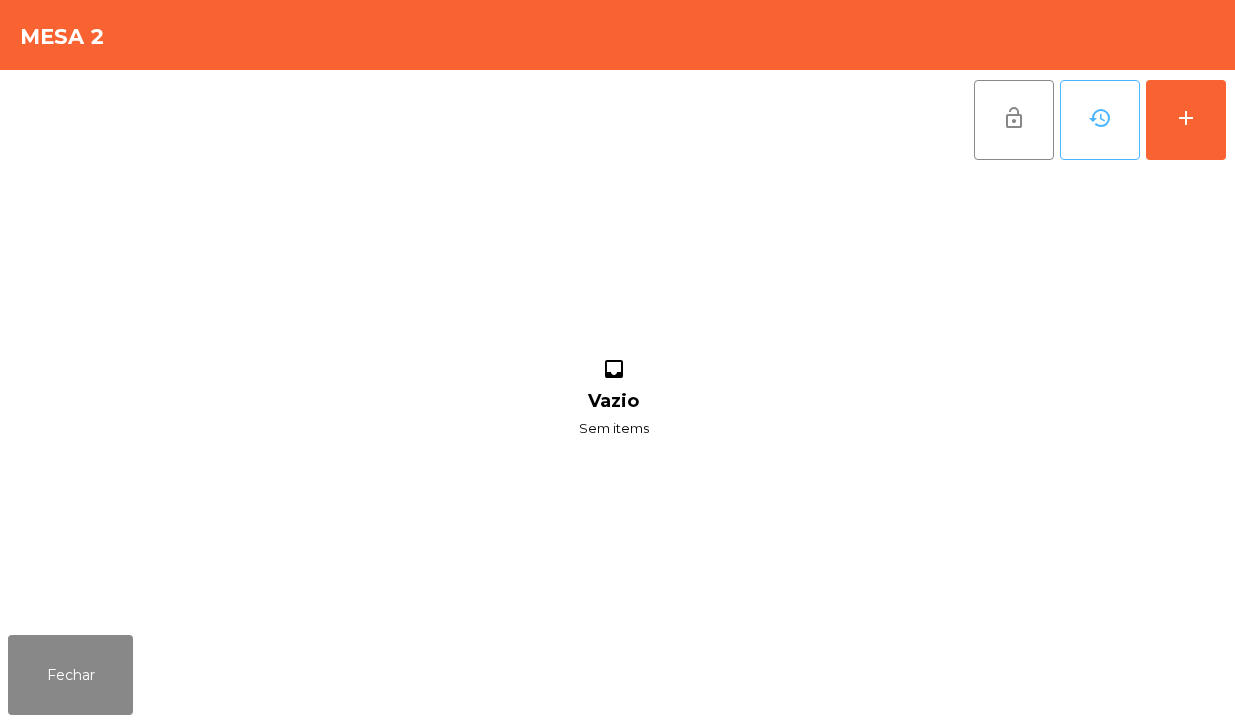 click on "history" 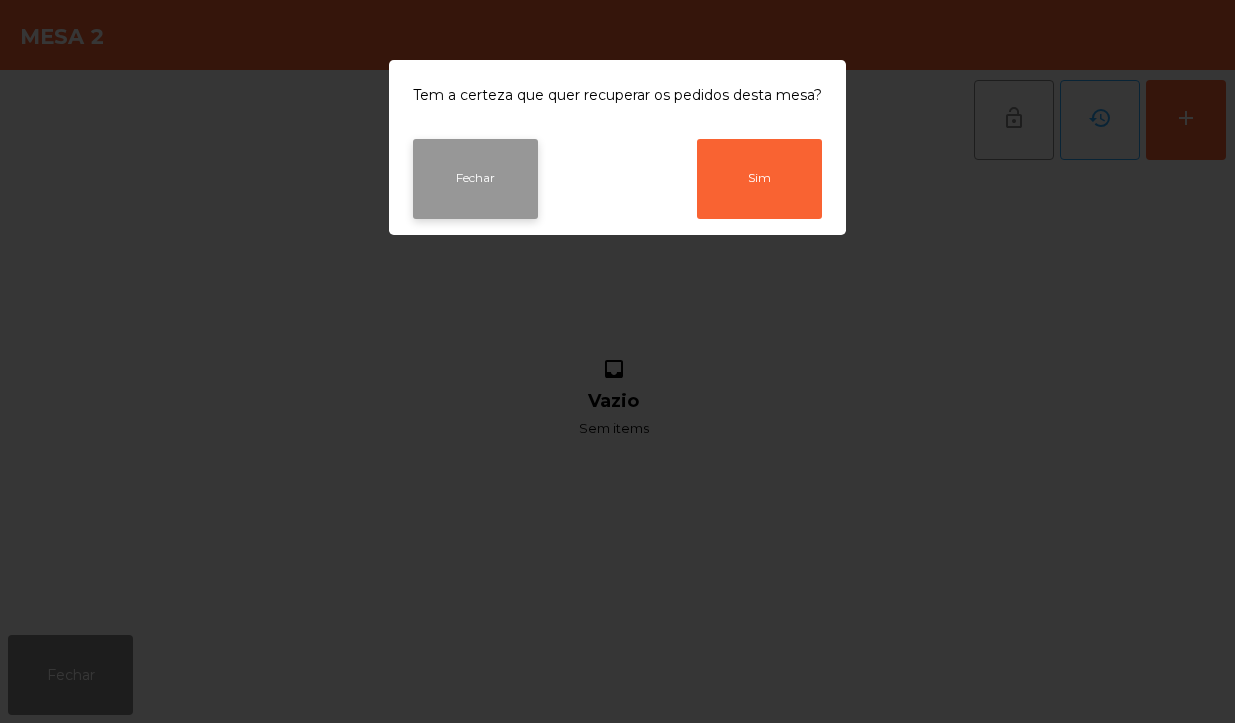 click on "Fechar" 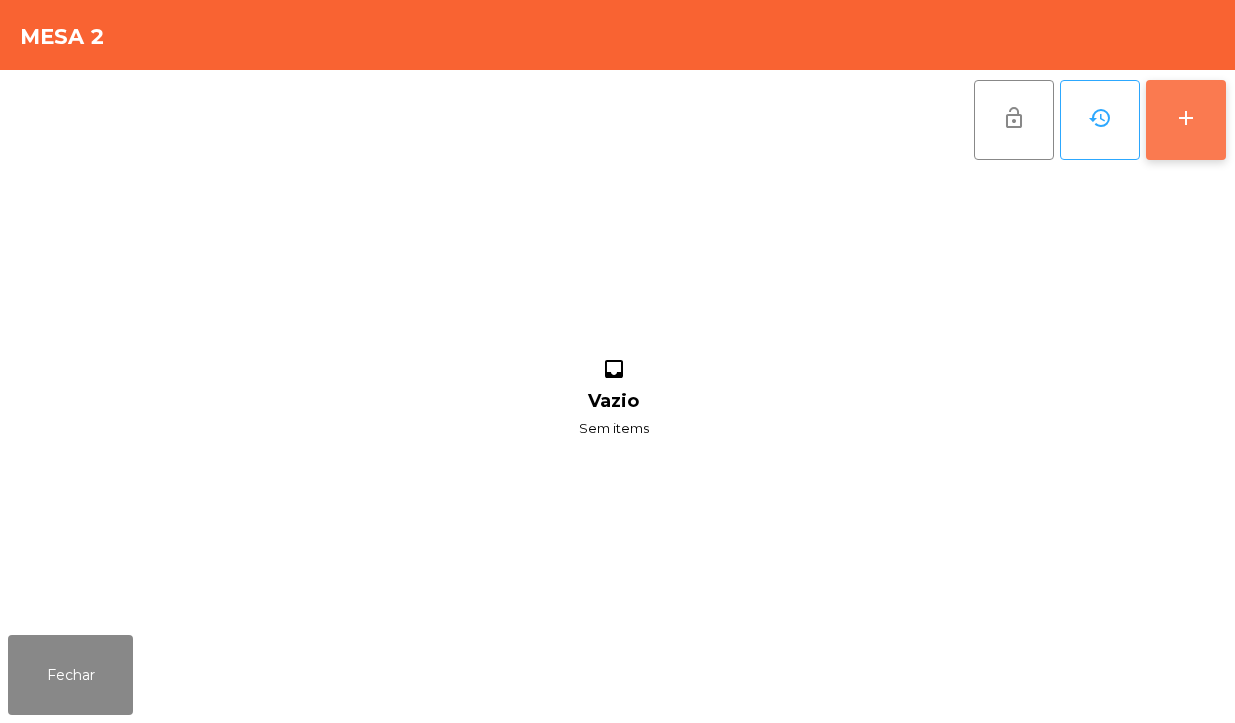 click on "add" 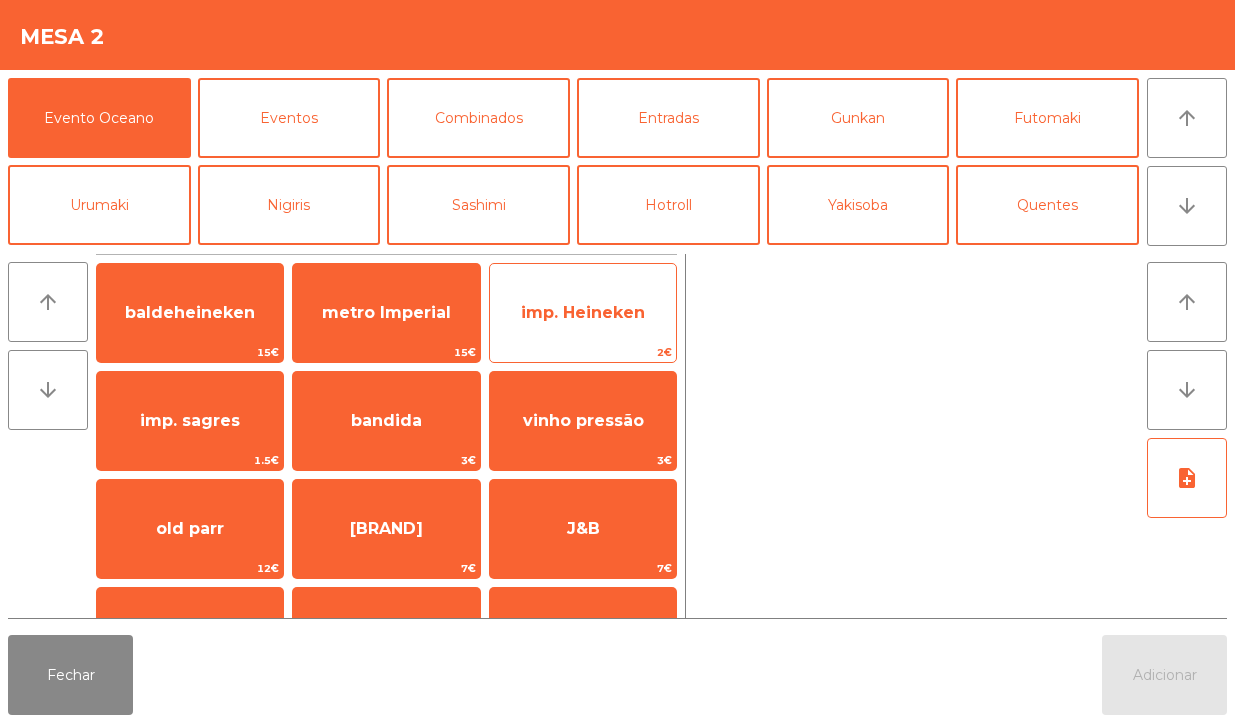 click on "imp. Heineken" 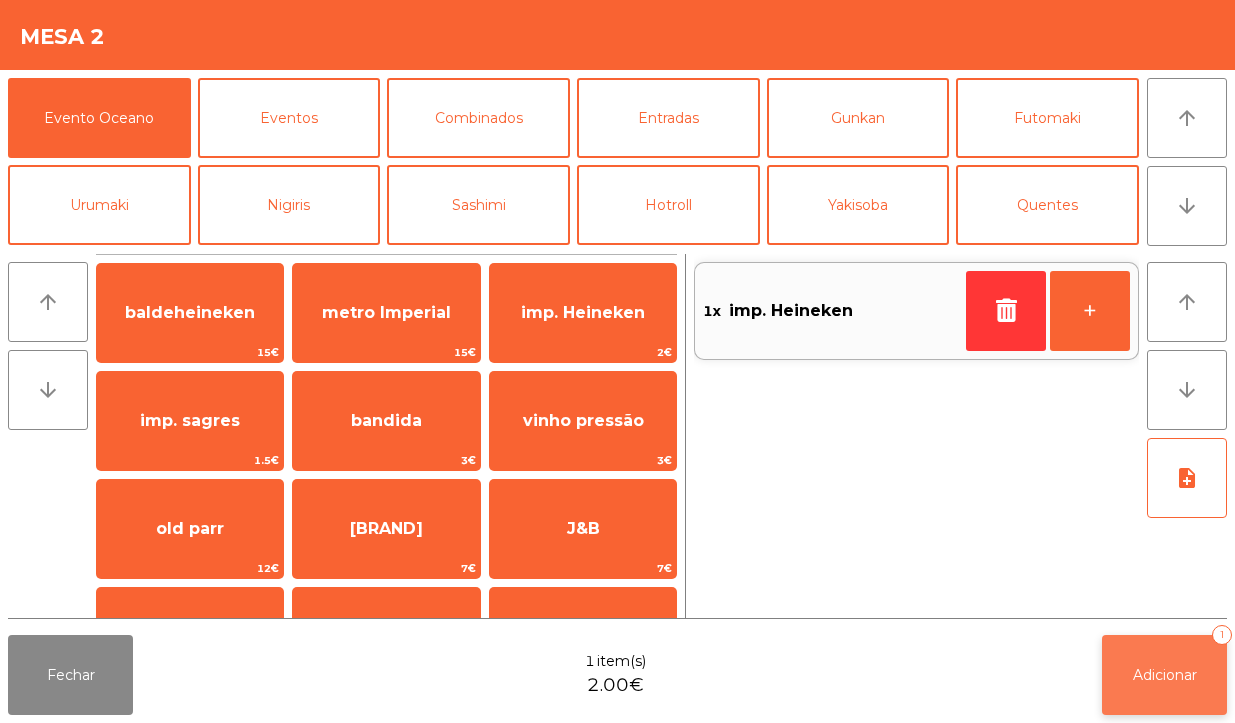 click on "Adicionar   1" 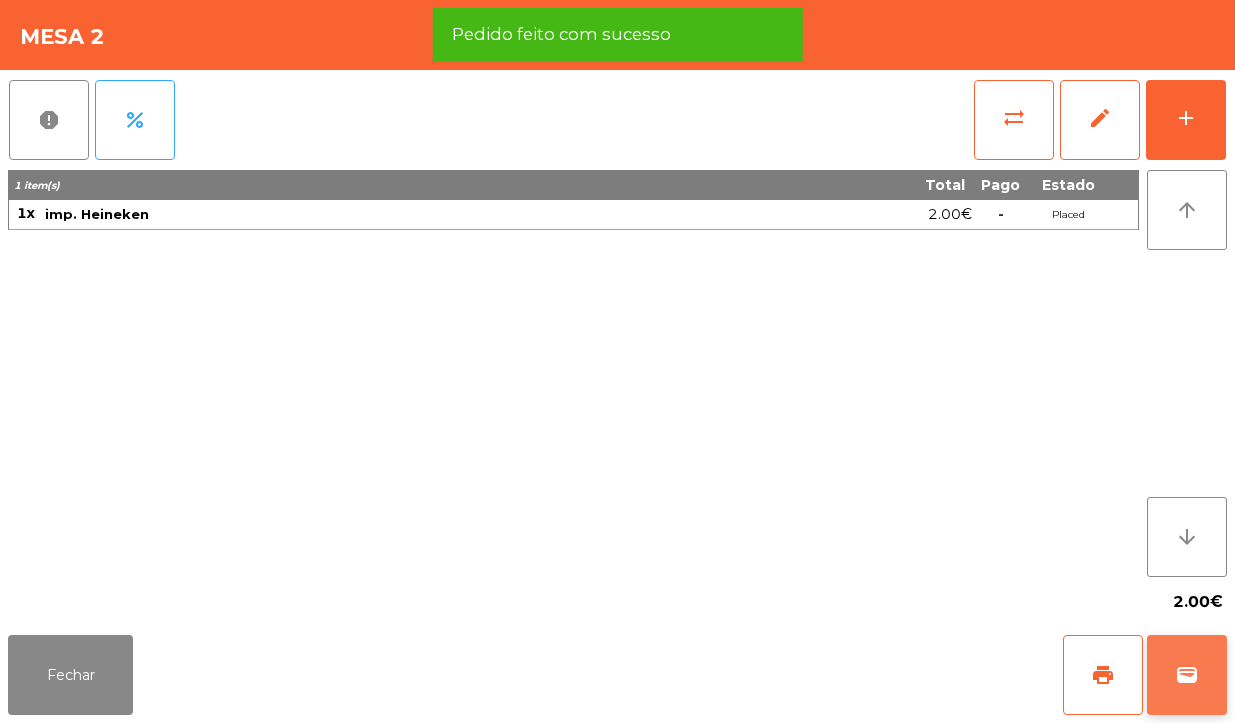click on "wallet" 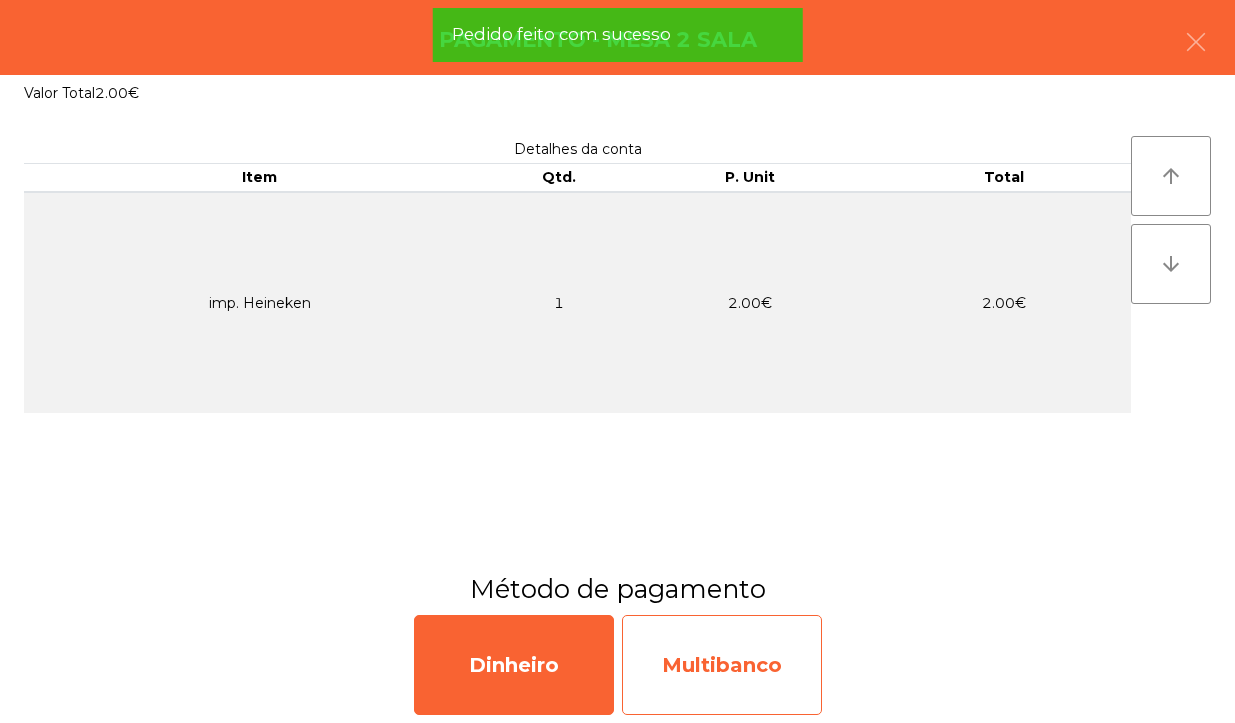 click on "Multibanco" 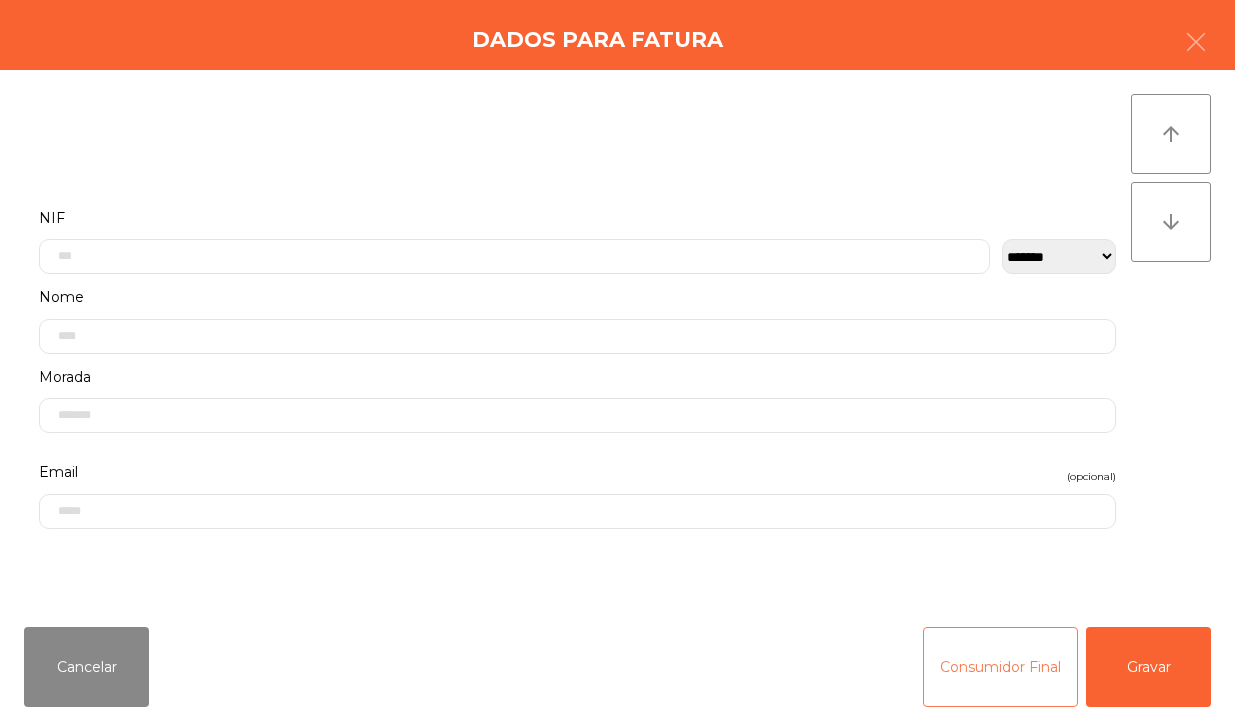 click on "Consumidor Final" 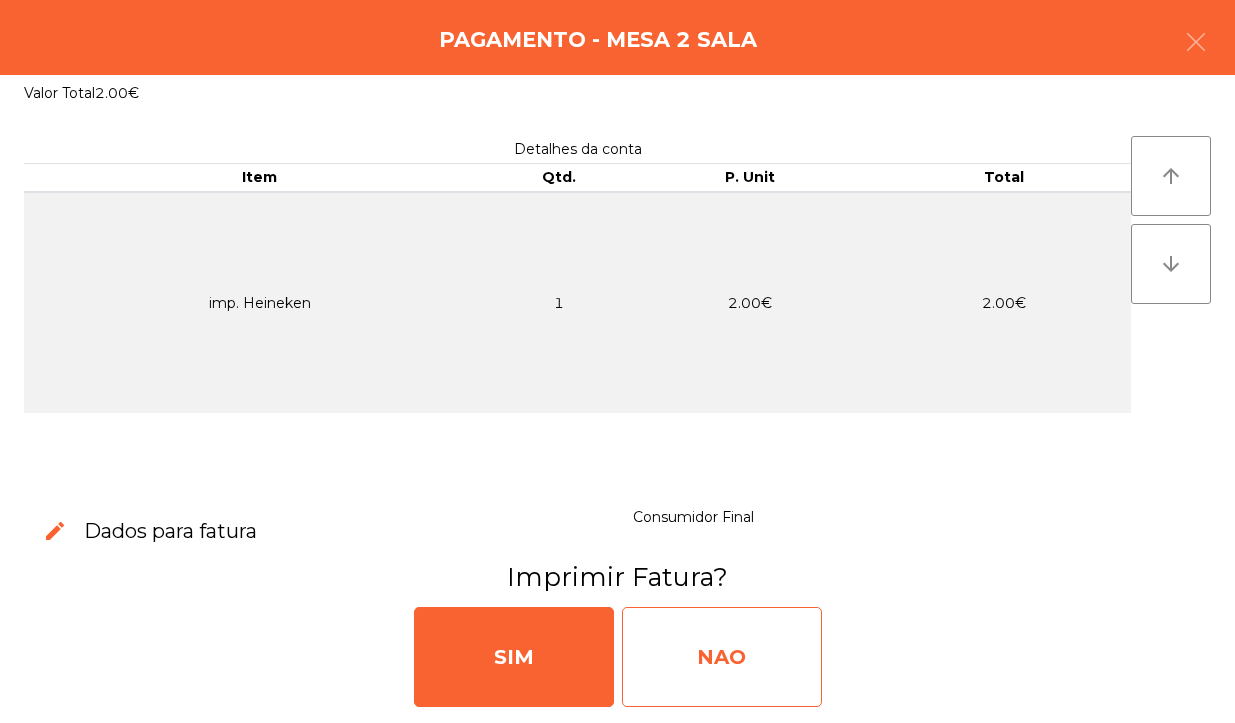 click on "NAO" 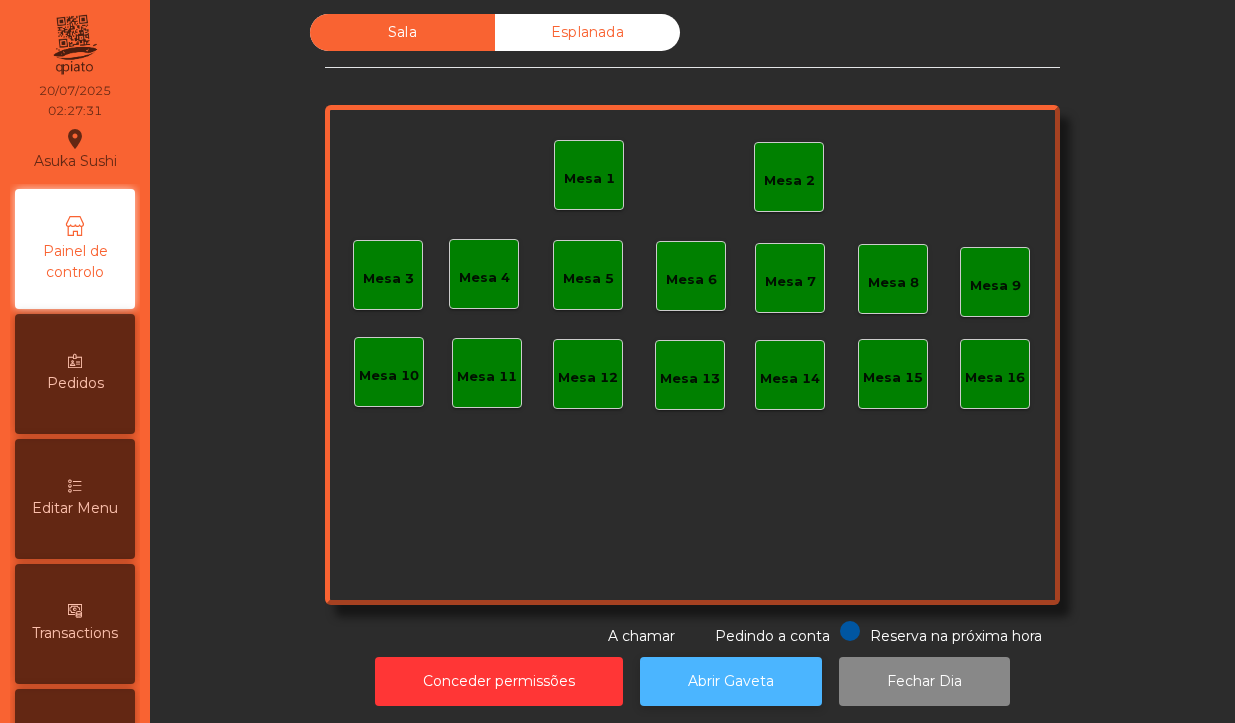 click on "Abrir Gaveta" 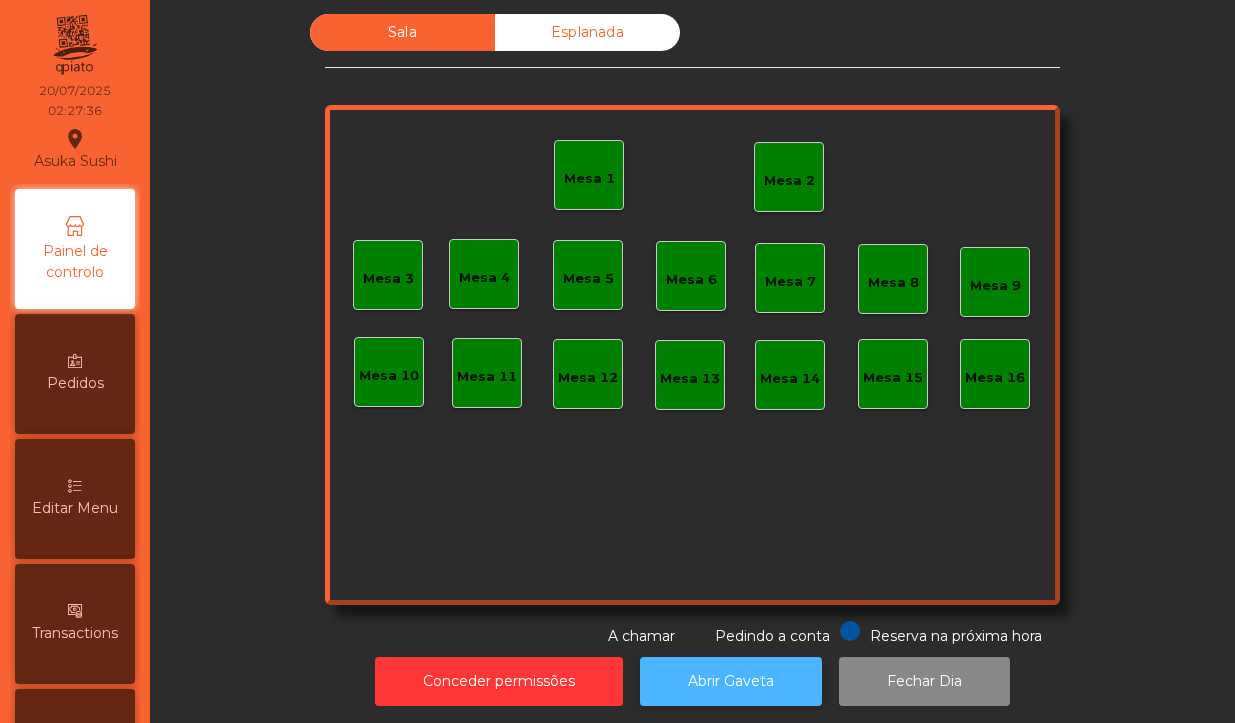 click on "Abrir Gaveta" 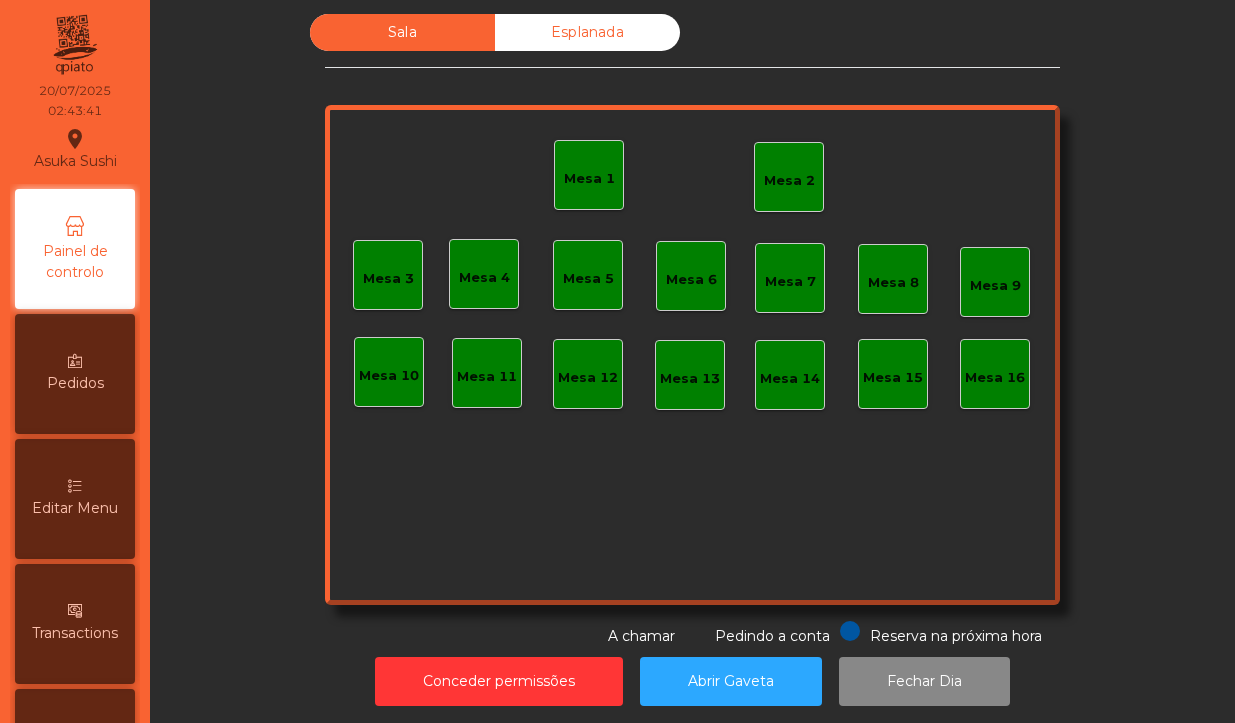 click on "Mesa 1" 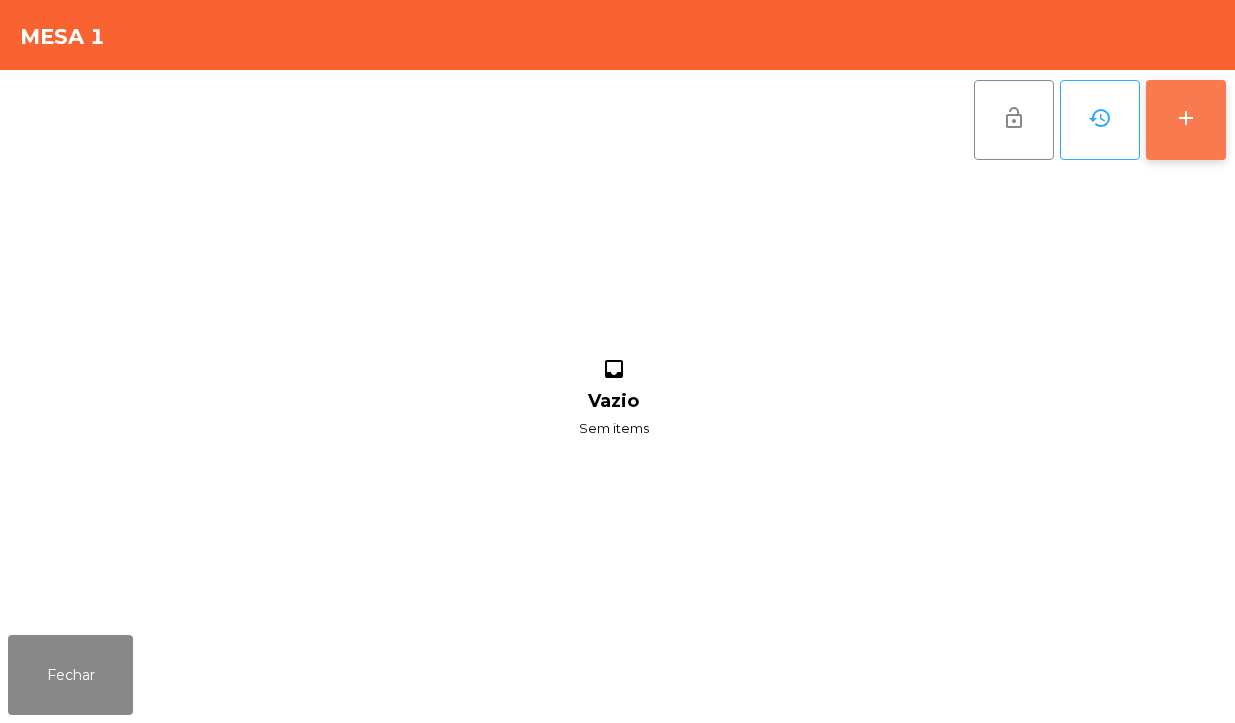 click on "add" 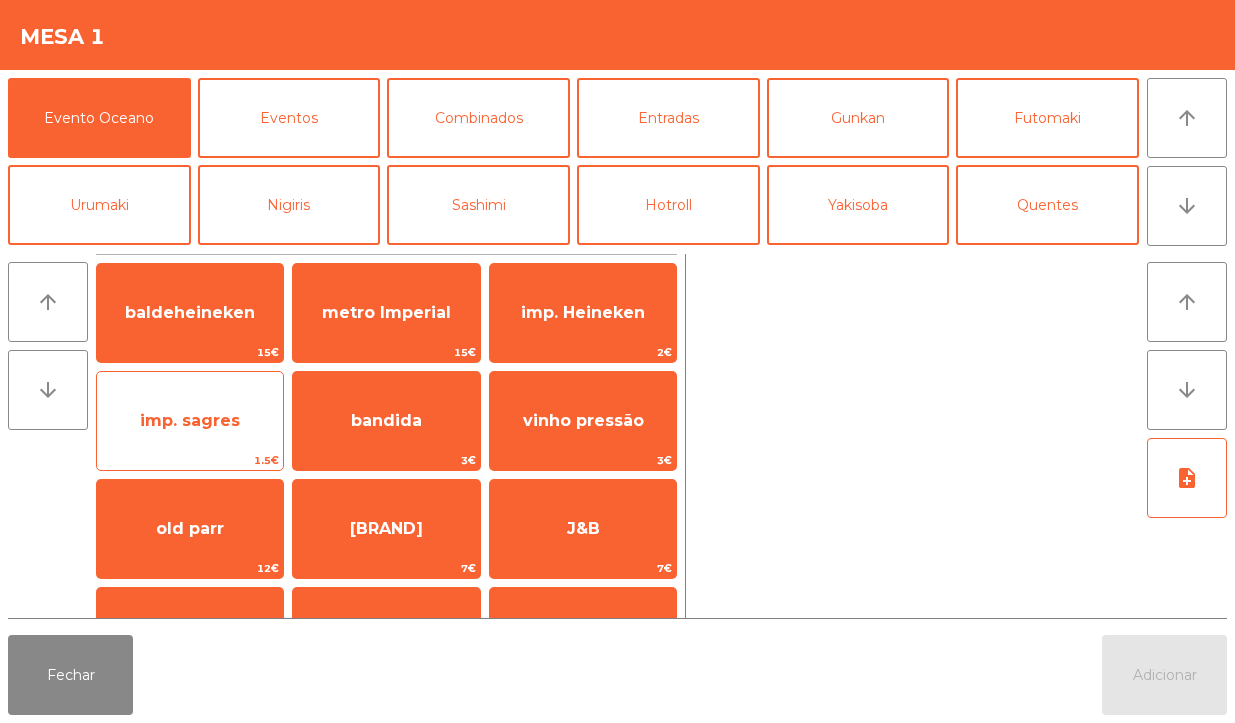 click on "1.5€" 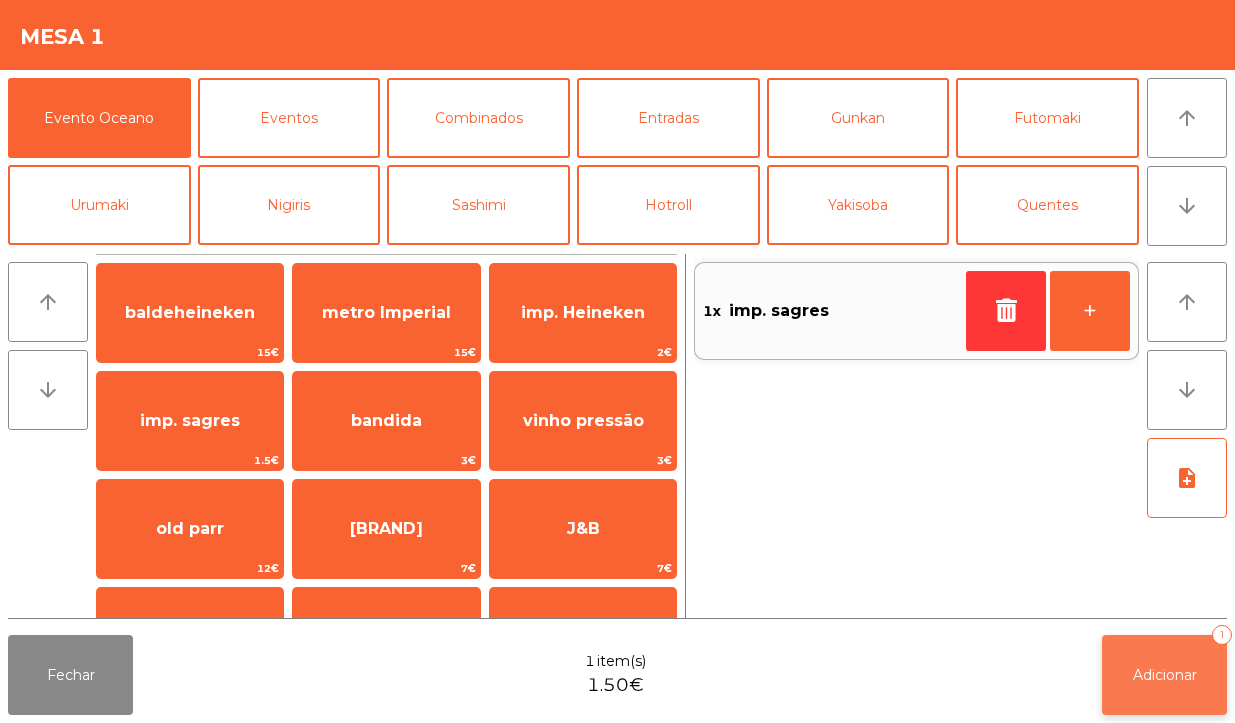 click on "Adicionar" 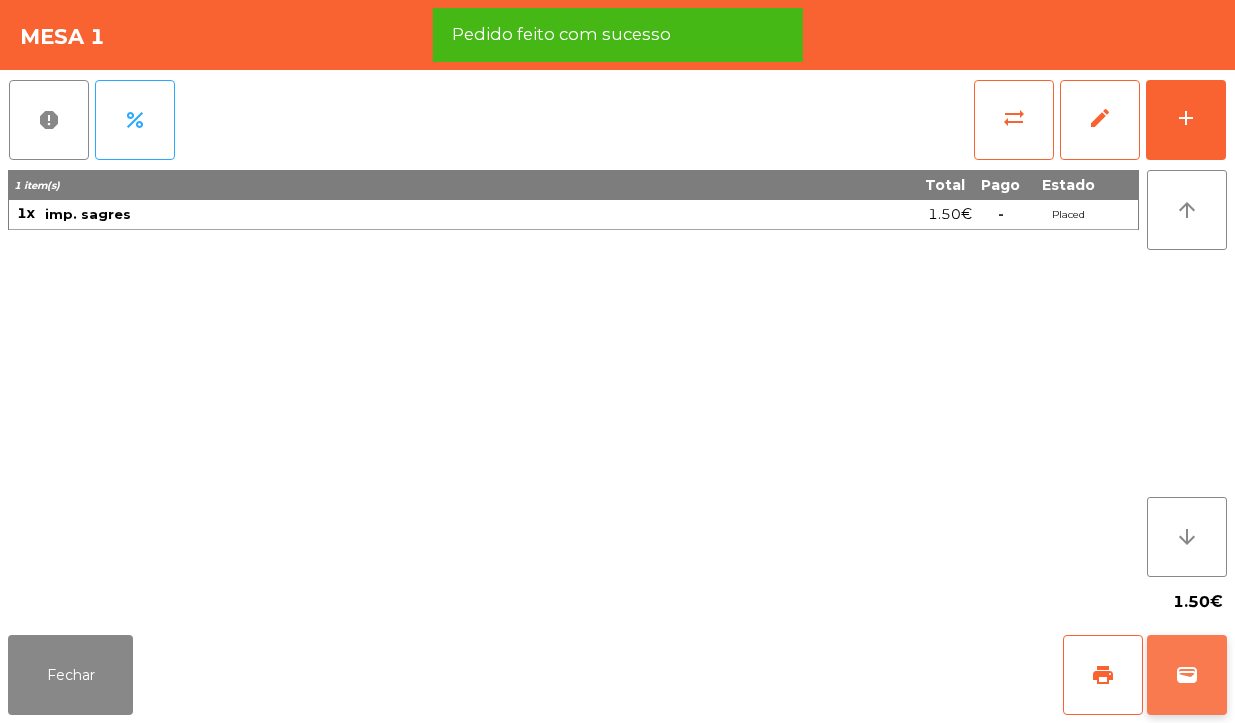 click on "wallet" 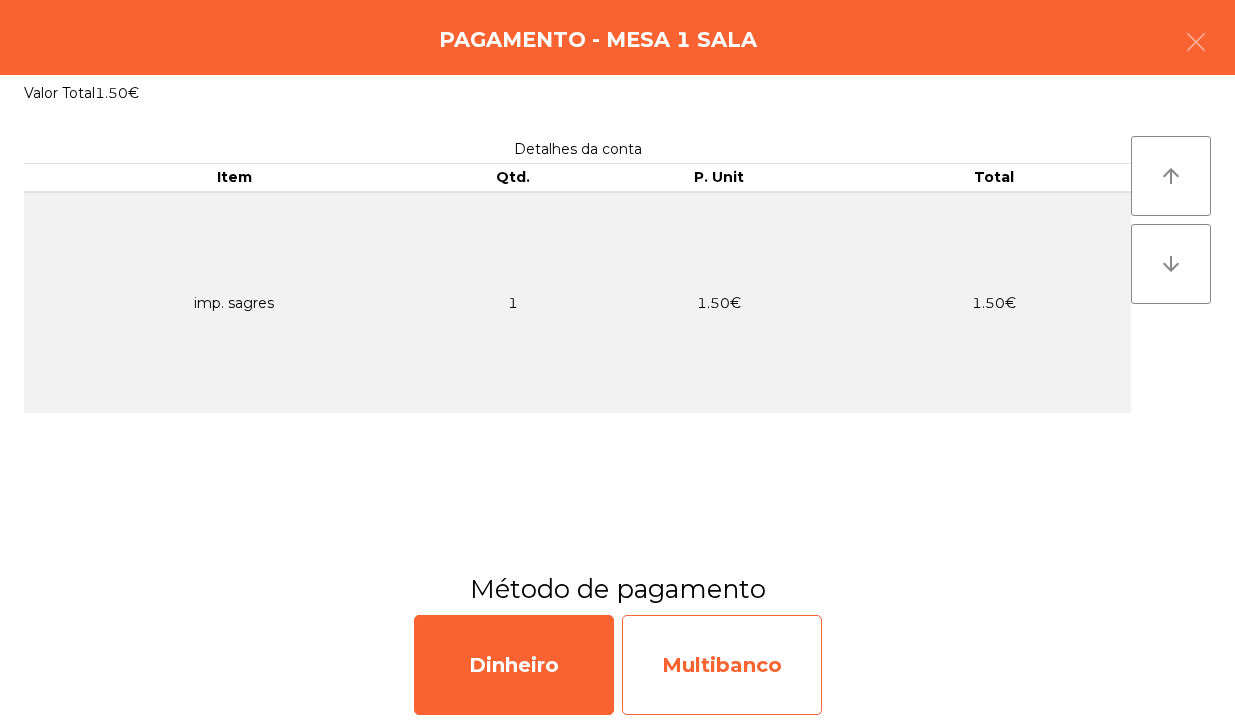 click on "Multibanco" 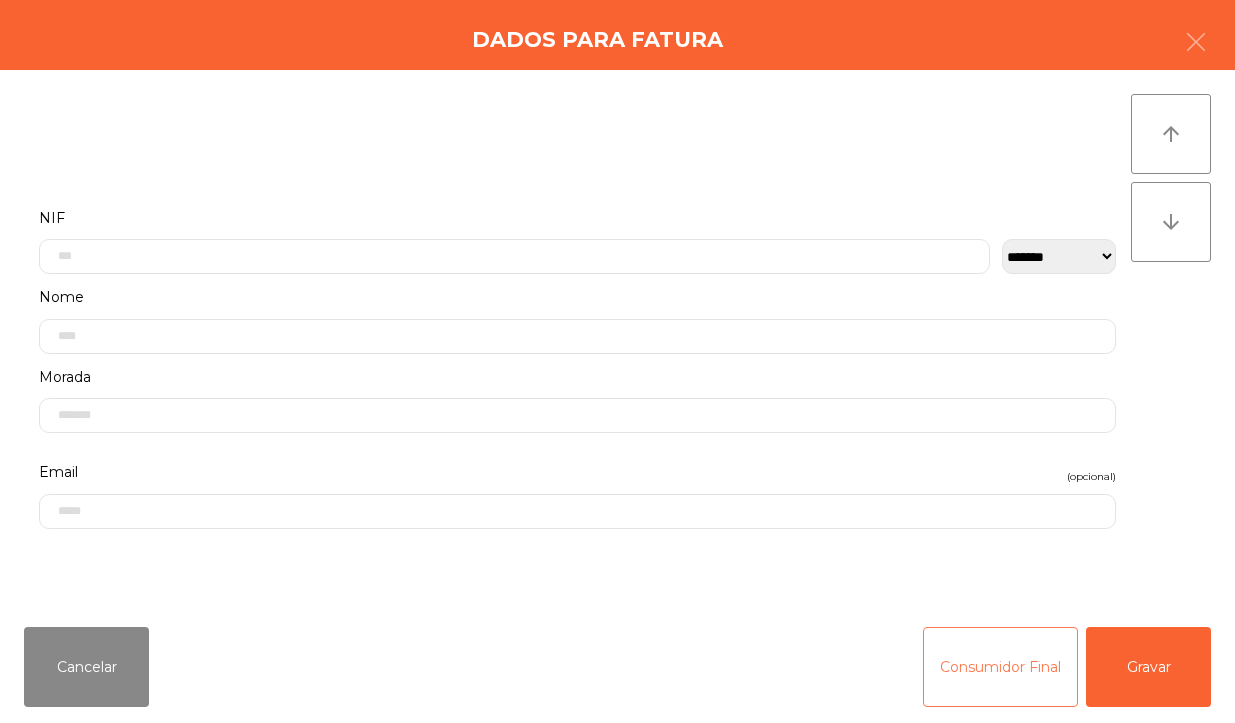 click on "Consumidor Final" 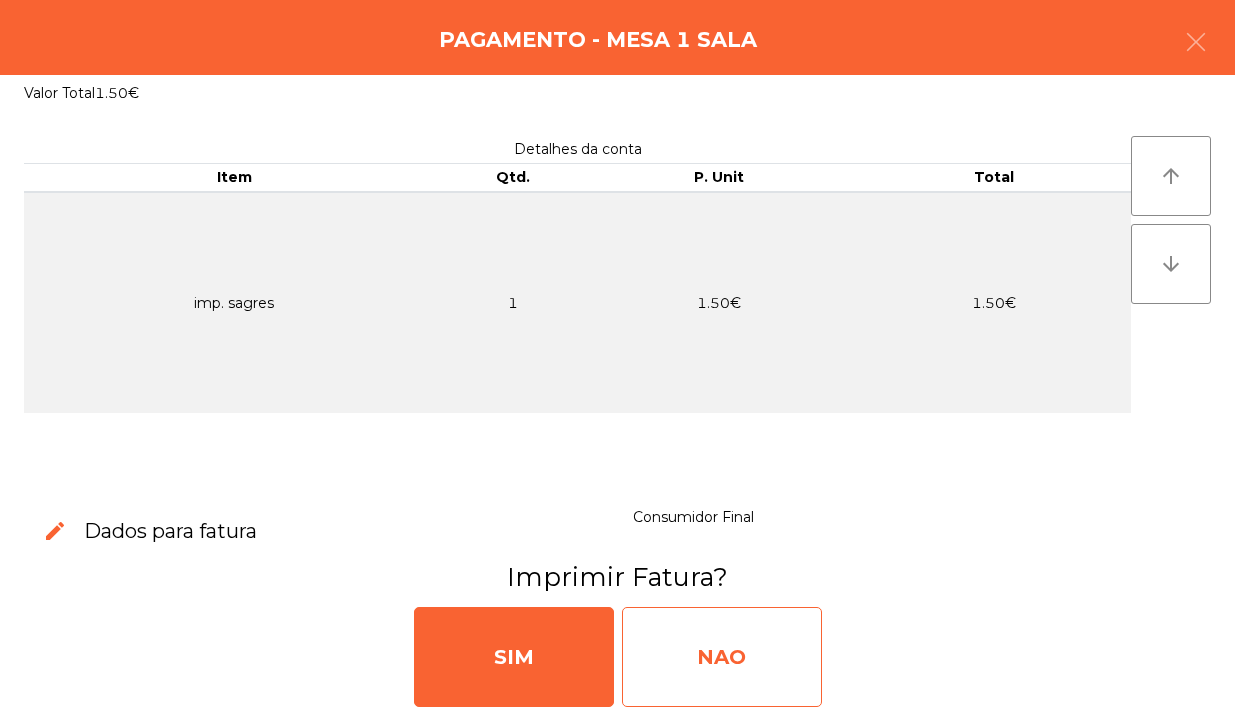 click on "NAO" 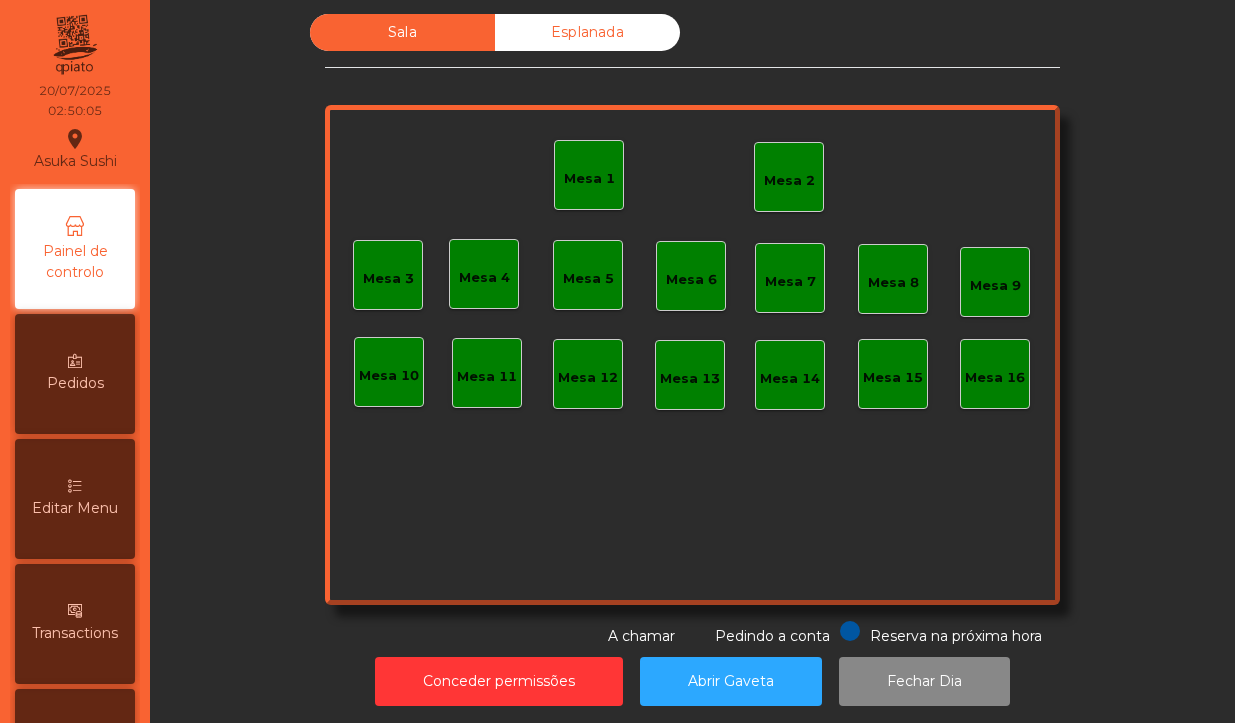 click on "Mesa 2" 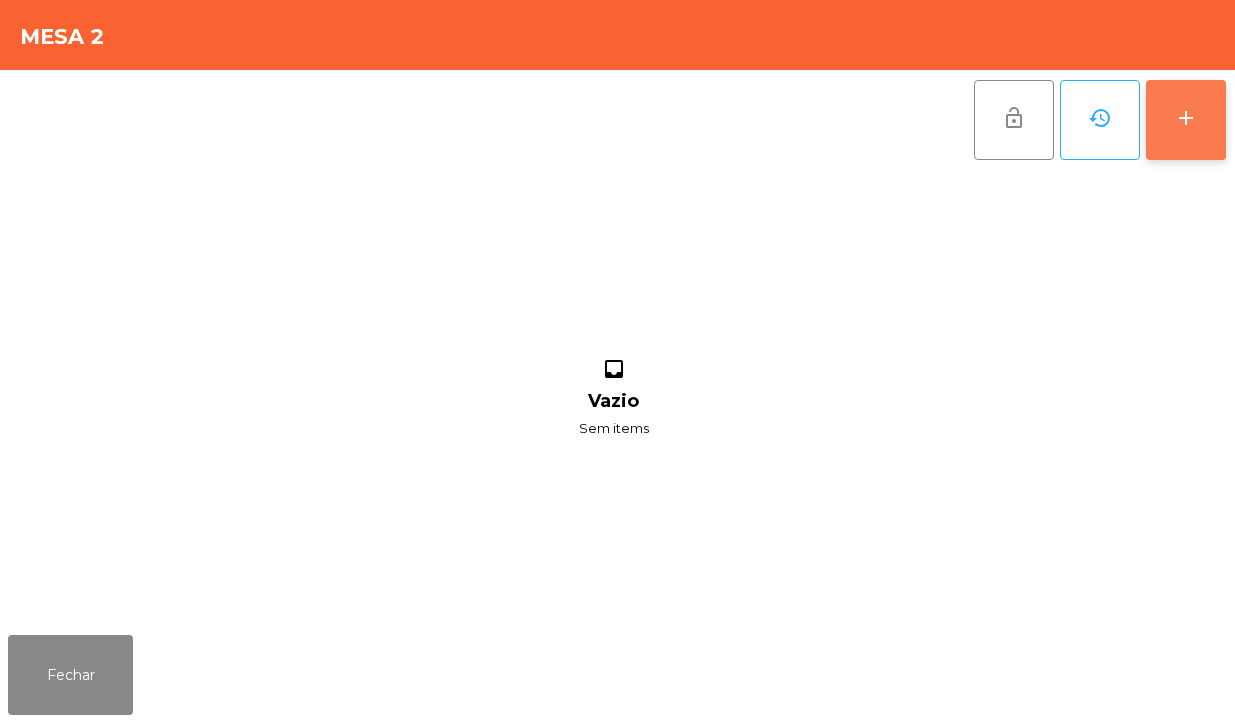 click on "add" 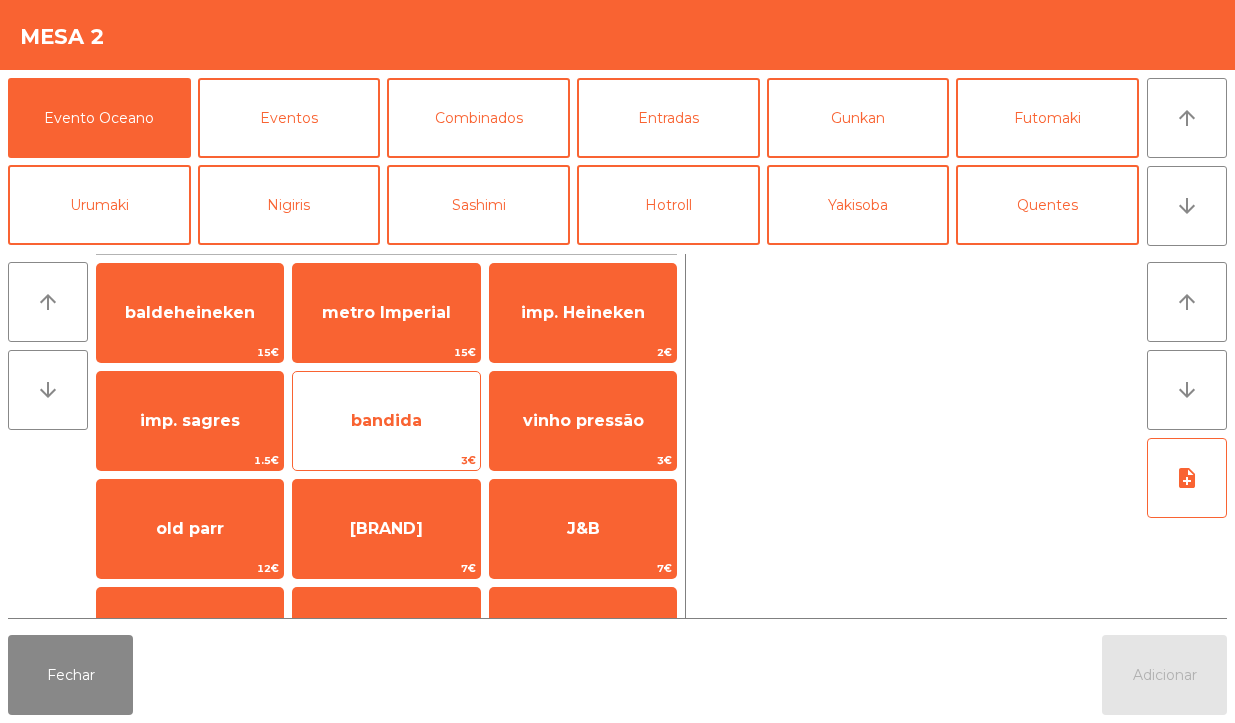 click on "bandida" 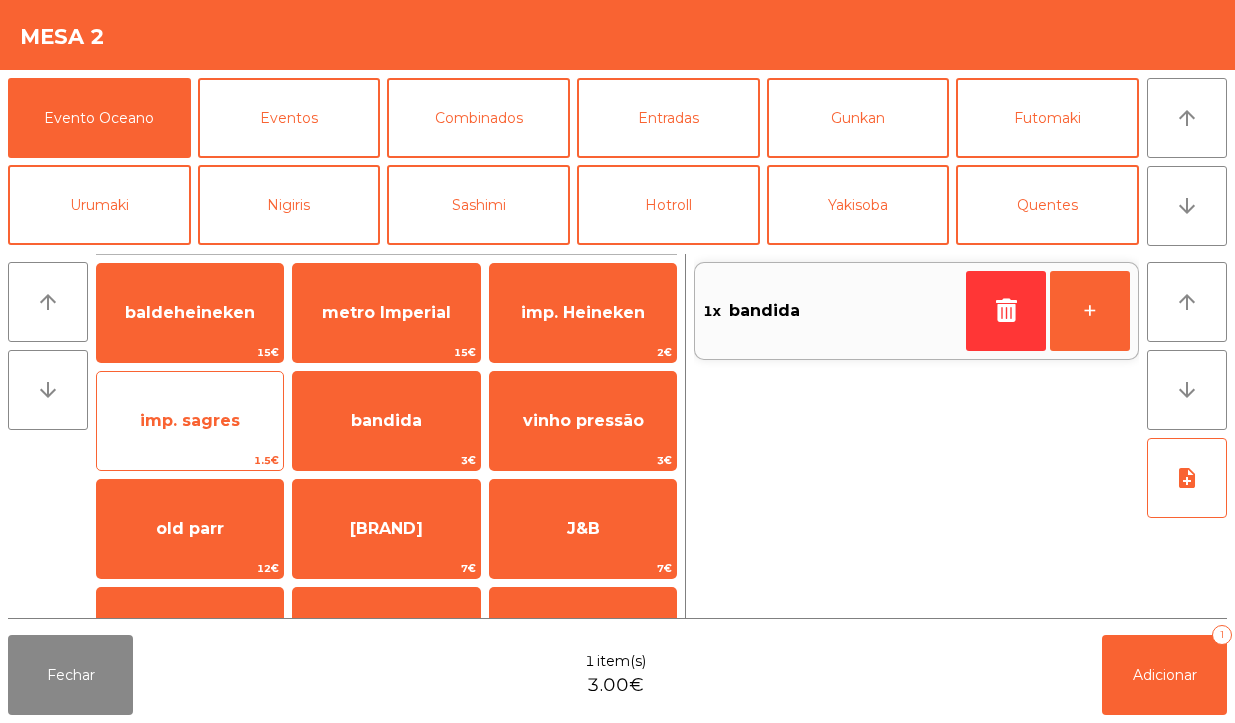 click on "imp. sagres" 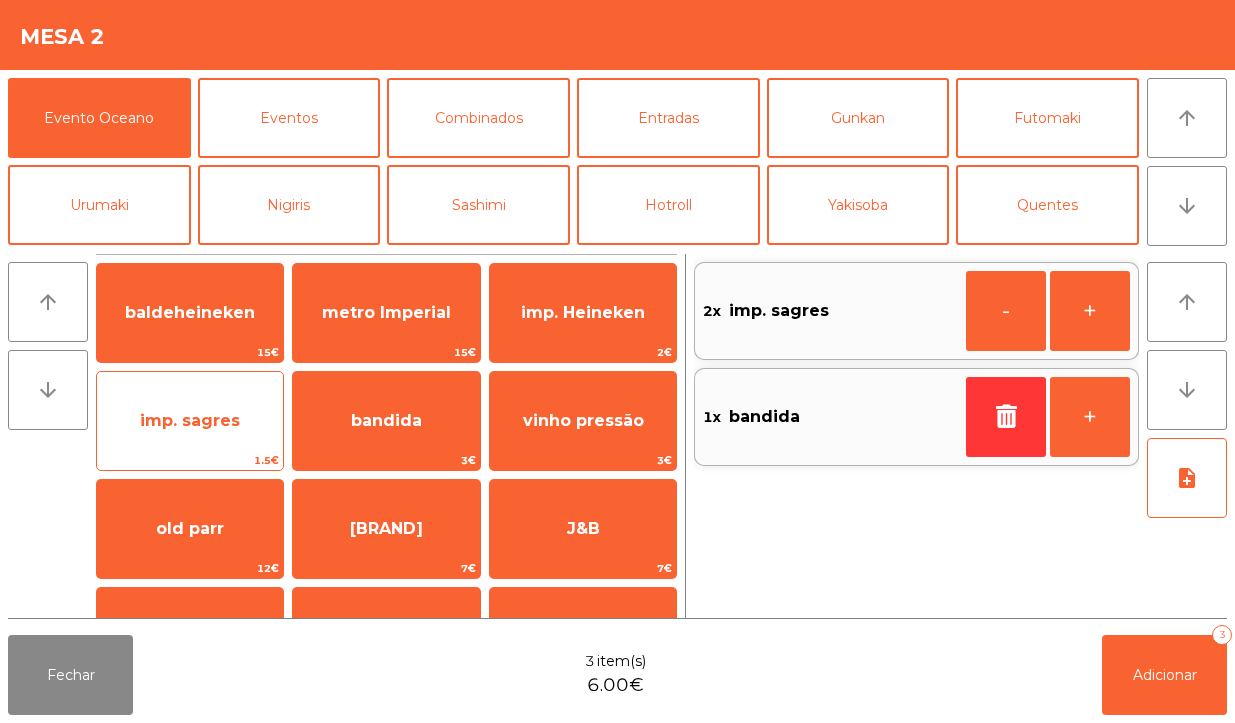 click on "Pagamento - Mesa 2 Sala   Valor Total  4.00€ Detalhes da conta Item Qtd. P. Unit Total  imp. Heineken   2   2.00€   4.00€  arrow_upward arrow_downward  edit   Dados para fatura   Consumidor Final         Imprimir Fatura?  SIM   NAO" 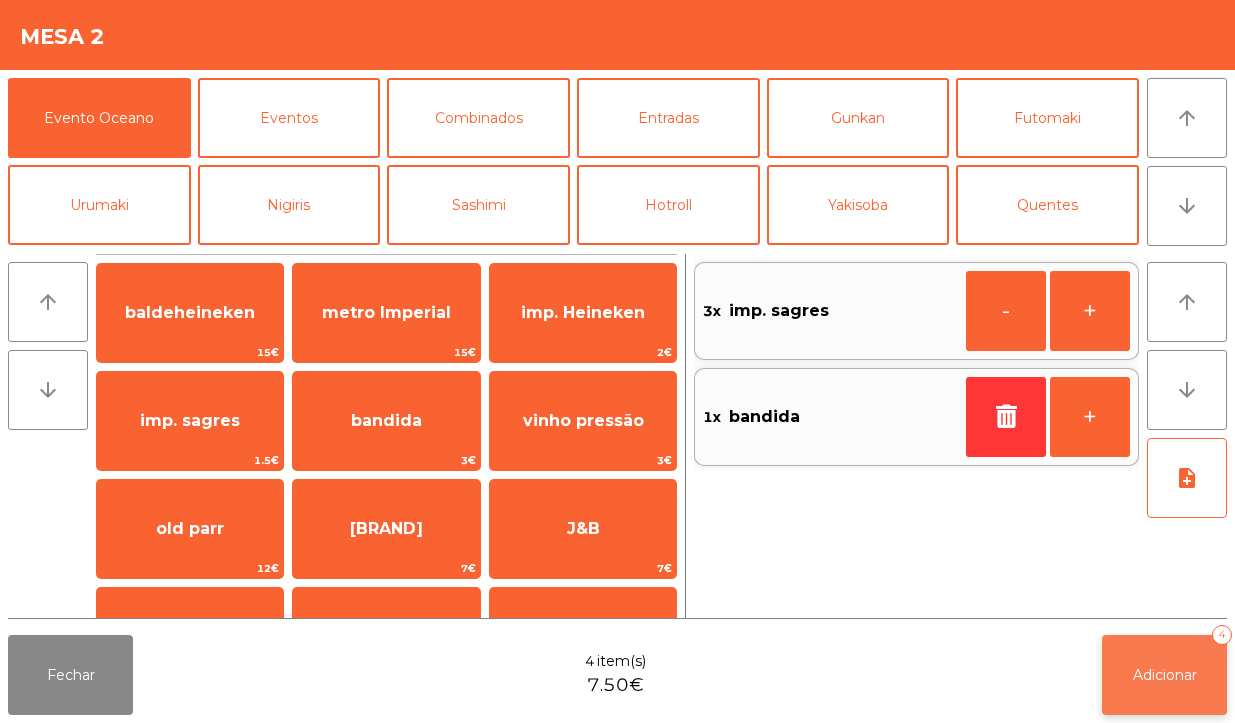 click on "Adicionar" 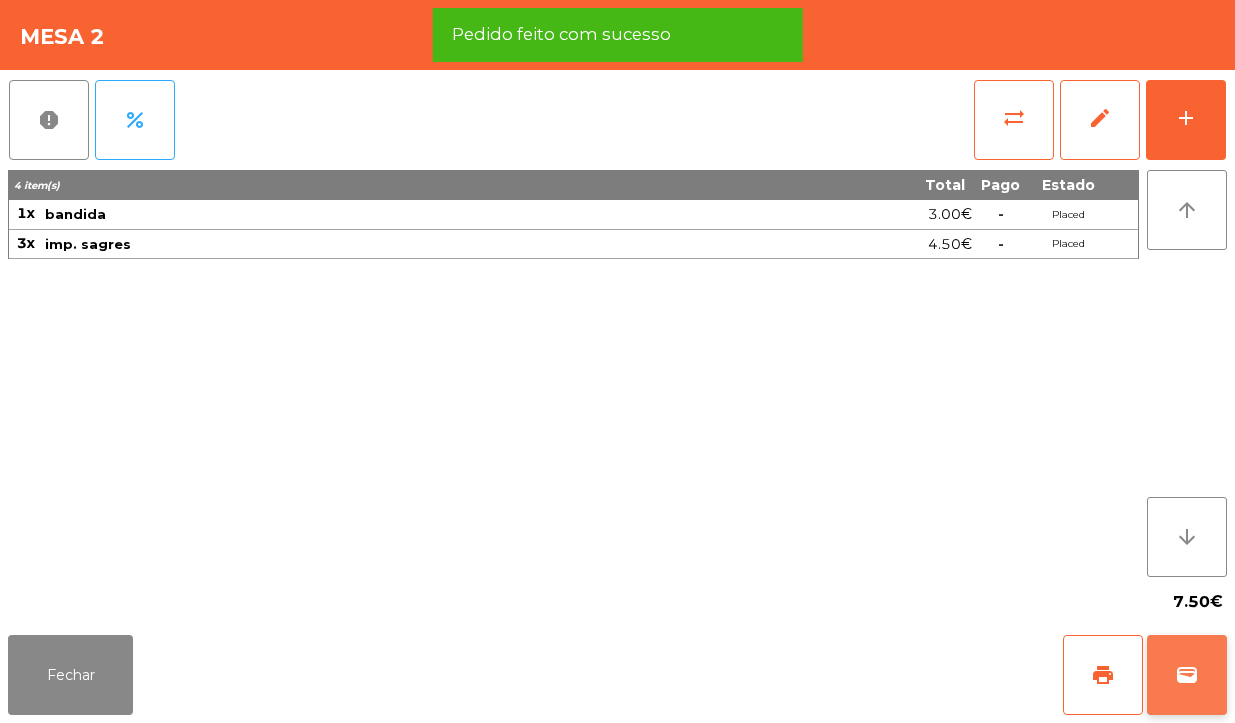 click on "wallet" 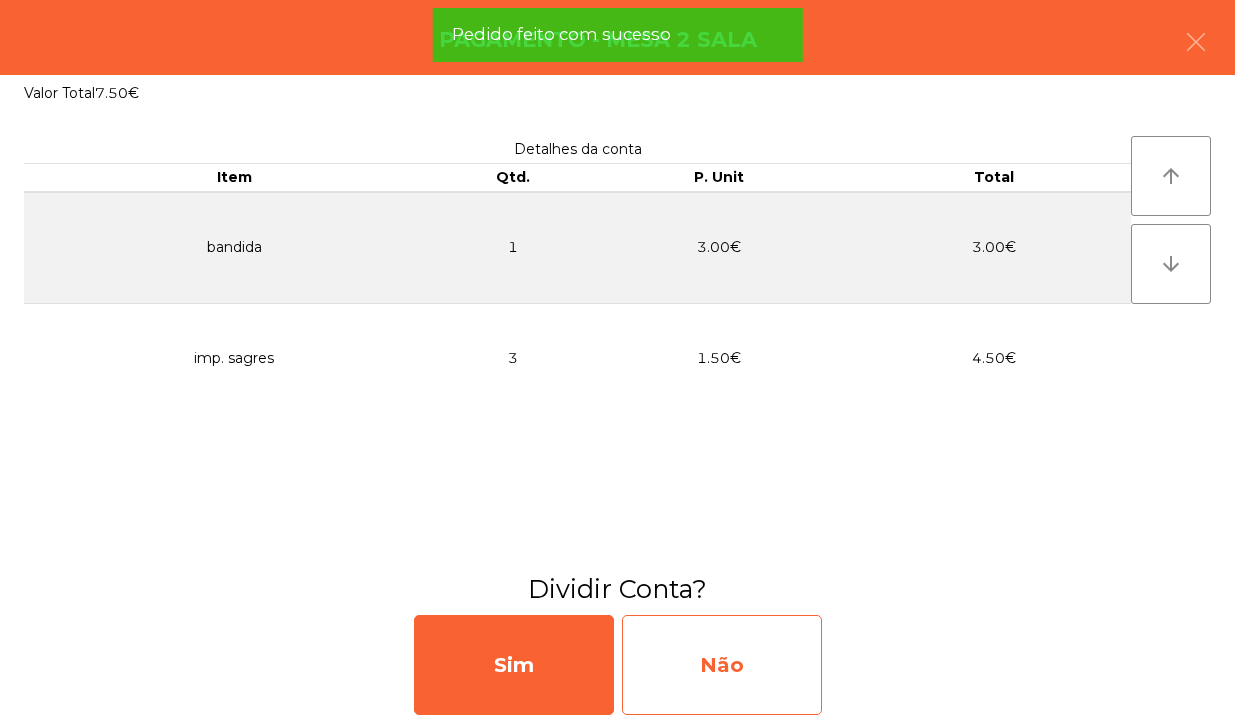 click on "Não" 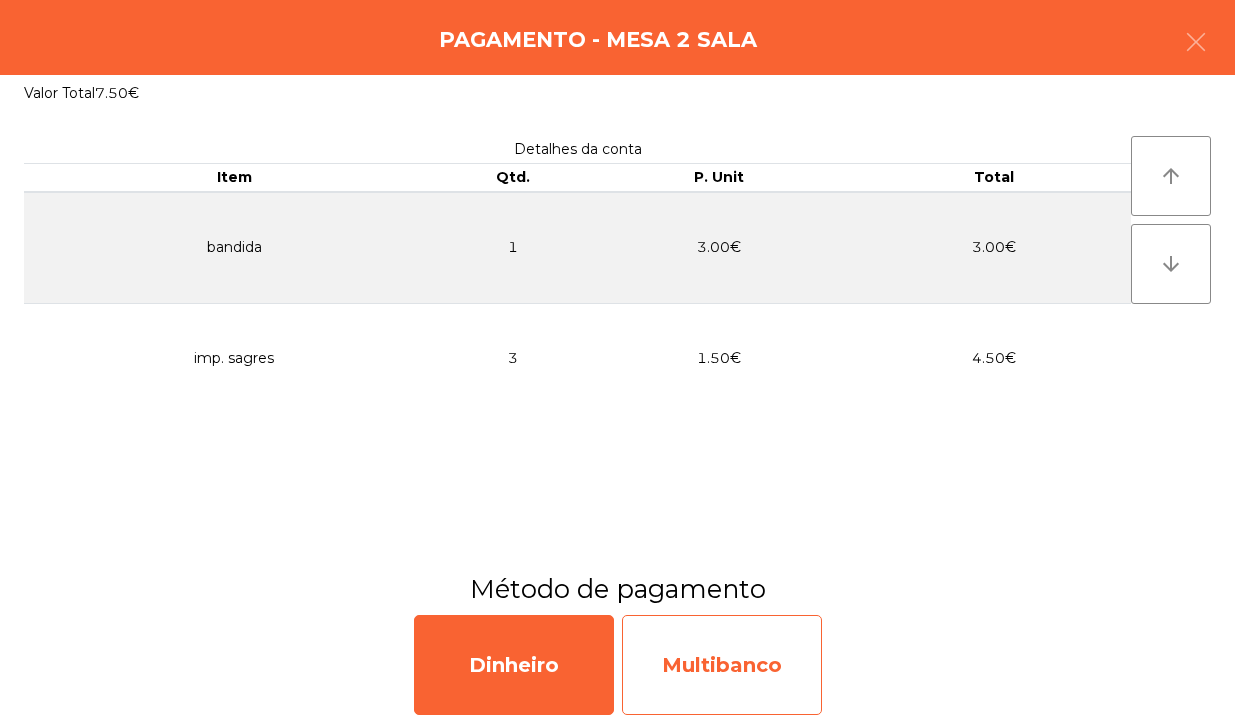 click on "Multibanco" 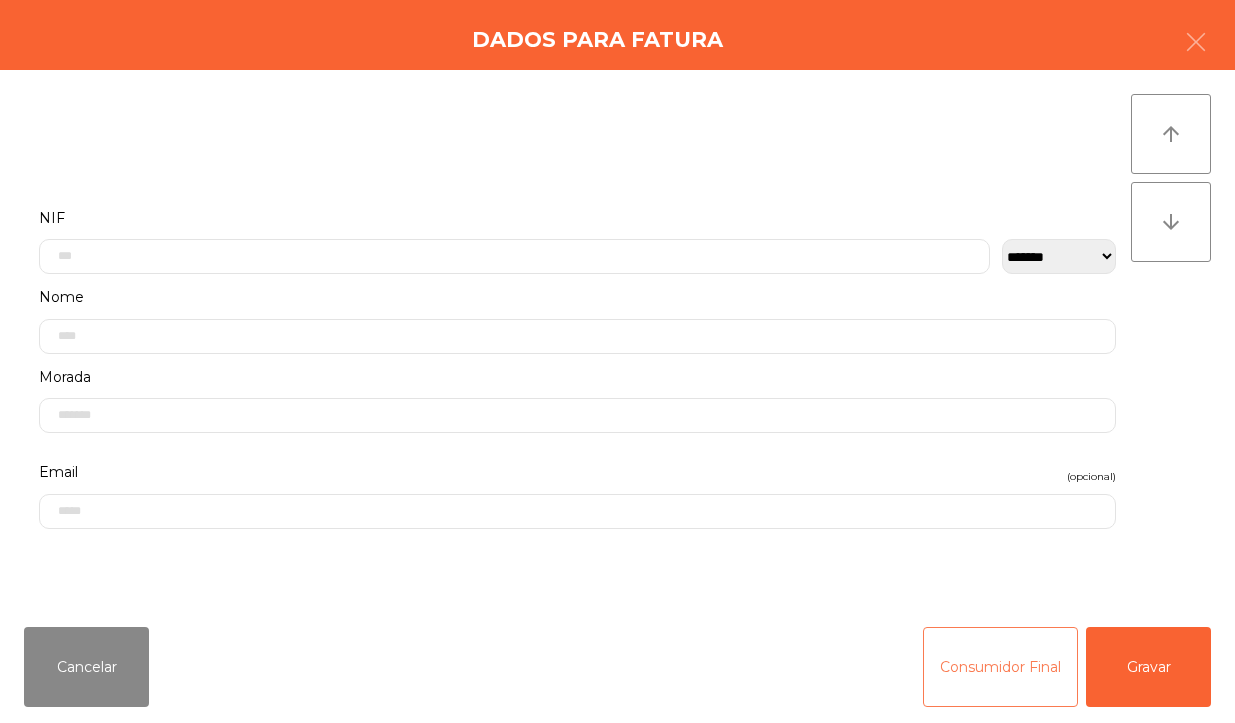 click on "Consumidor Final" 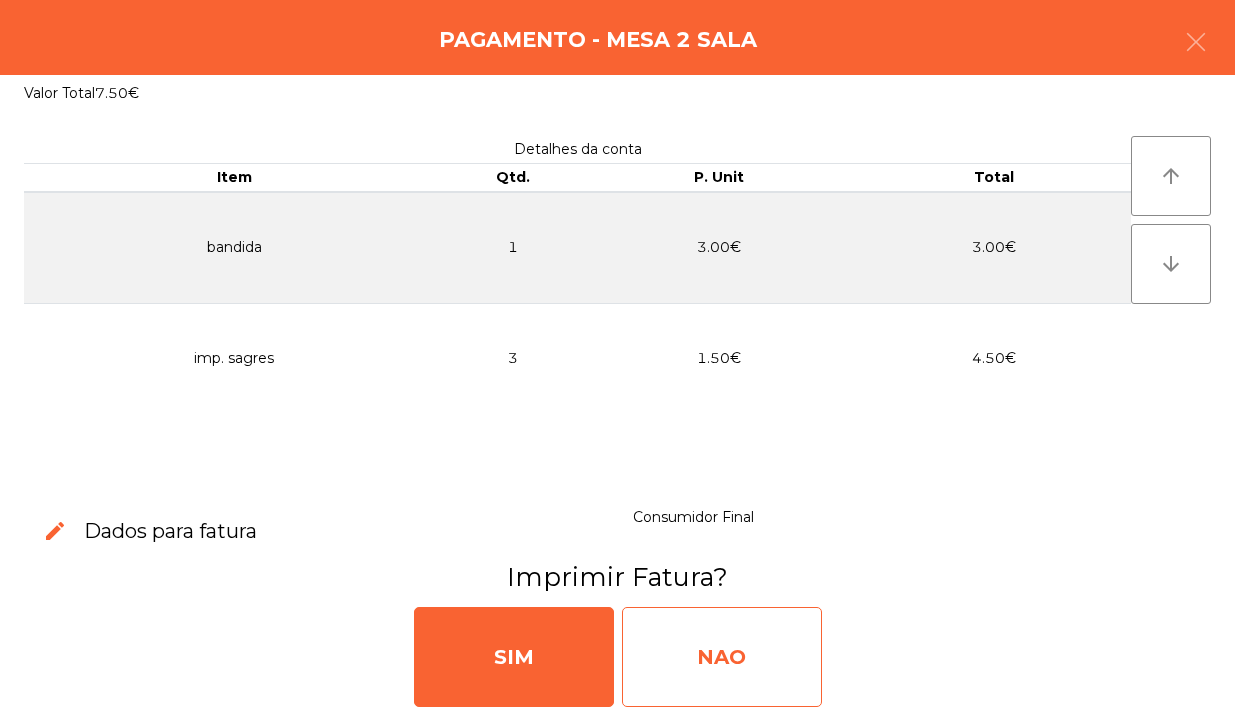 click on "NAO" 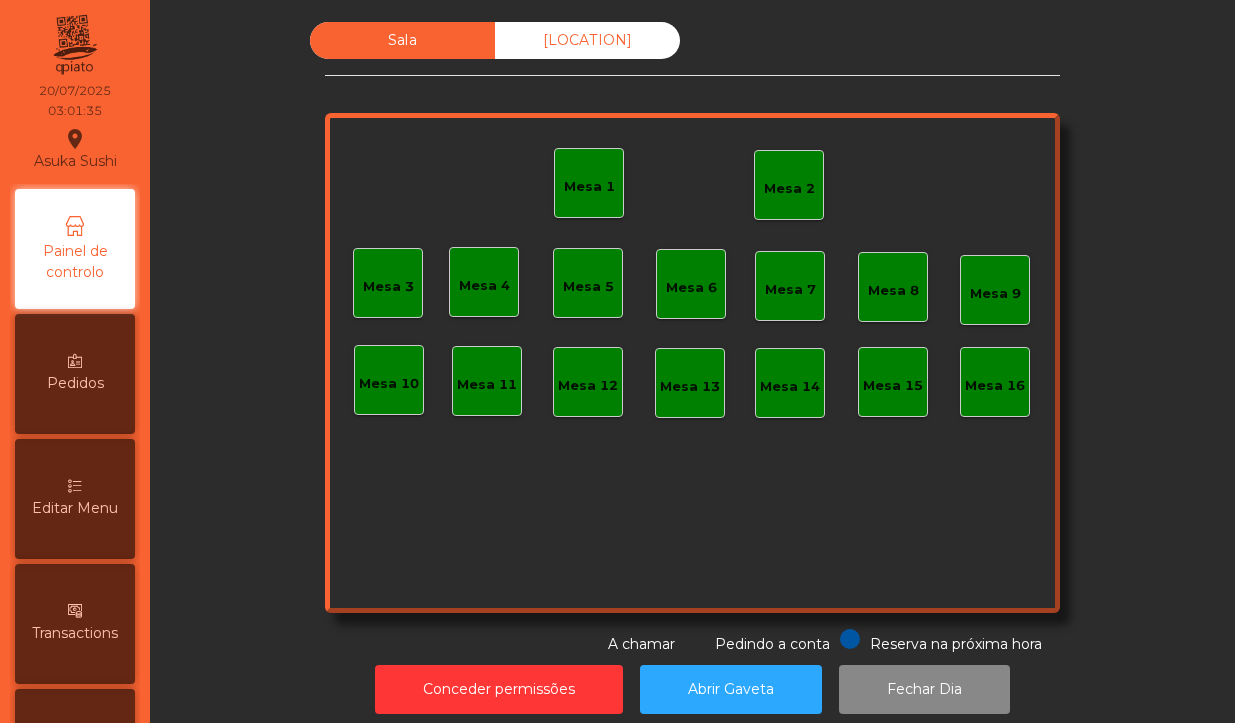 scroll, scrollTop: 0, scrollLeft: 0, axis: both 